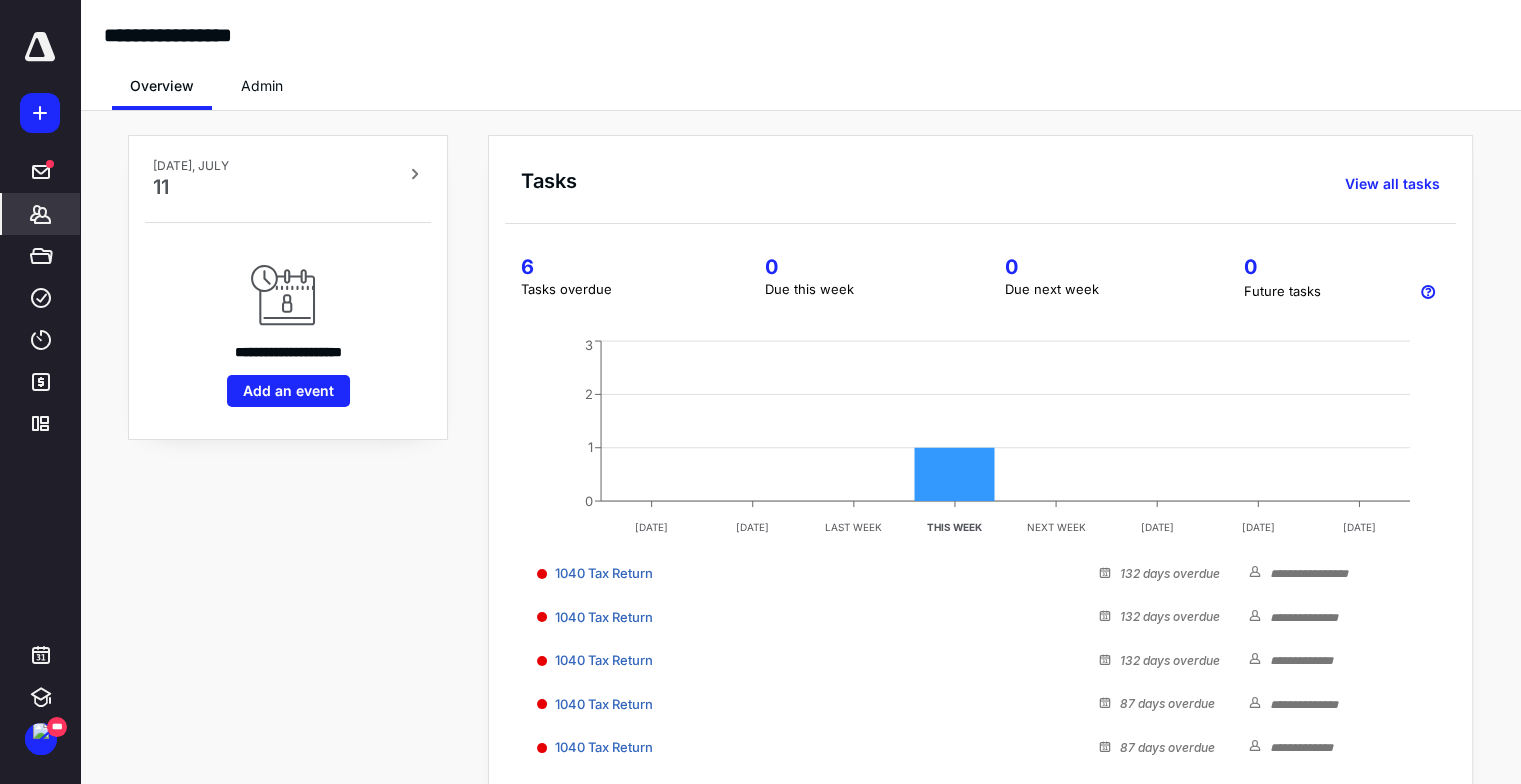 scroll, scrollTop: 0, scrollLeft: 0, axis: both 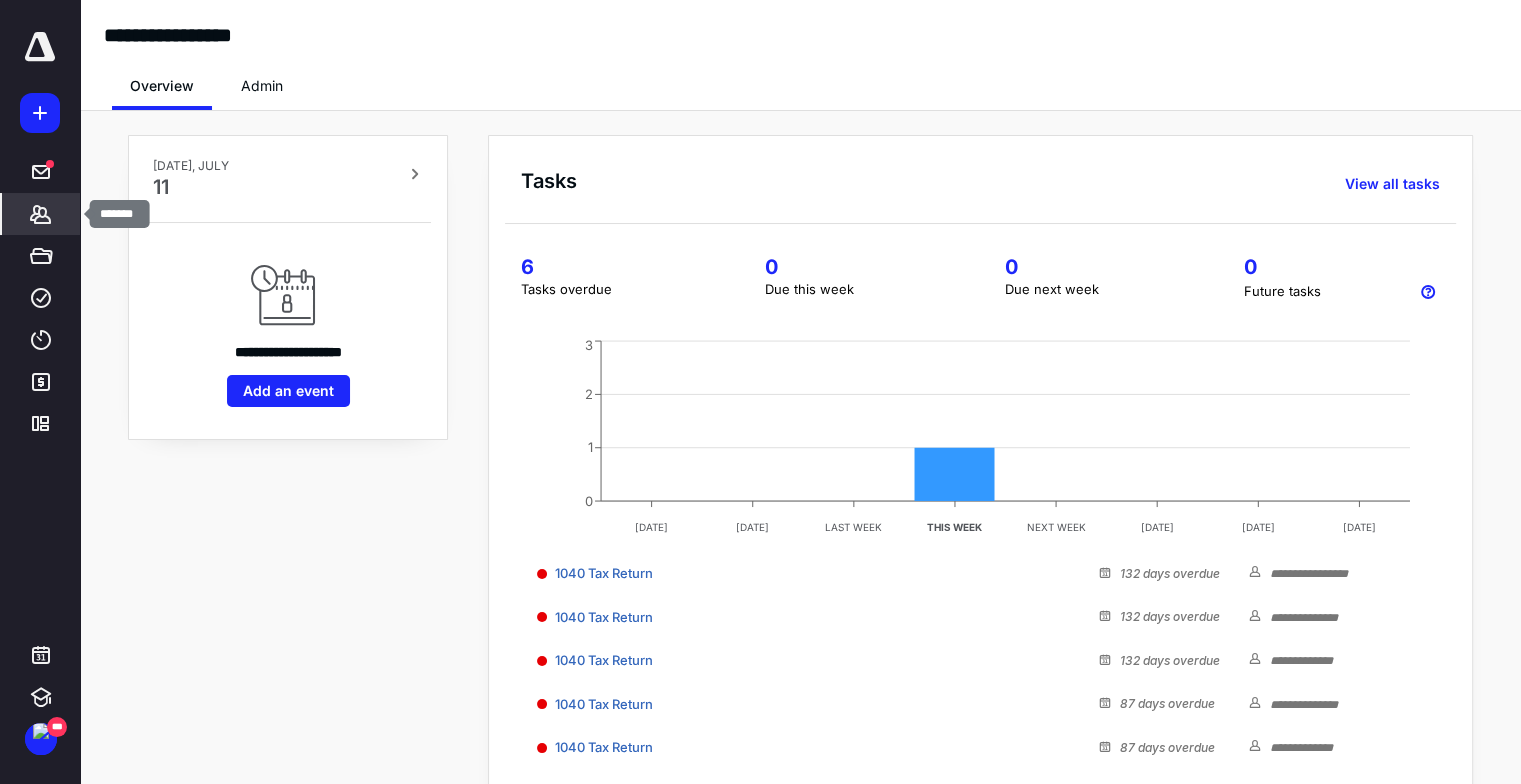 click on "*******" at bounding box center (41, 214) 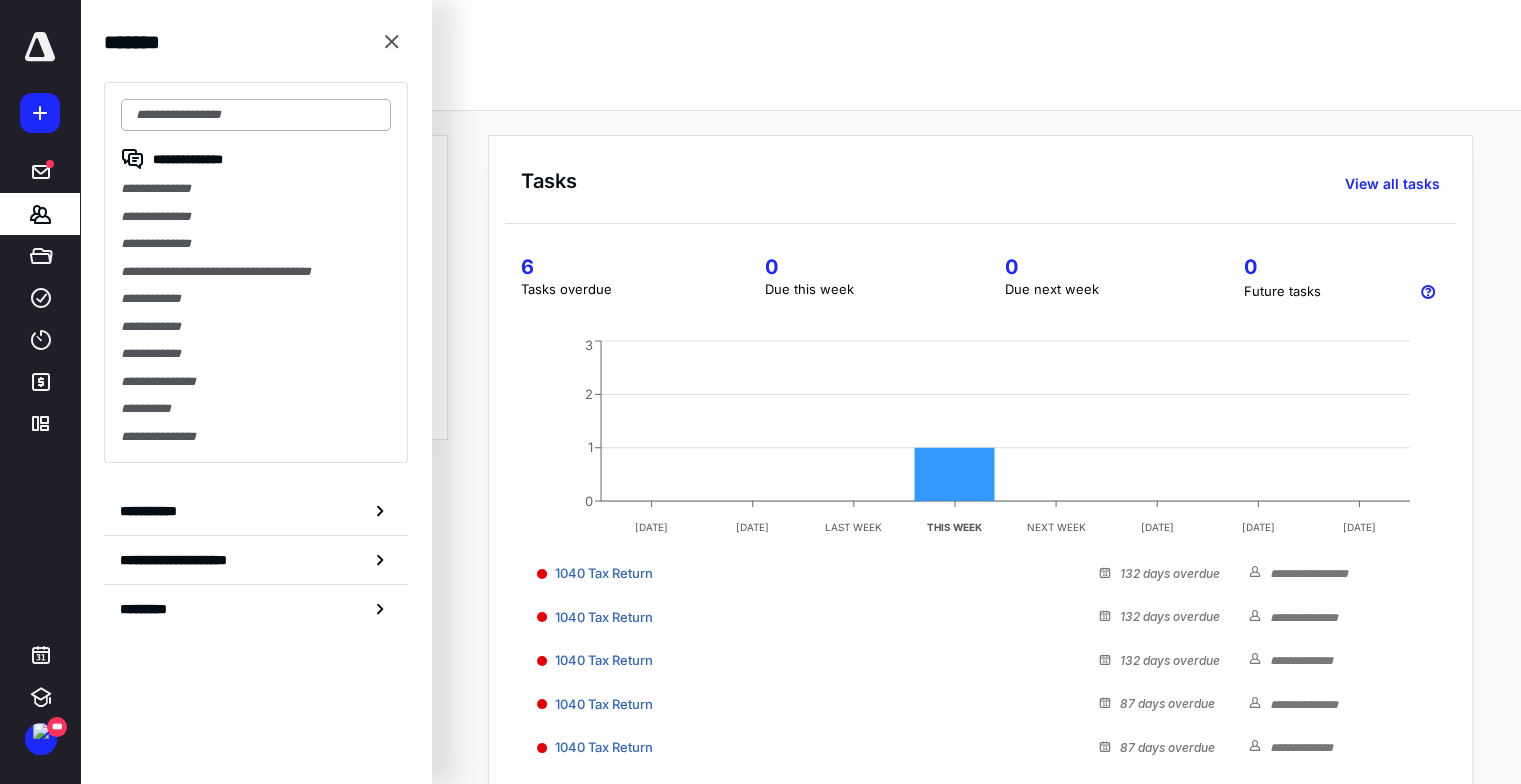 click at bounding box center [256, 115] 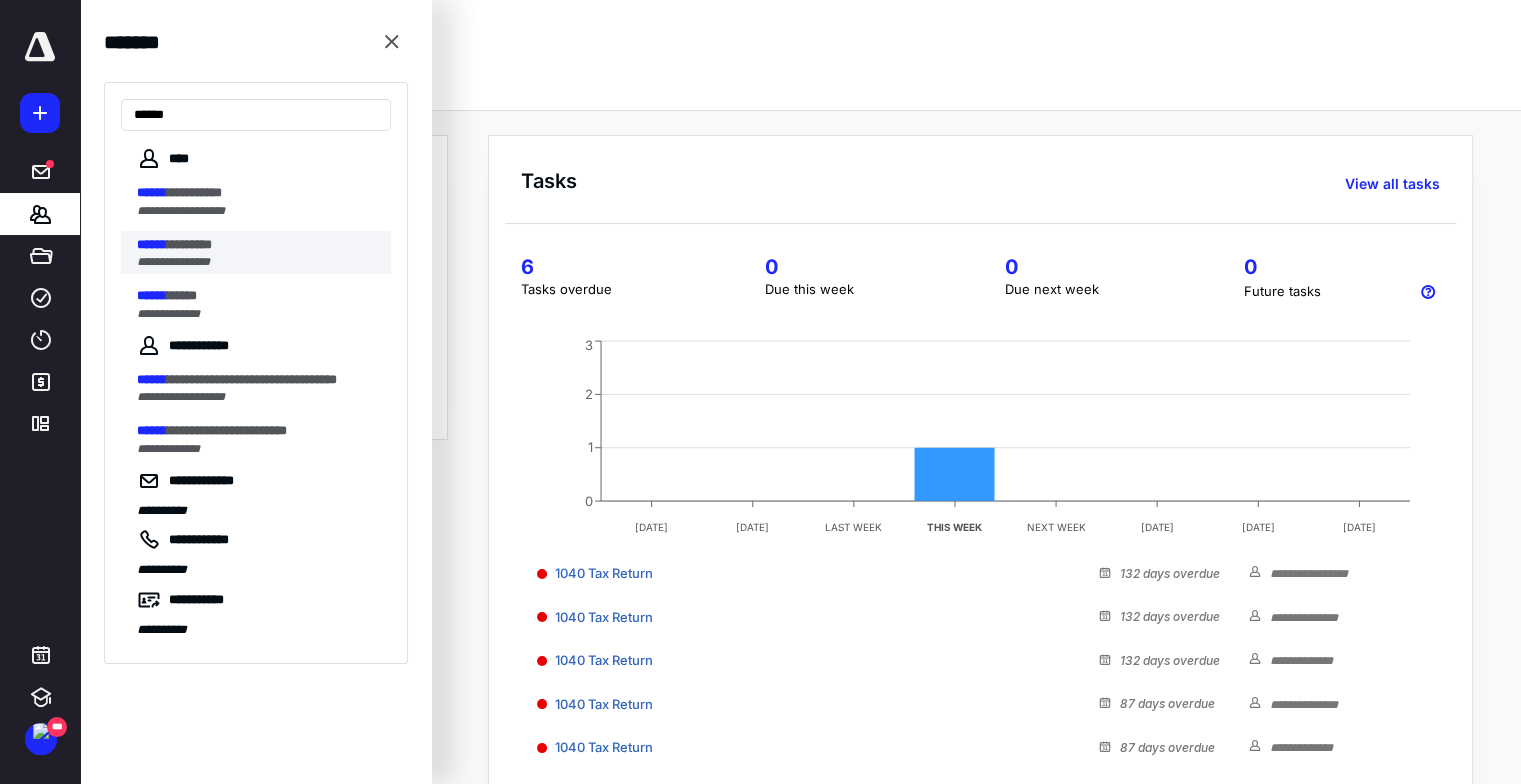 type on "******" 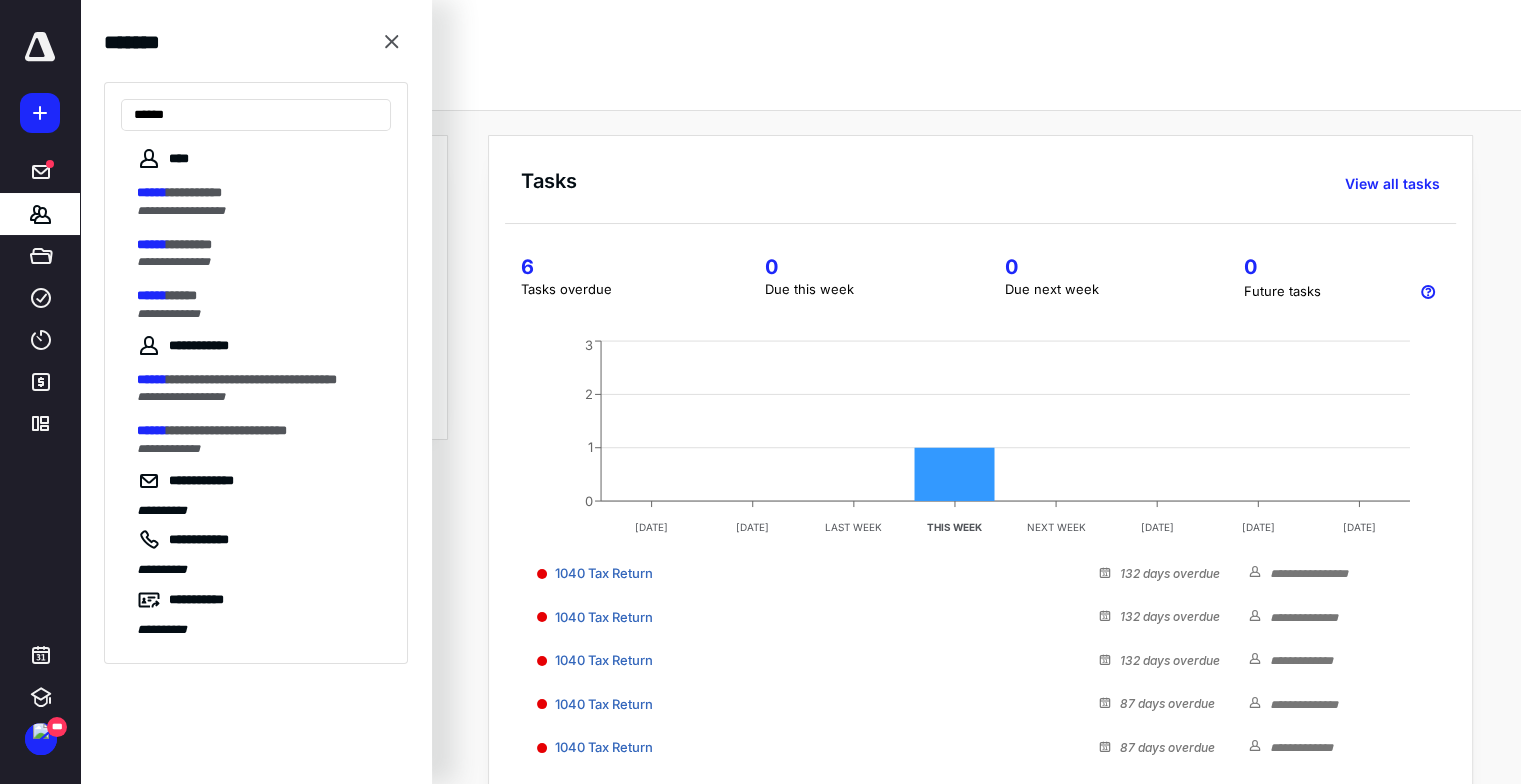 click on "********" at bounding box center [189, 244] 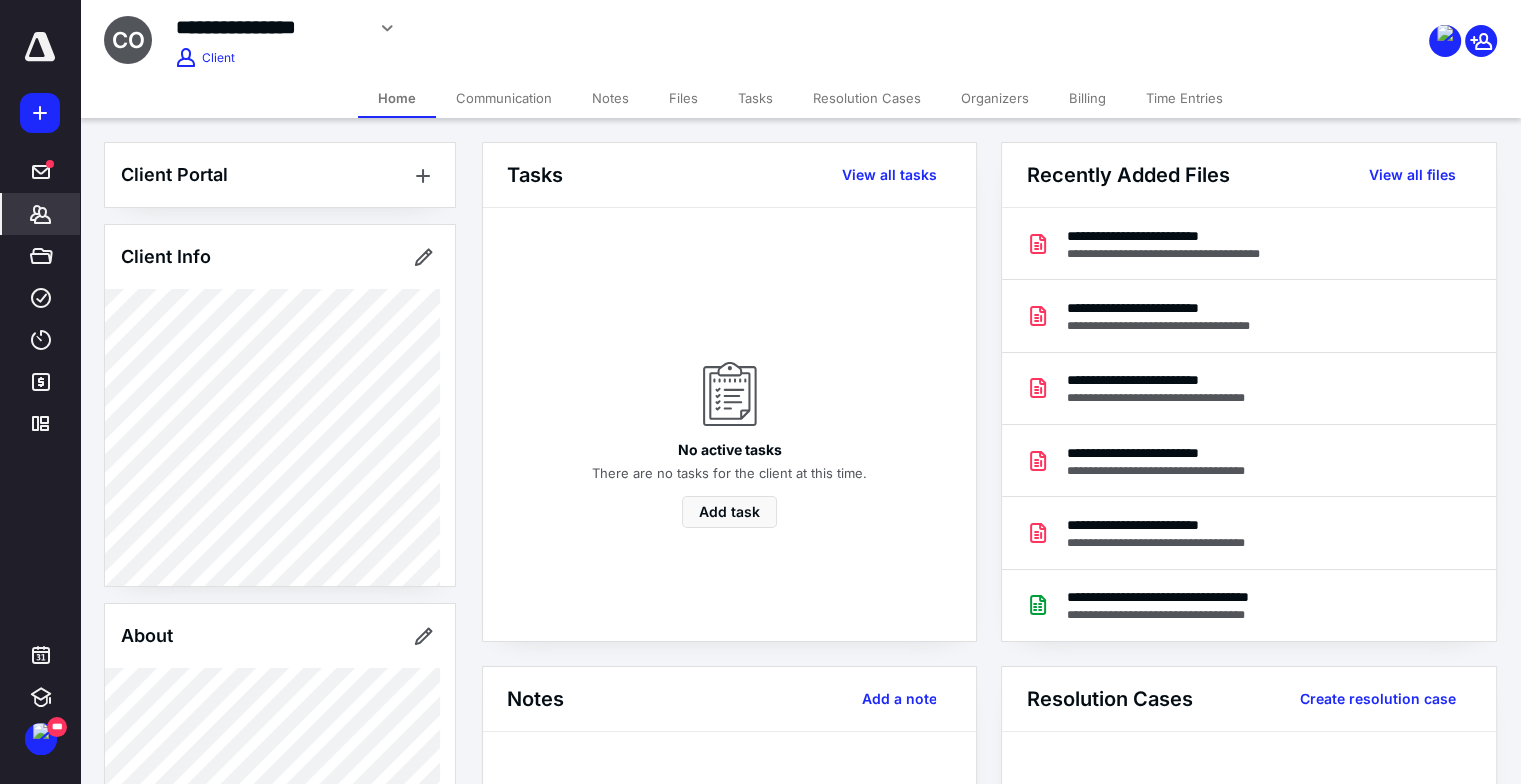 click on "Time Entries" at bounding box center (1184, 98) 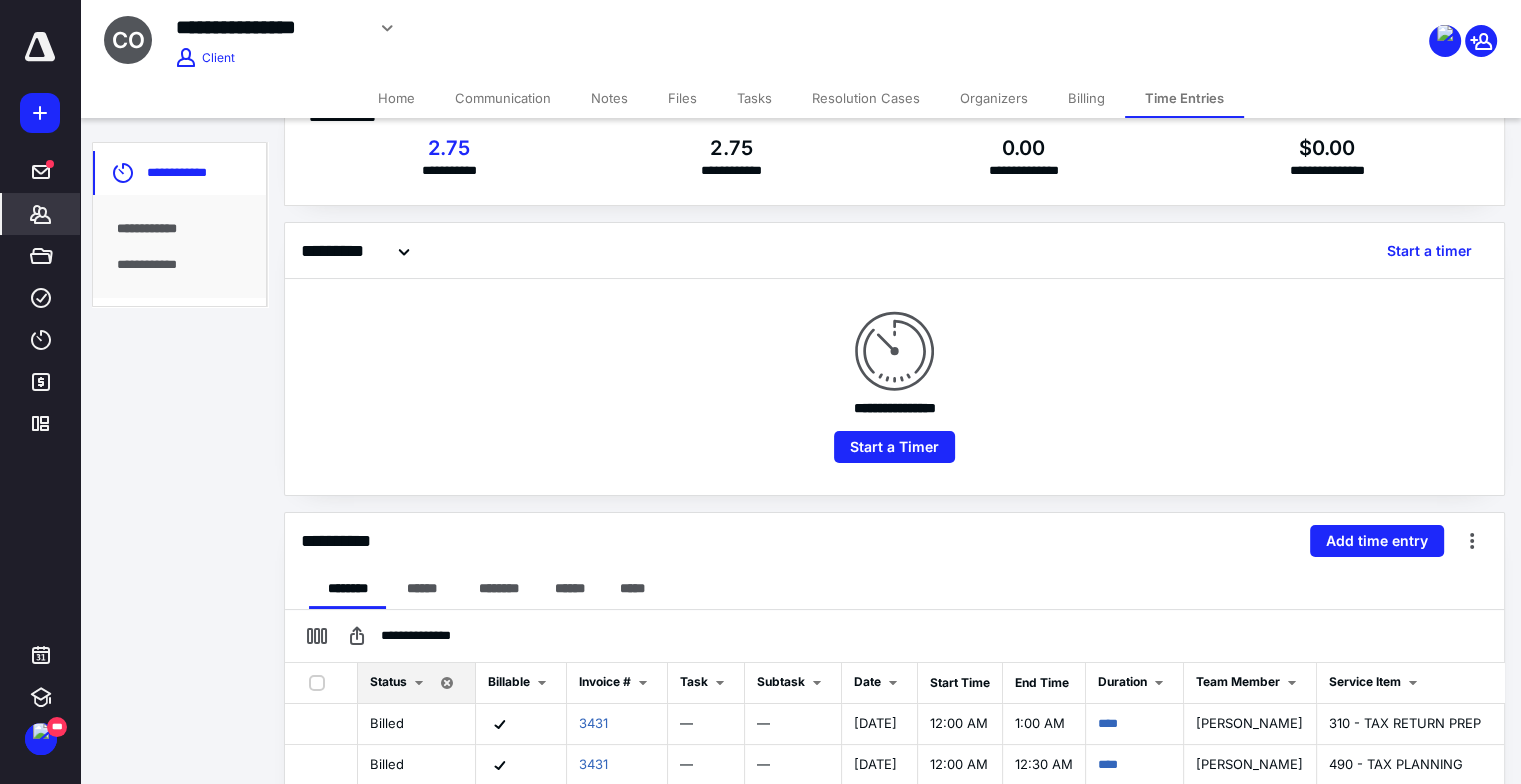 scroll, scrollTop: 100, scrollLeft: 0, axis: vertical 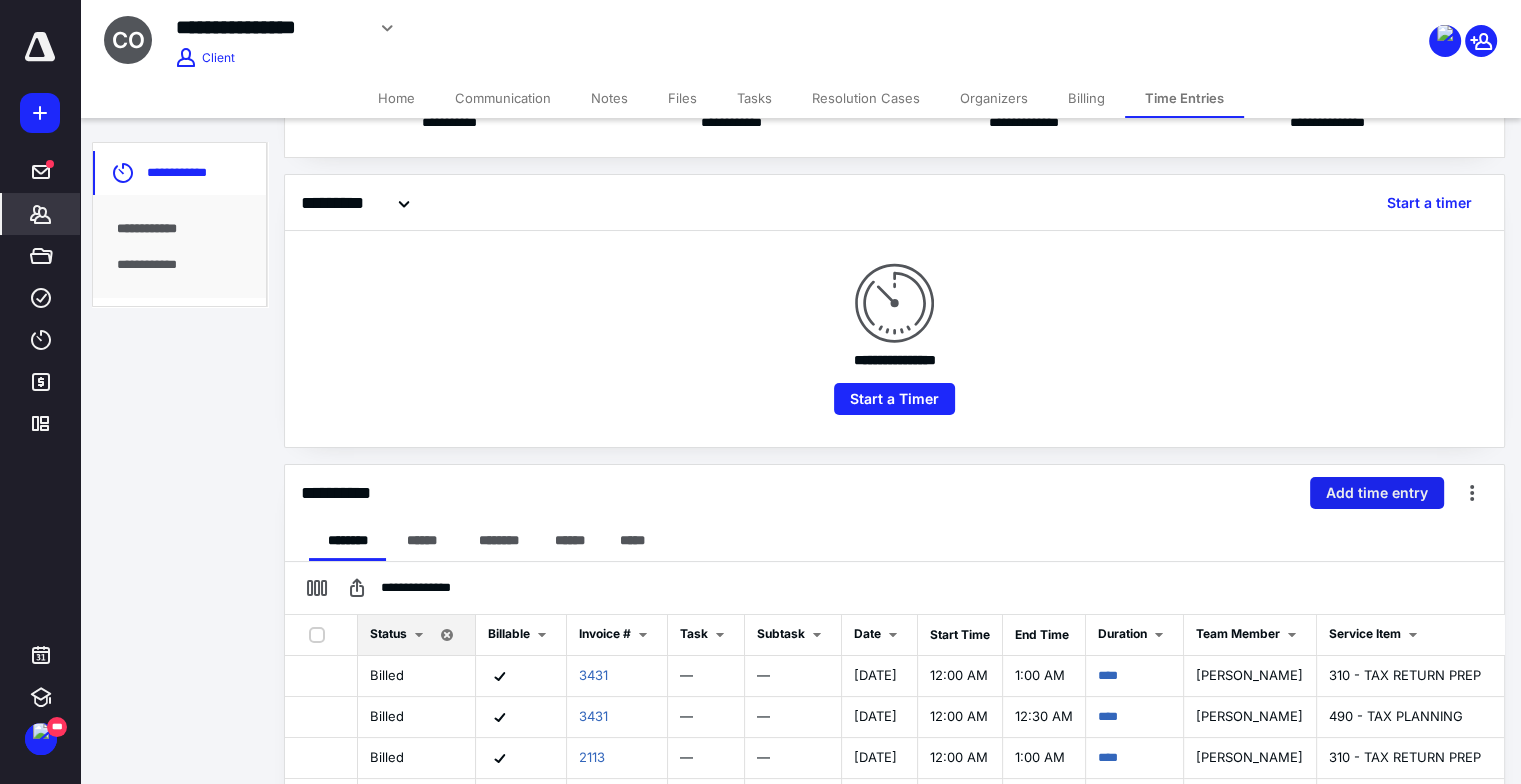 click on "Add time entry" at bounding box center [1377, 493] 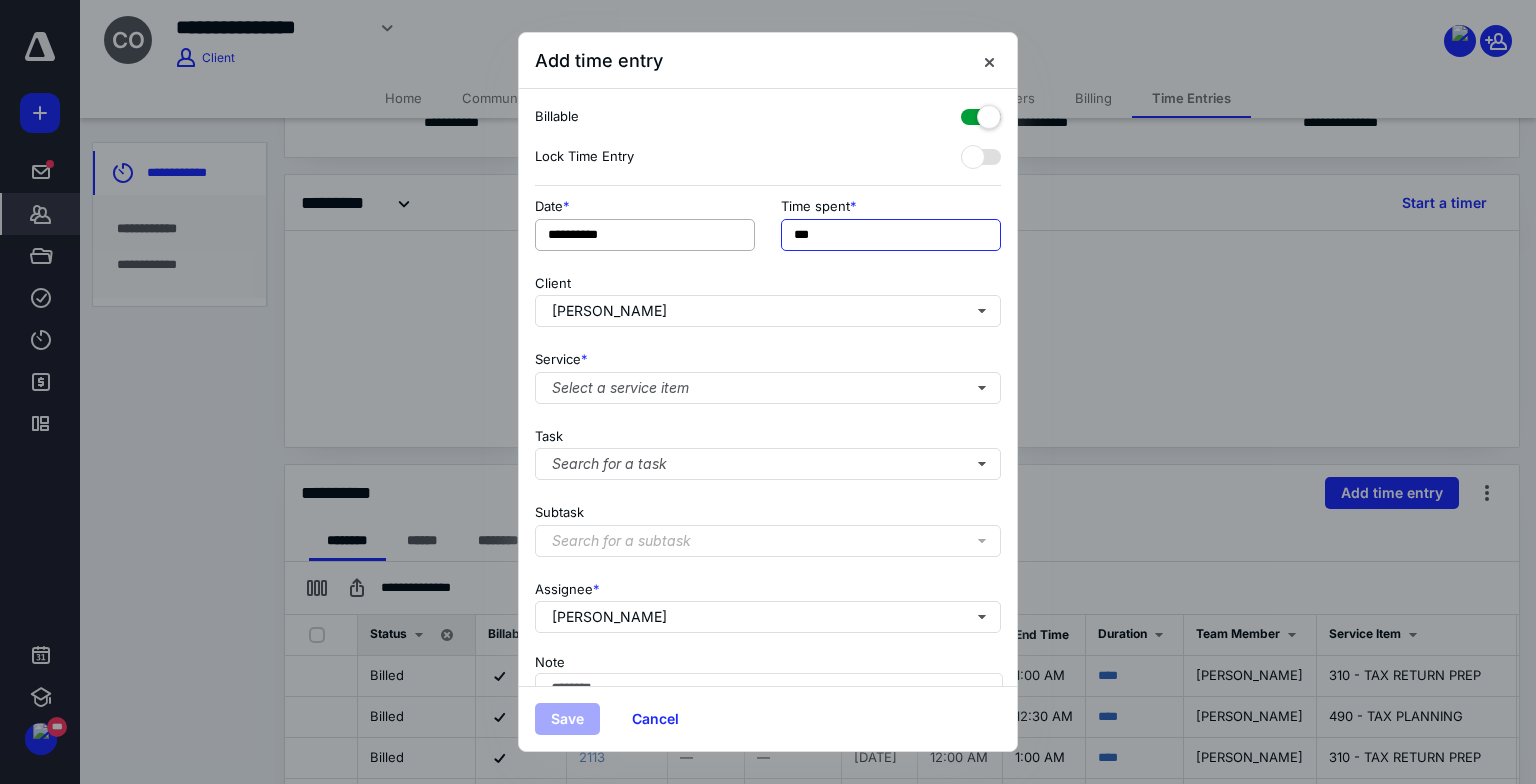 drag, startPoint x: 831, startPoint y: 235, endPoint x: 742, endPoint y: 235, distance: 89 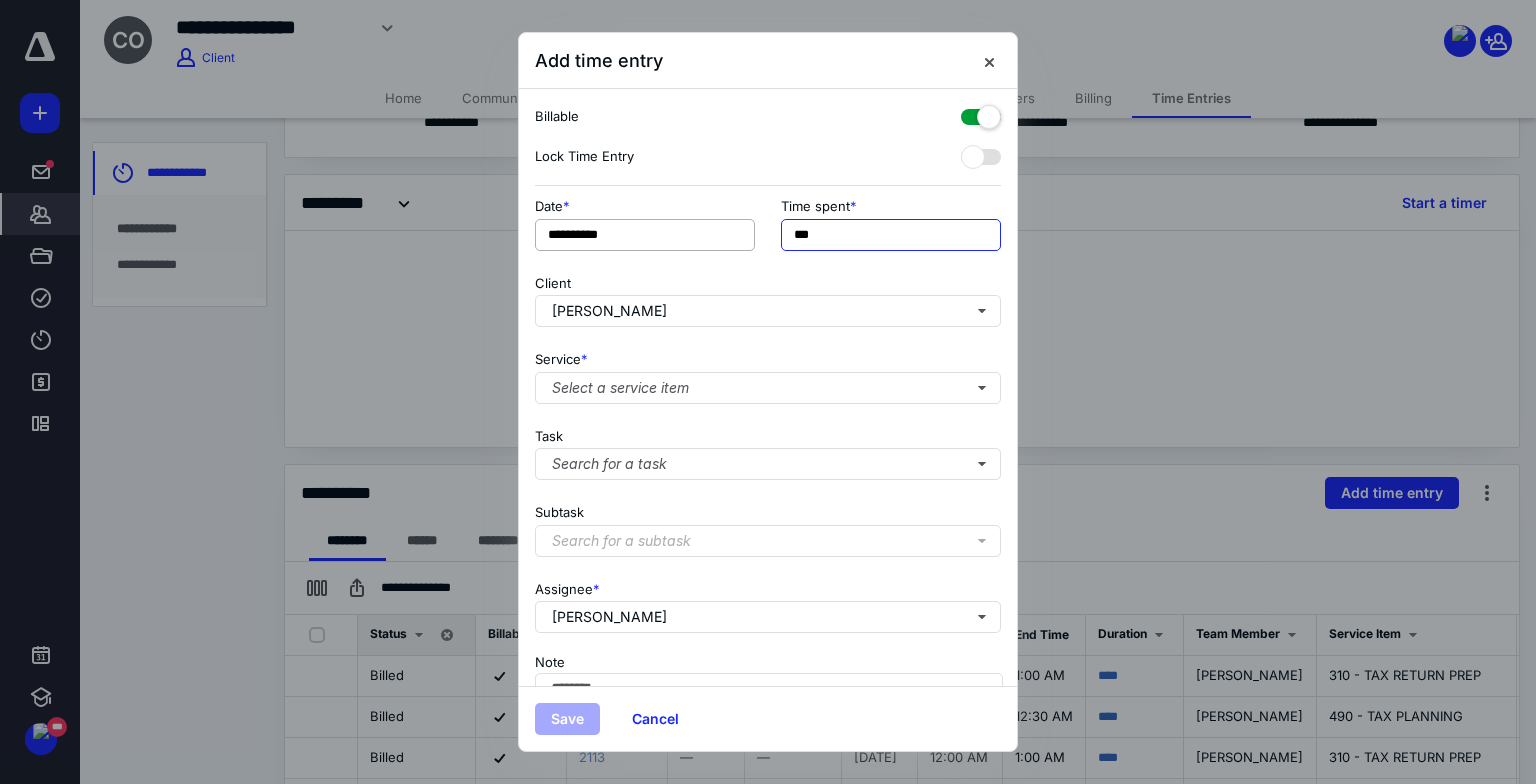 type on "***" 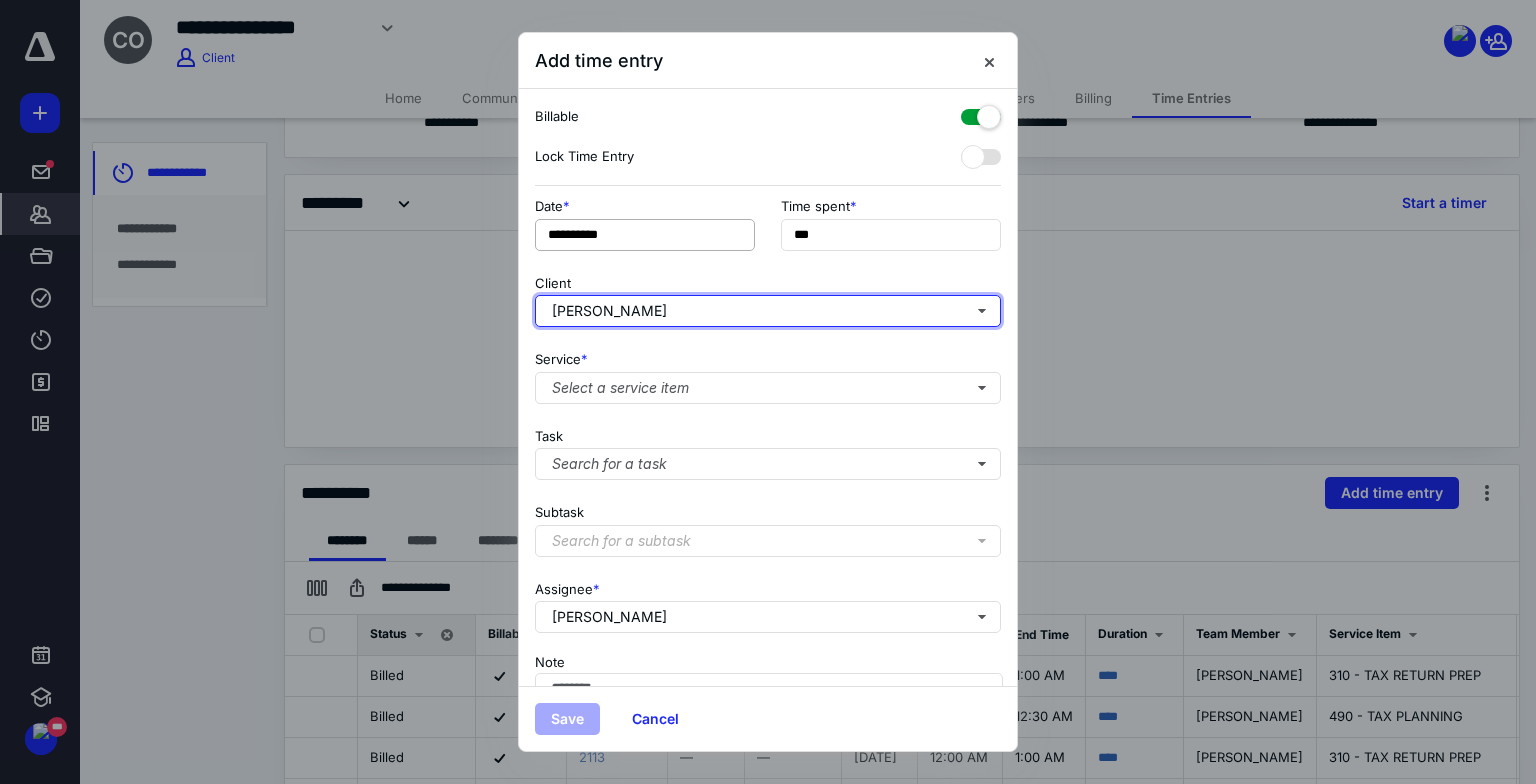 type 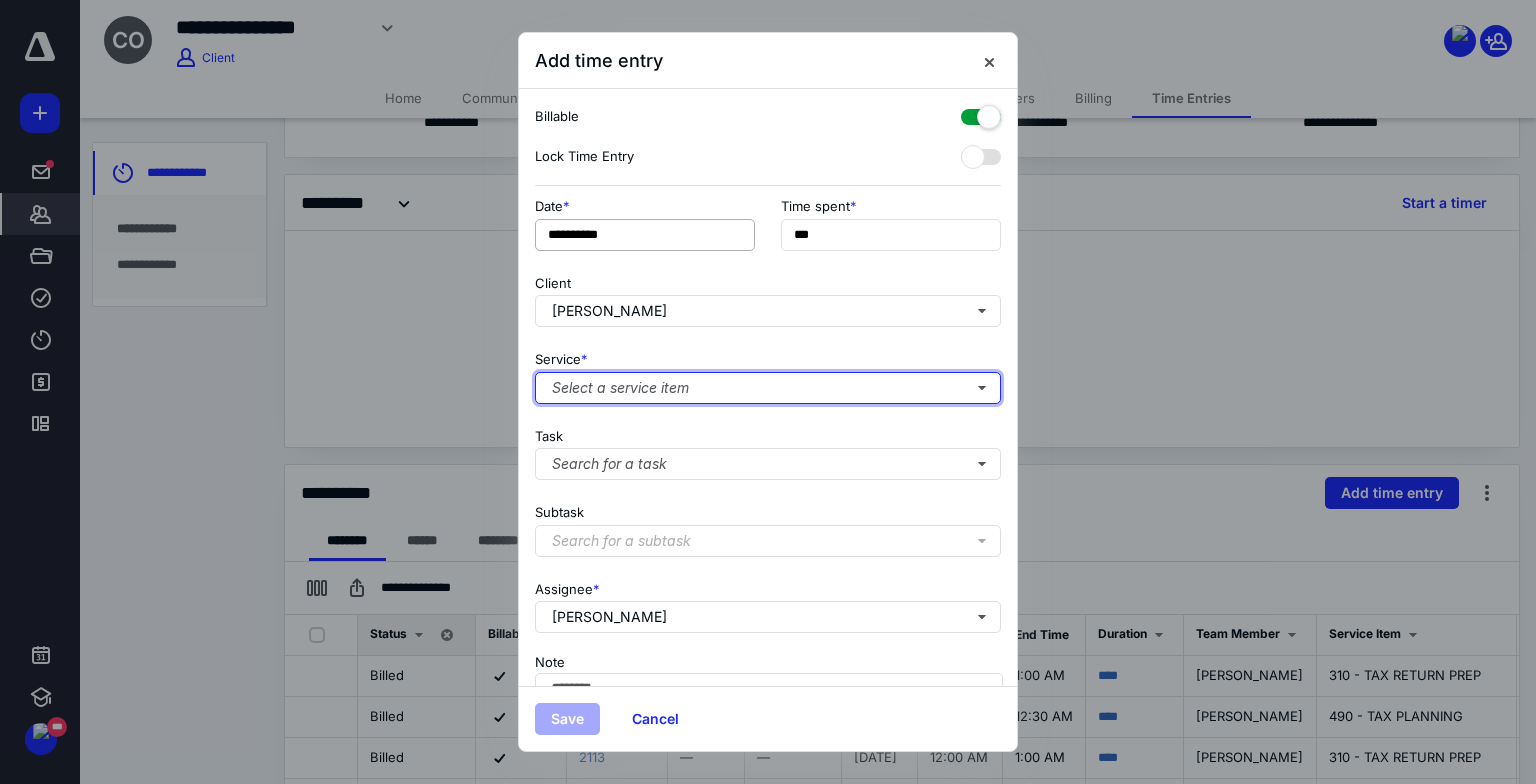 type 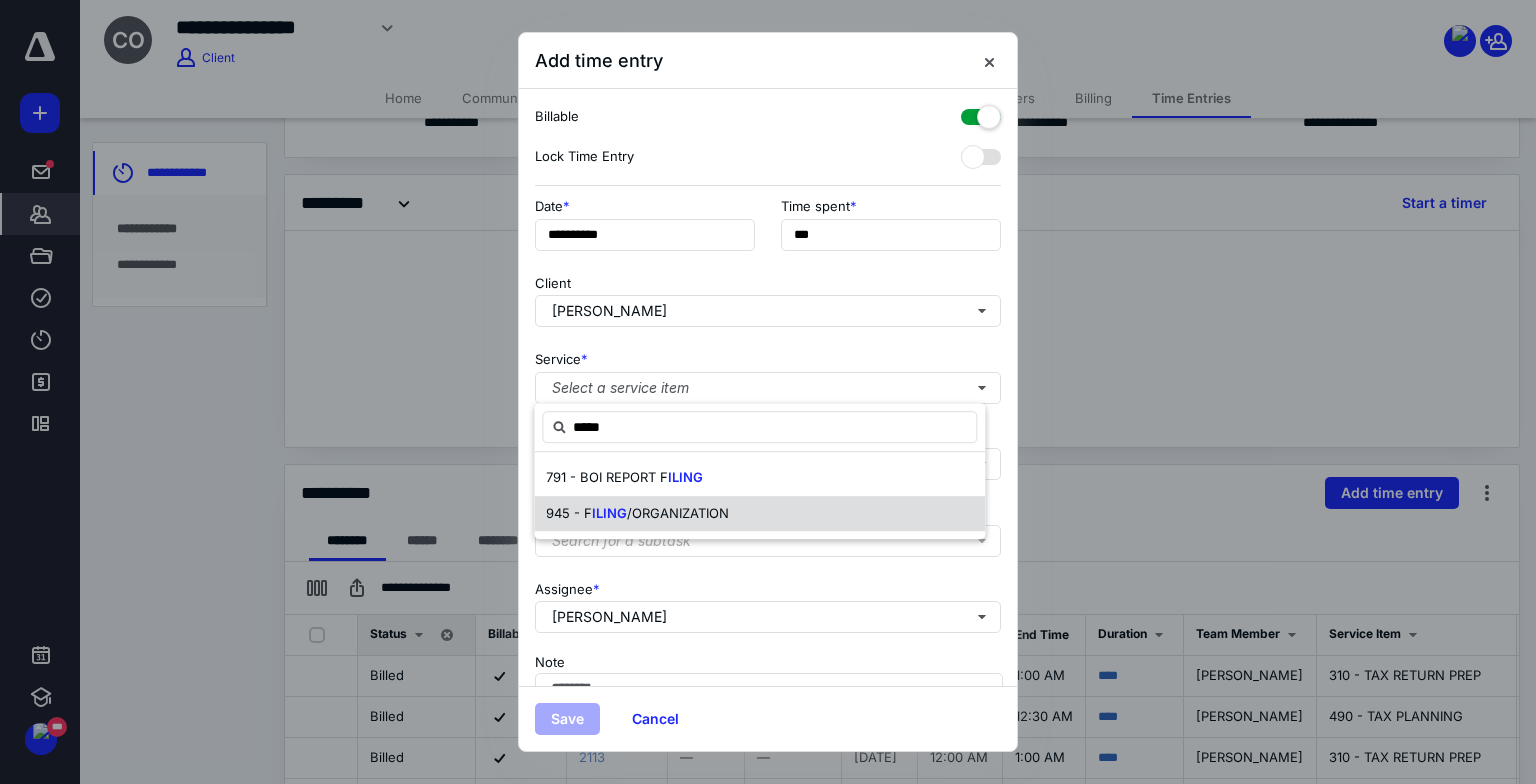 click on "/ORGANIZATION" at bounding box center [678, 513] 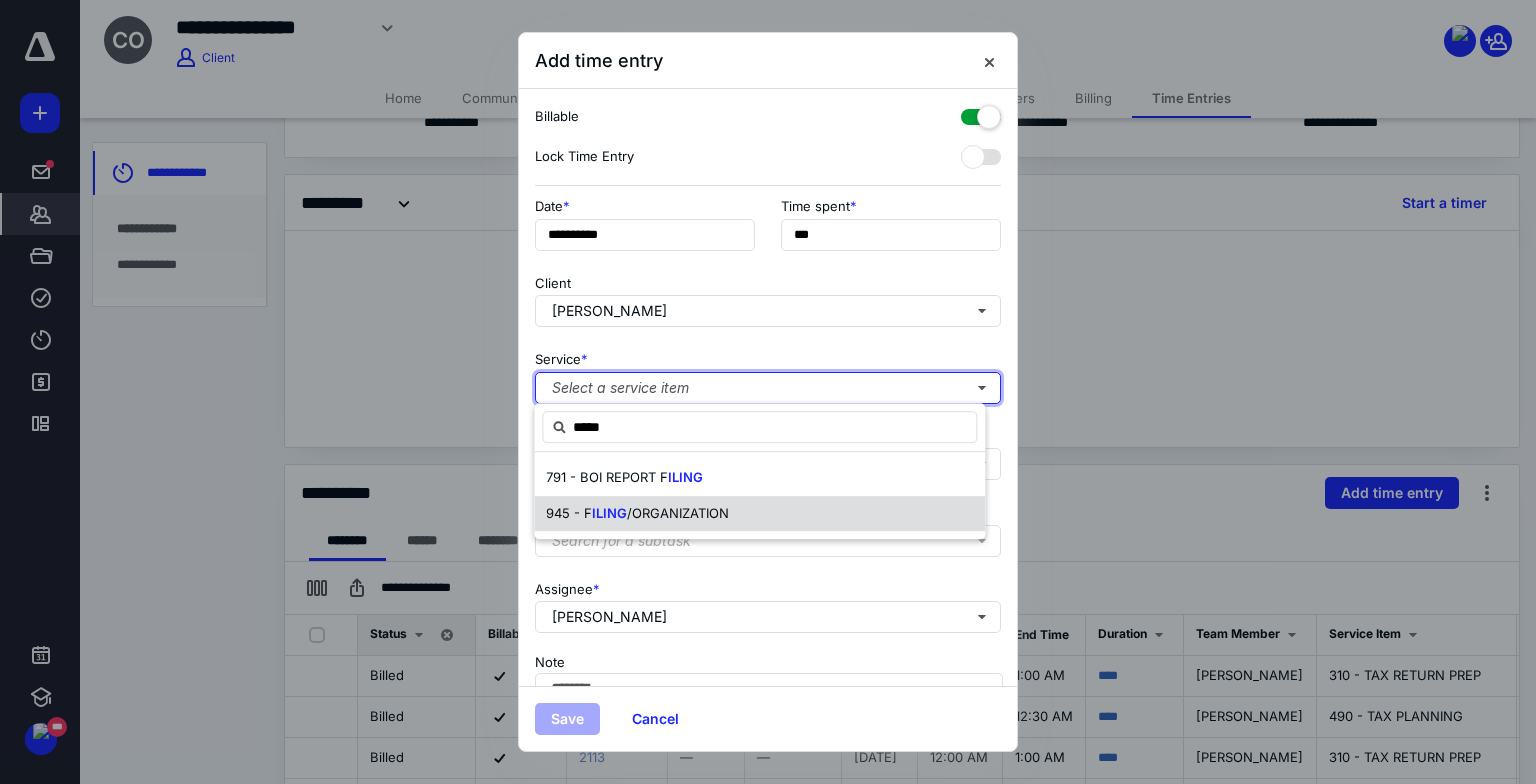 type 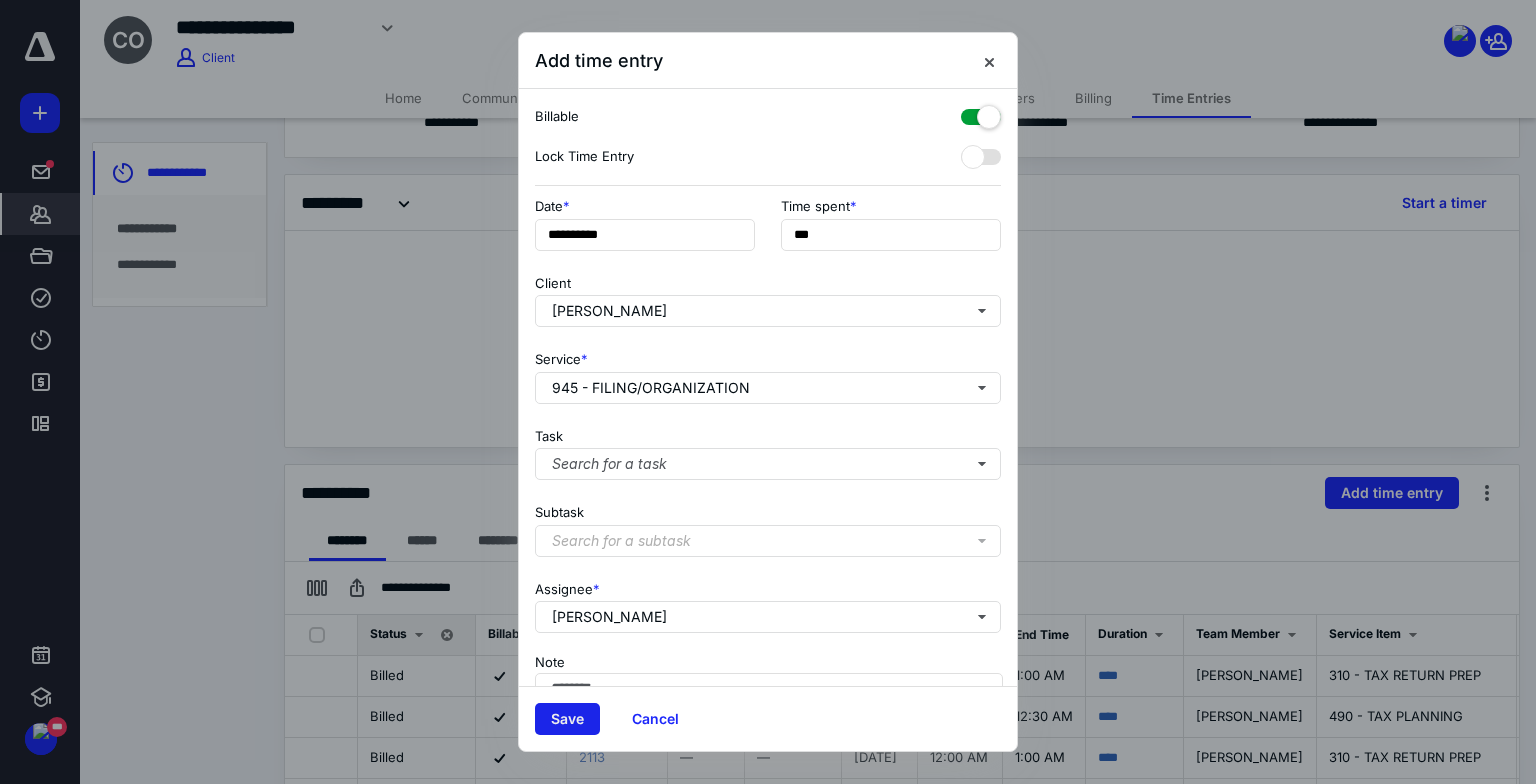click on "Save" at bounding box center (567, 719) 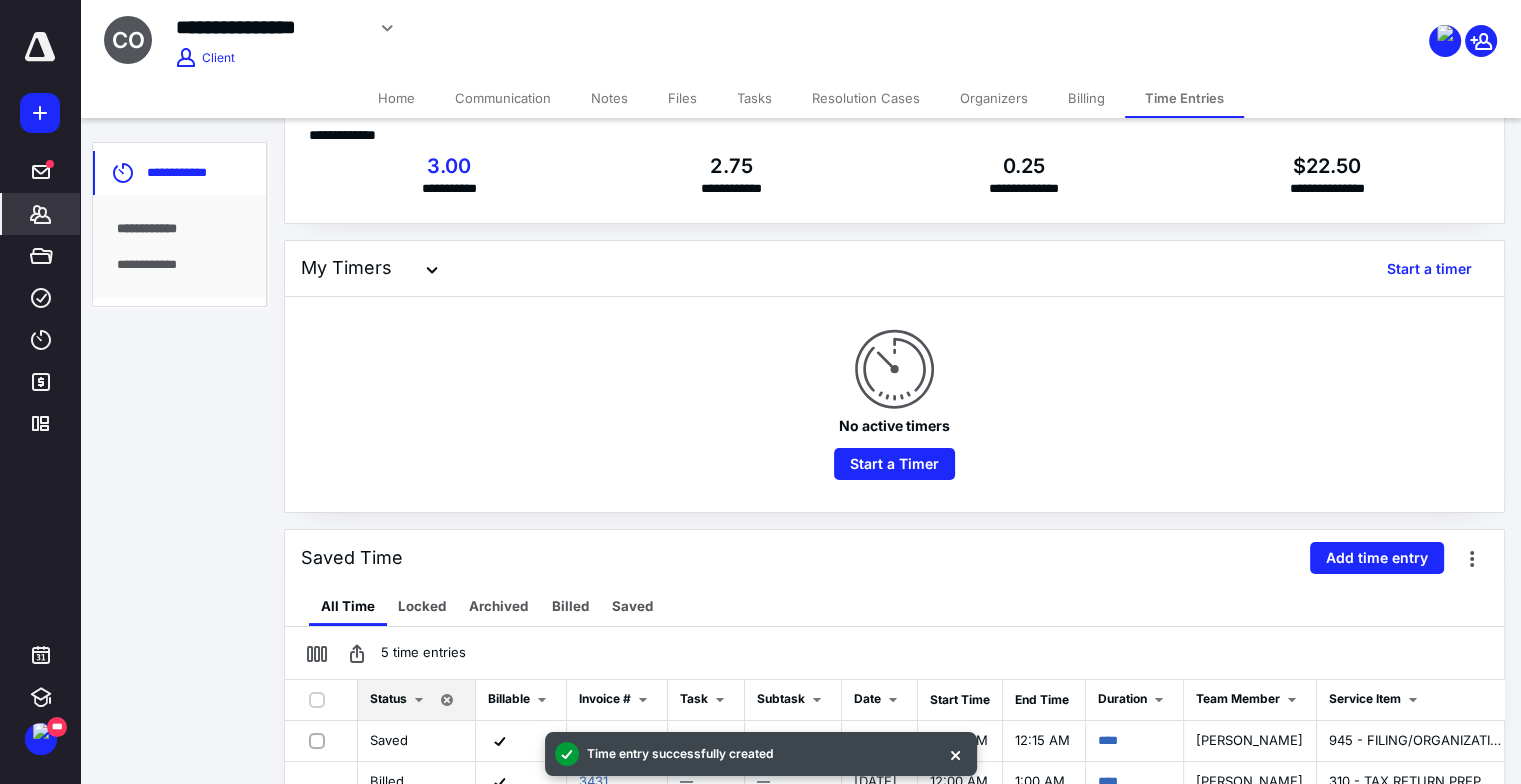 scroll, scrollTop: 0, scrollLeft: 0, axis: both 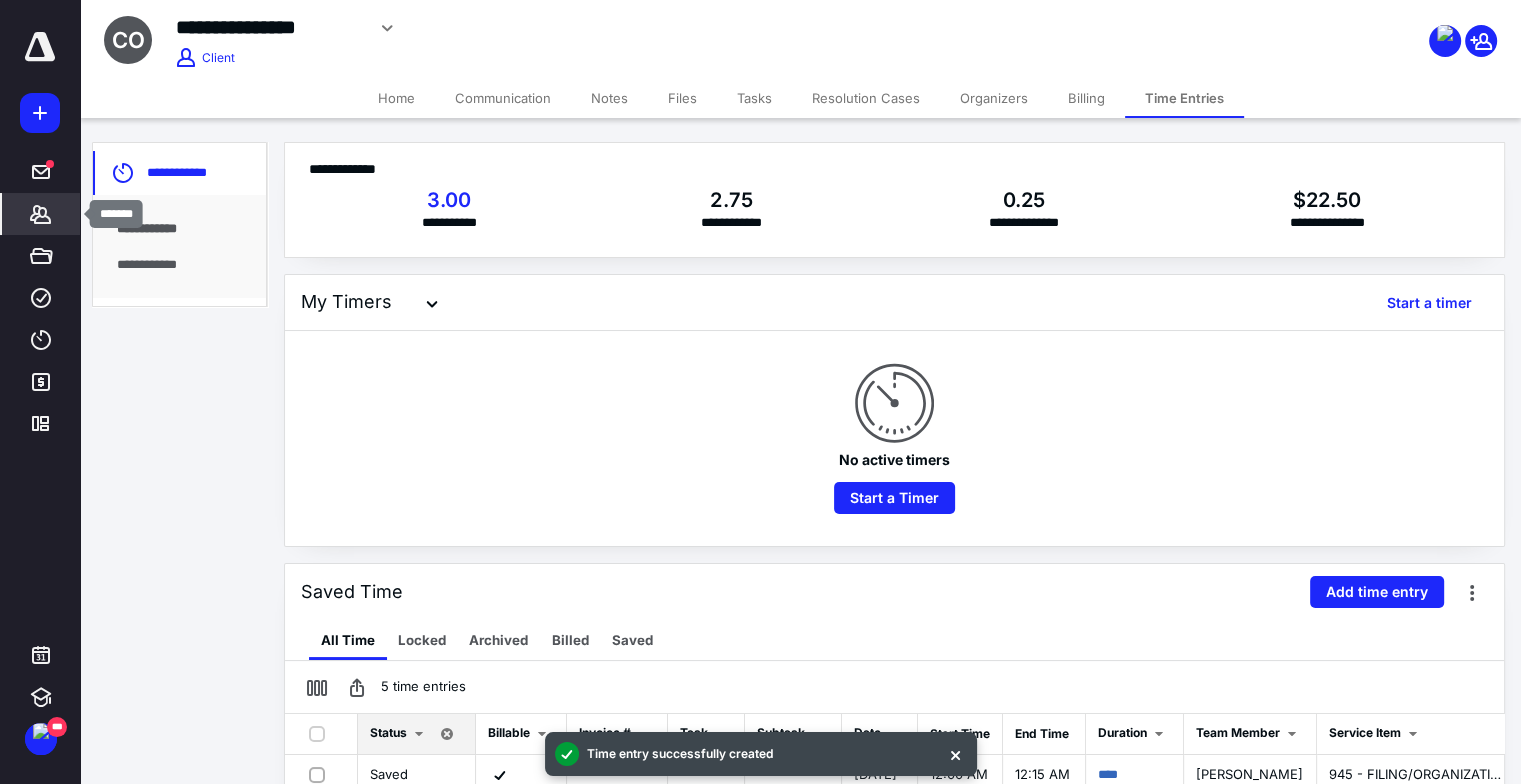 click on "*******" at bounding box center [41, 214] 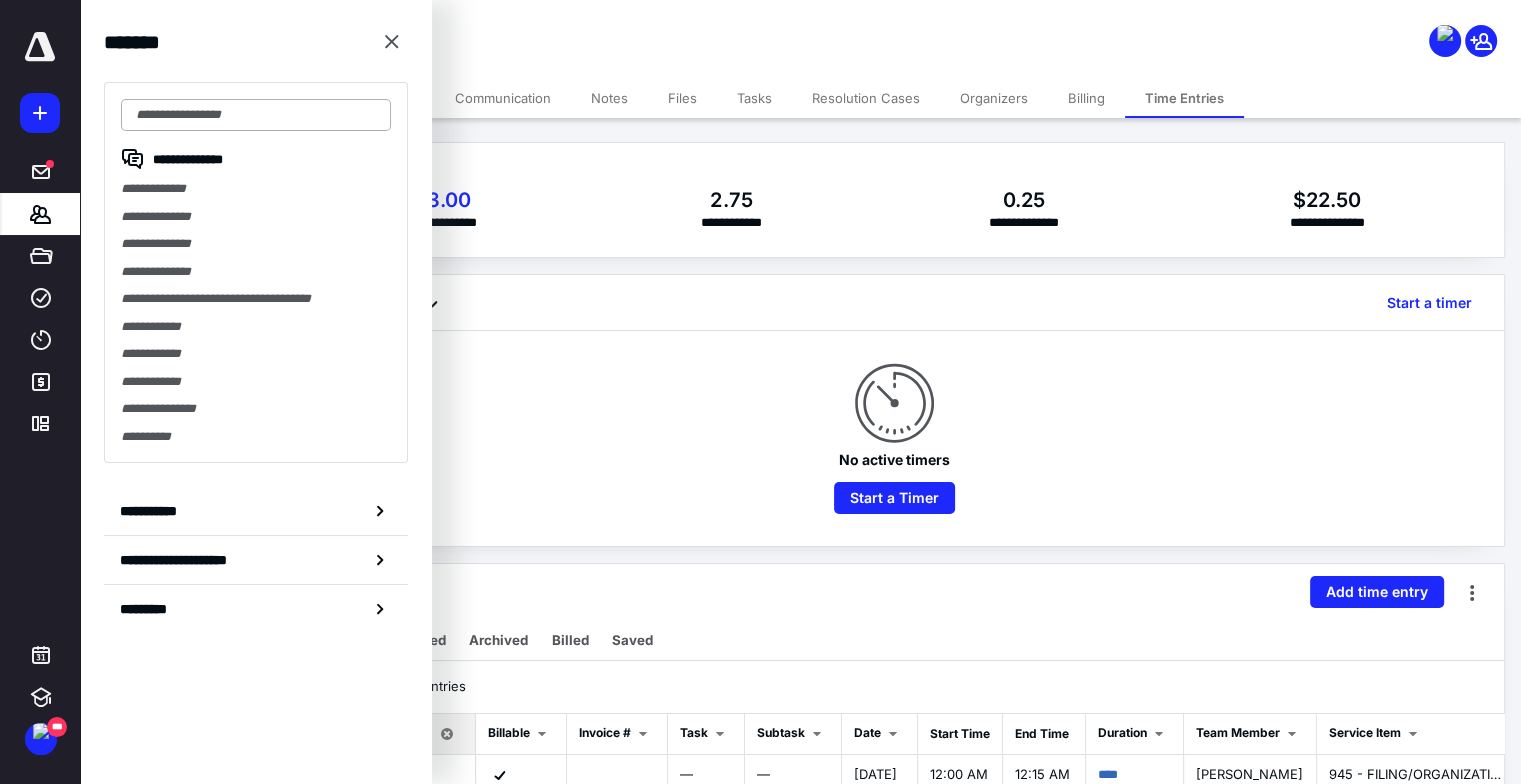 click at bounding box center (256, 115) 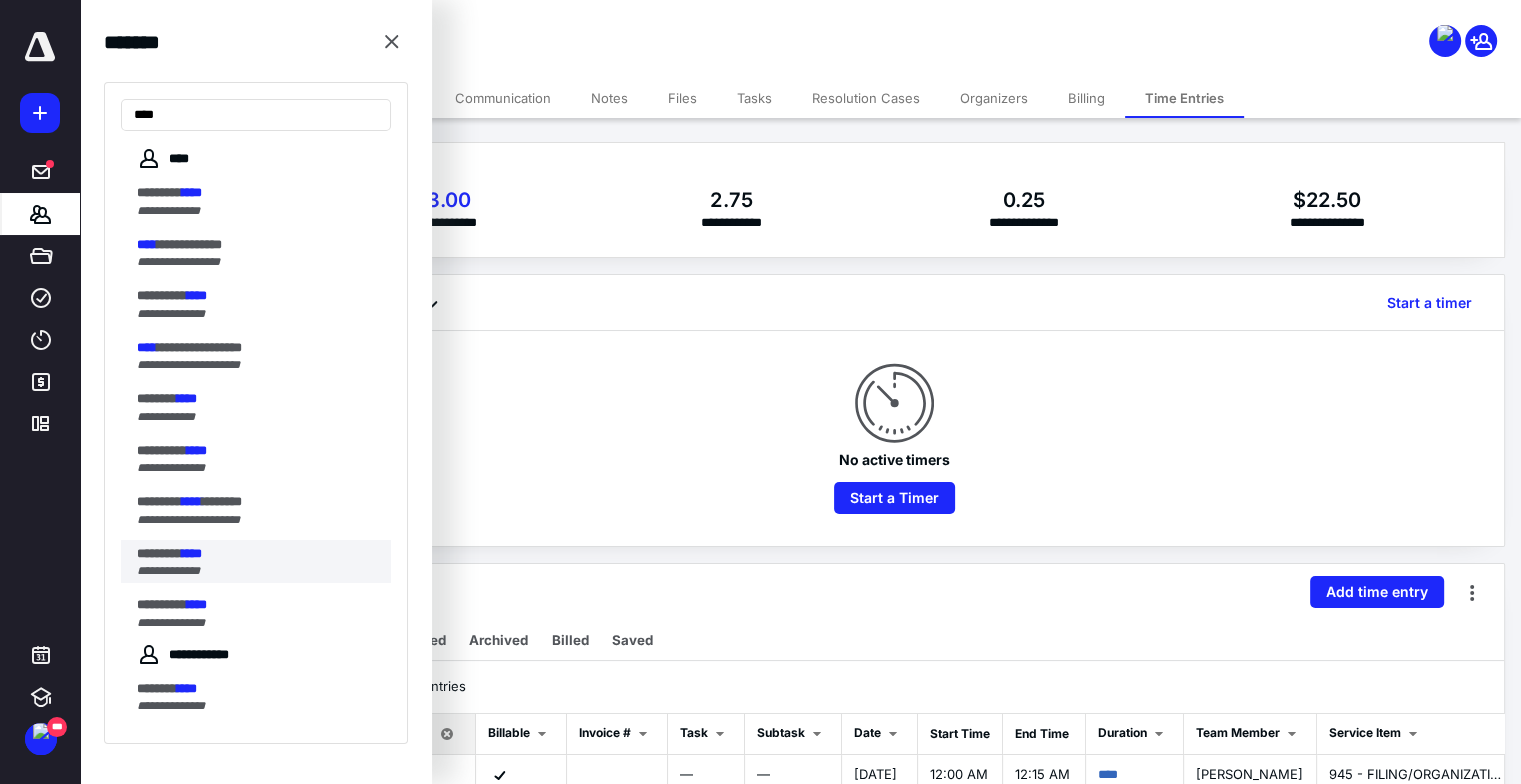 type on "****" 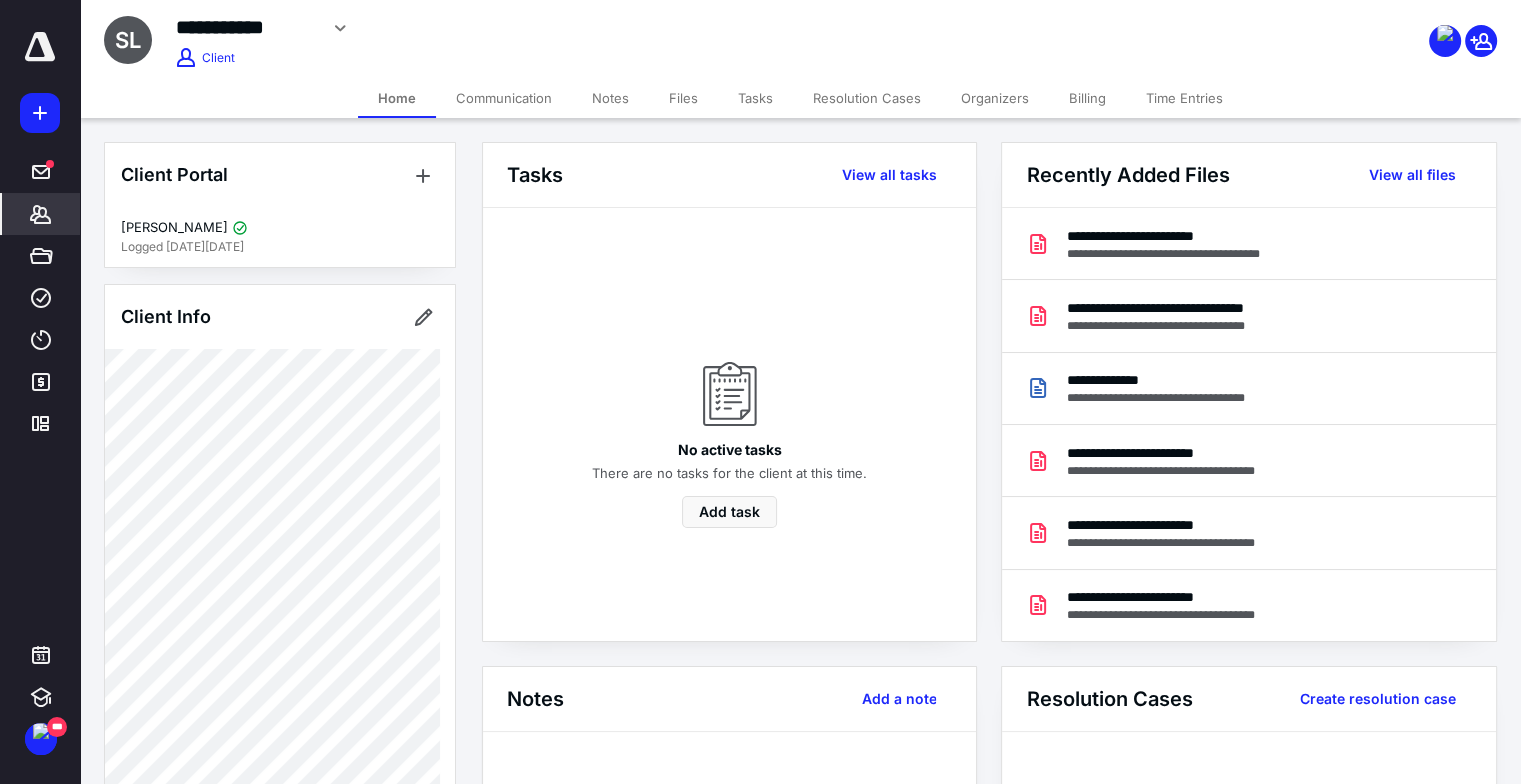 click on "**********" at bounding box center [800, 39] 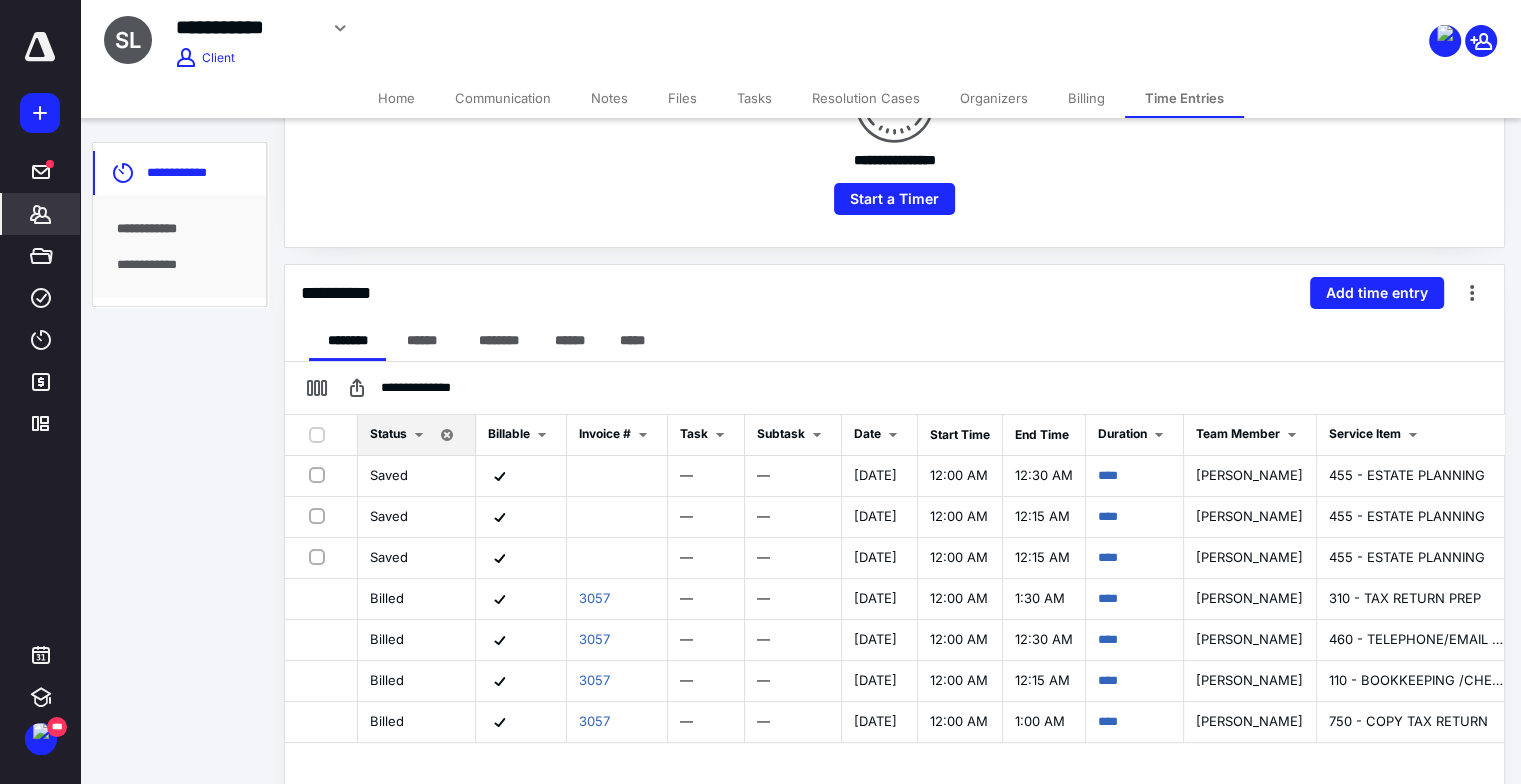 scroll, scrollTop: 0, scrollLeft: 0, axis: both 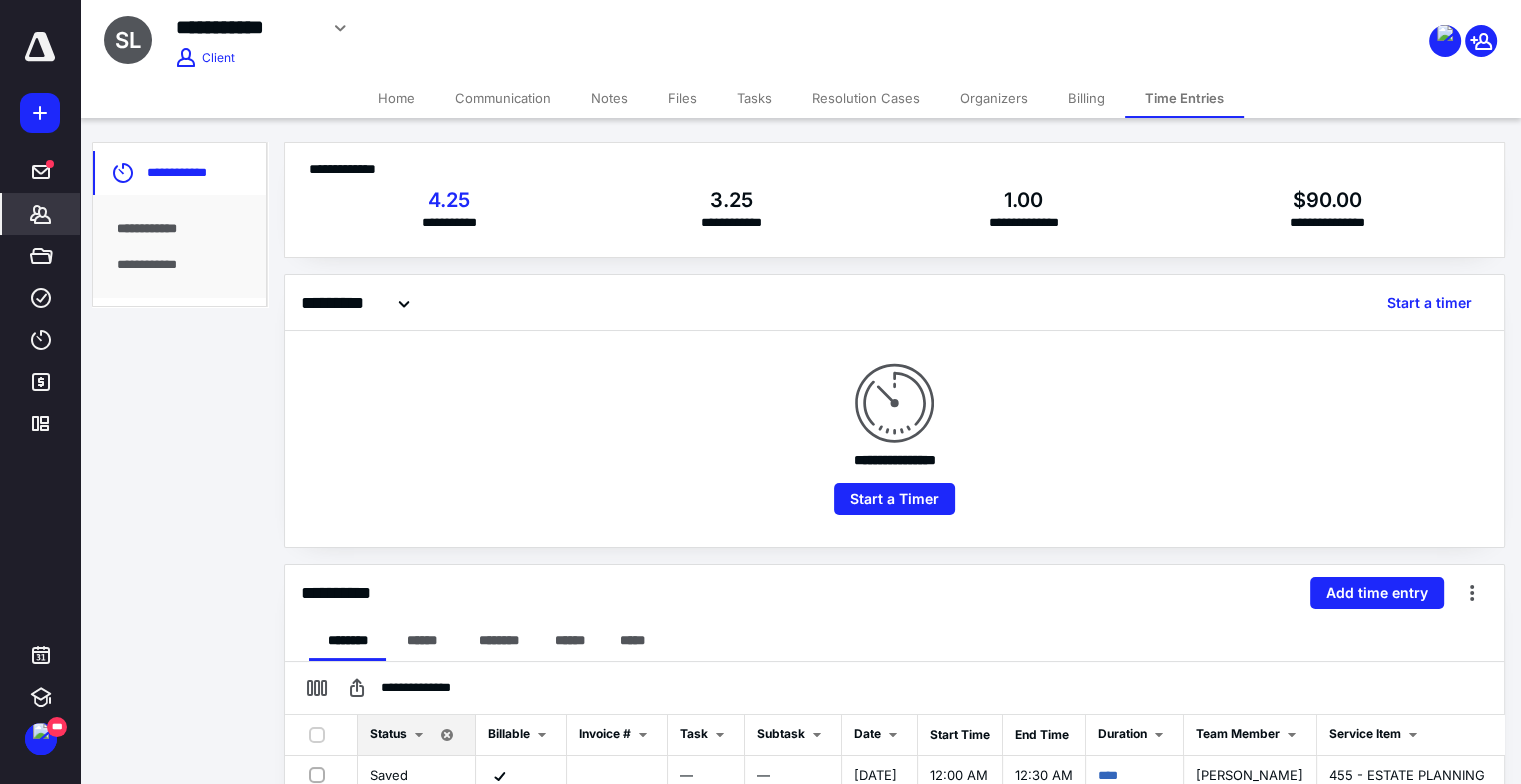 click on "Billing" at bounding box center (1086, 98) 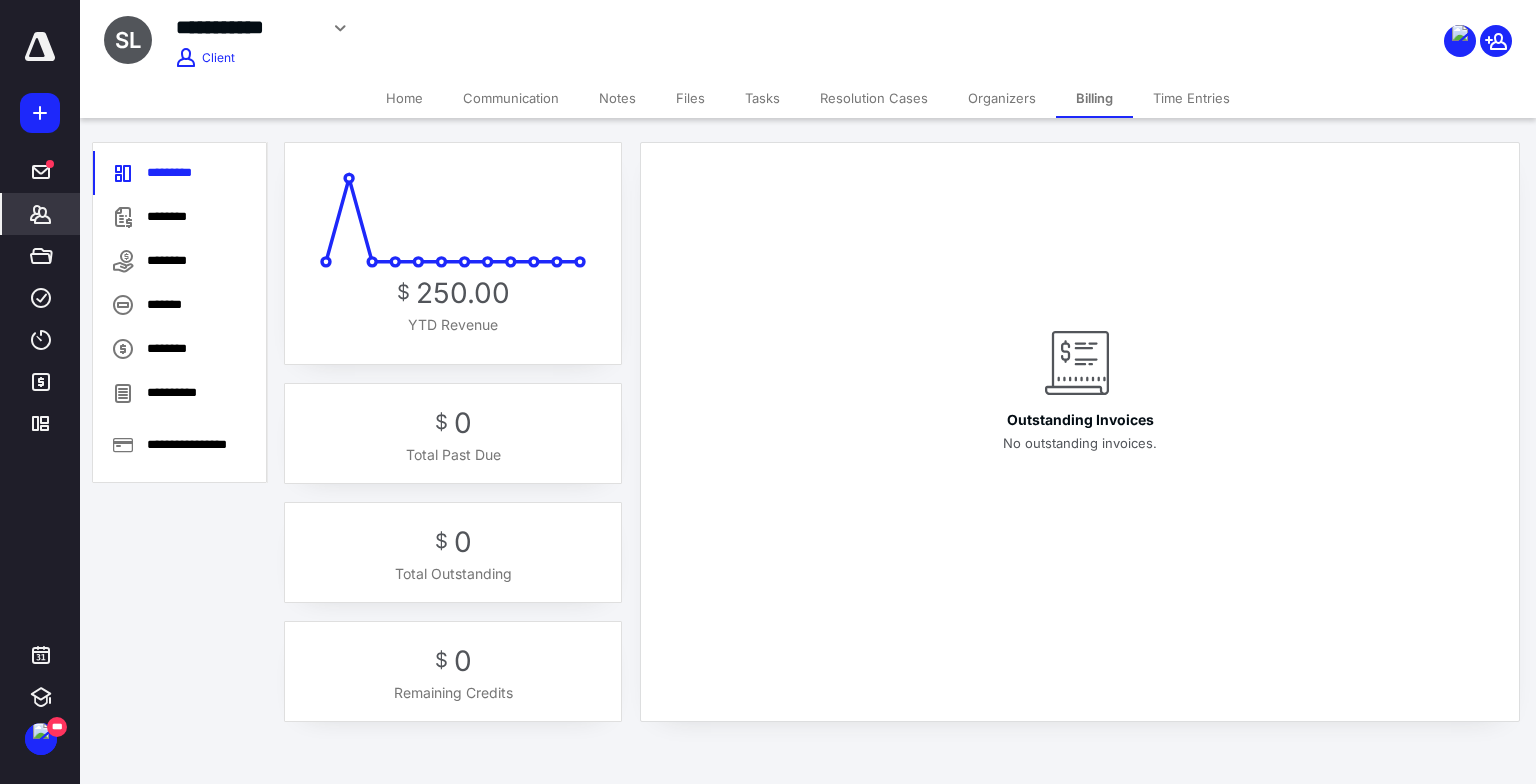 click on "Time Entries" at bounding box center [1191, 98] 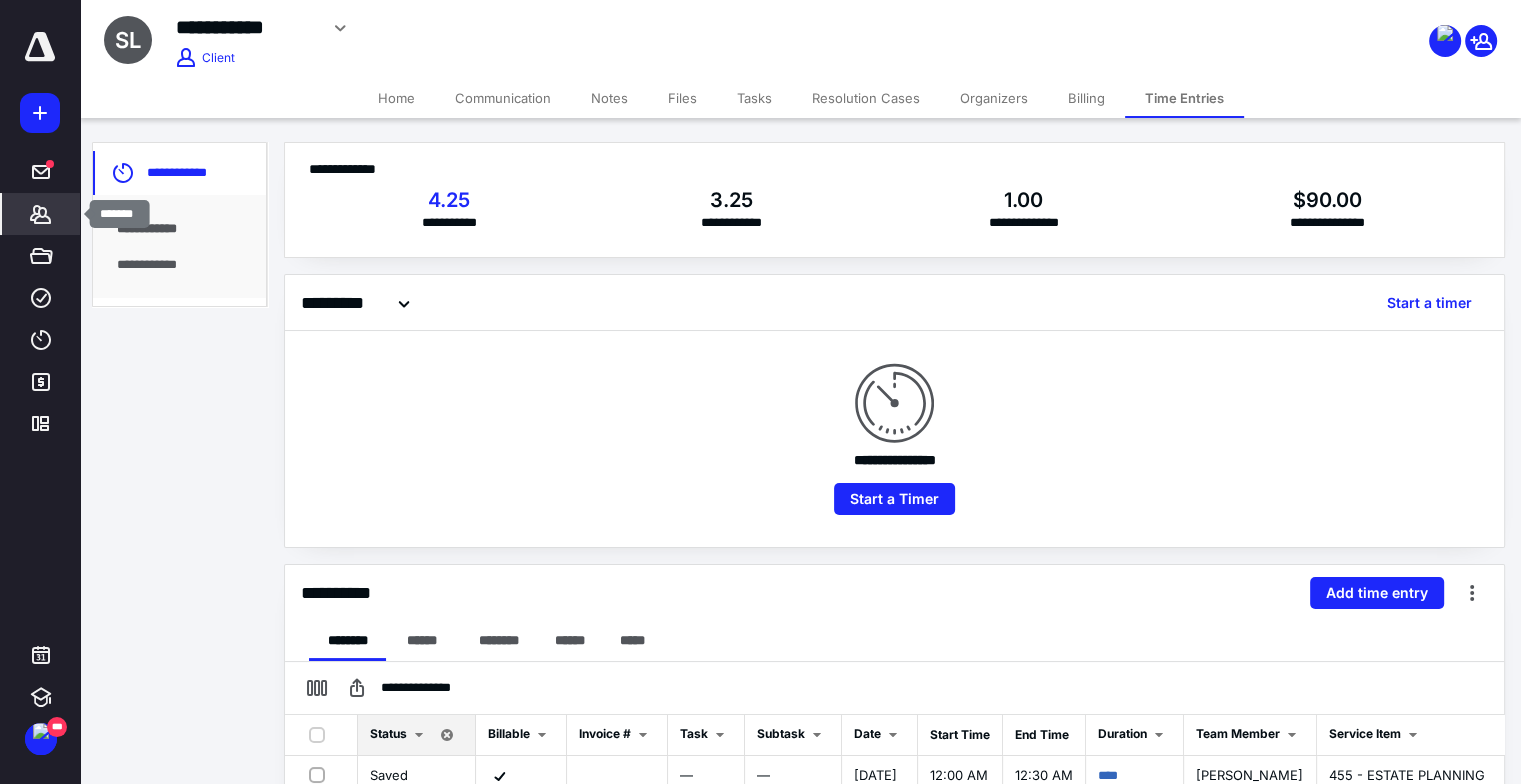 click on "*******" at bounding box center (41, 214) 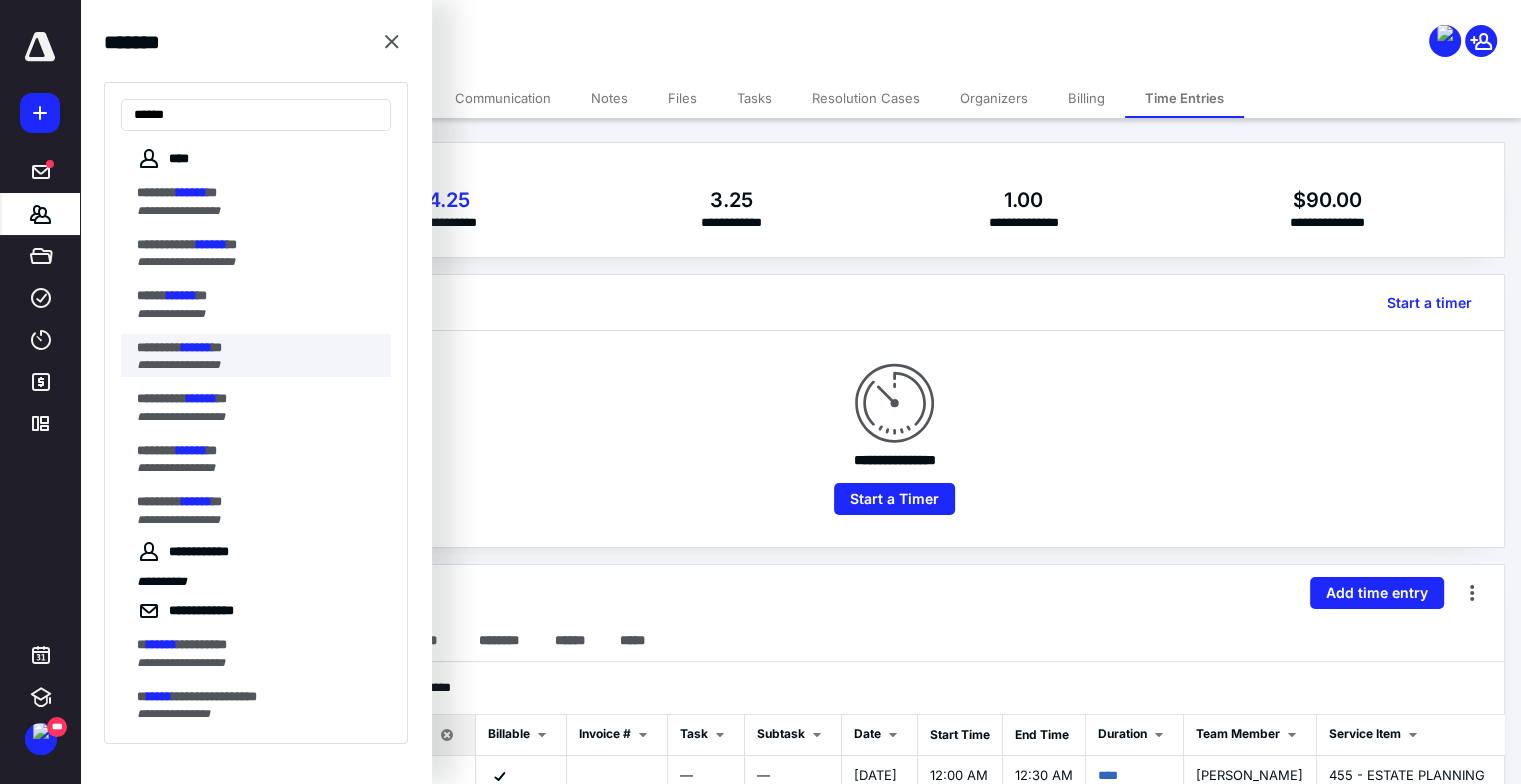 type on "******" 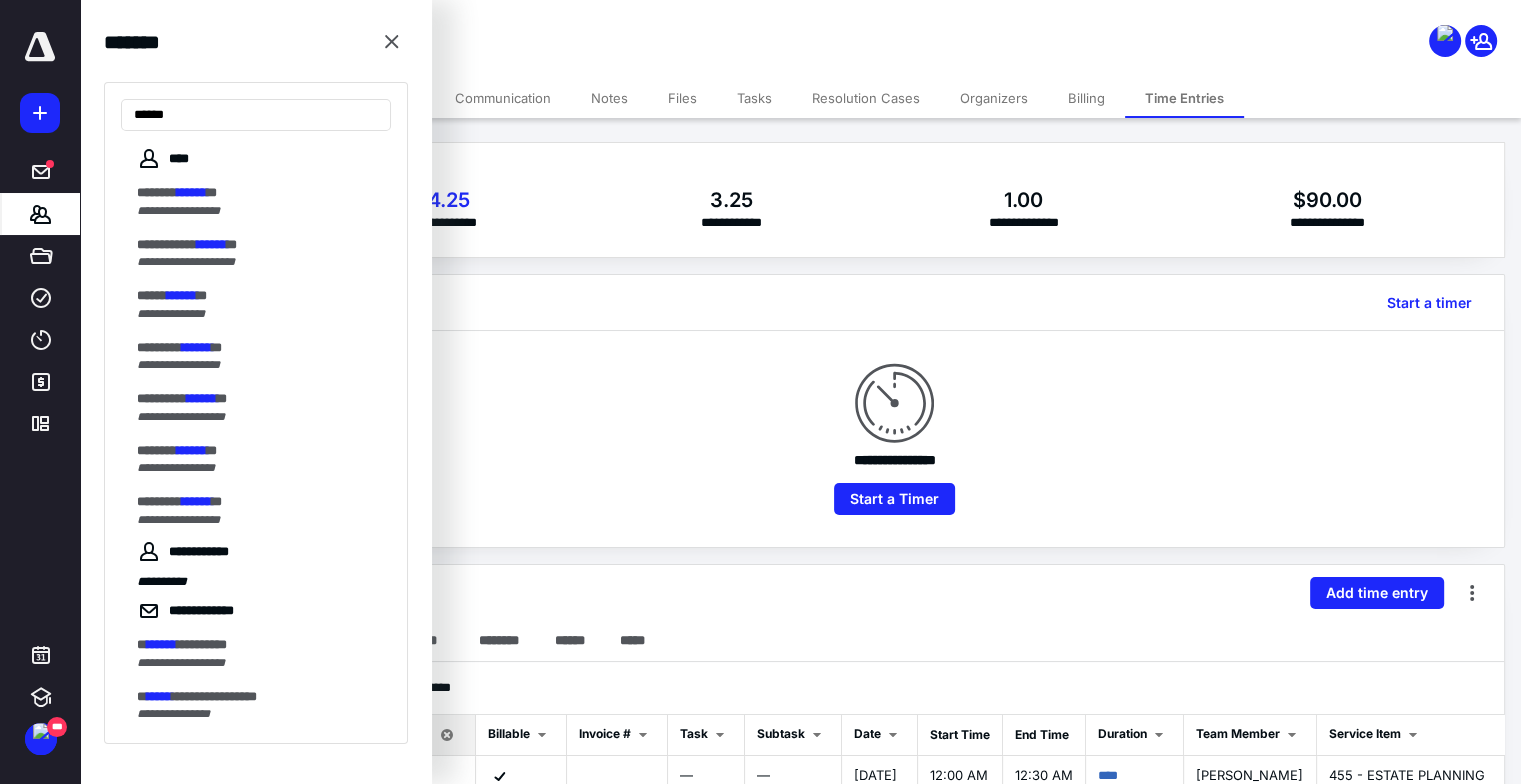 click on "******** ****** **" at bounding box center (258, 348) 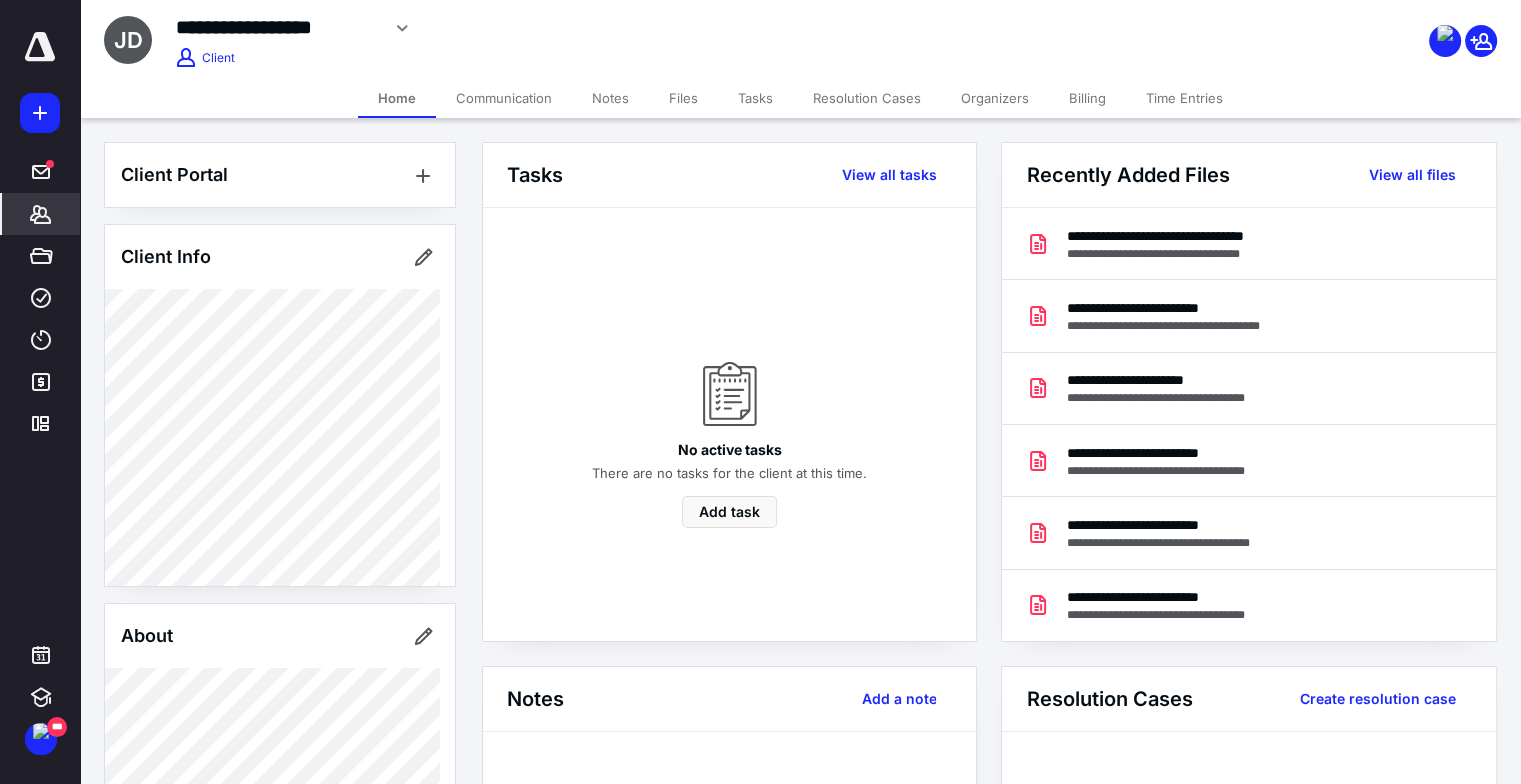 click on "Time Entries" at bounding box center (1184, 98) 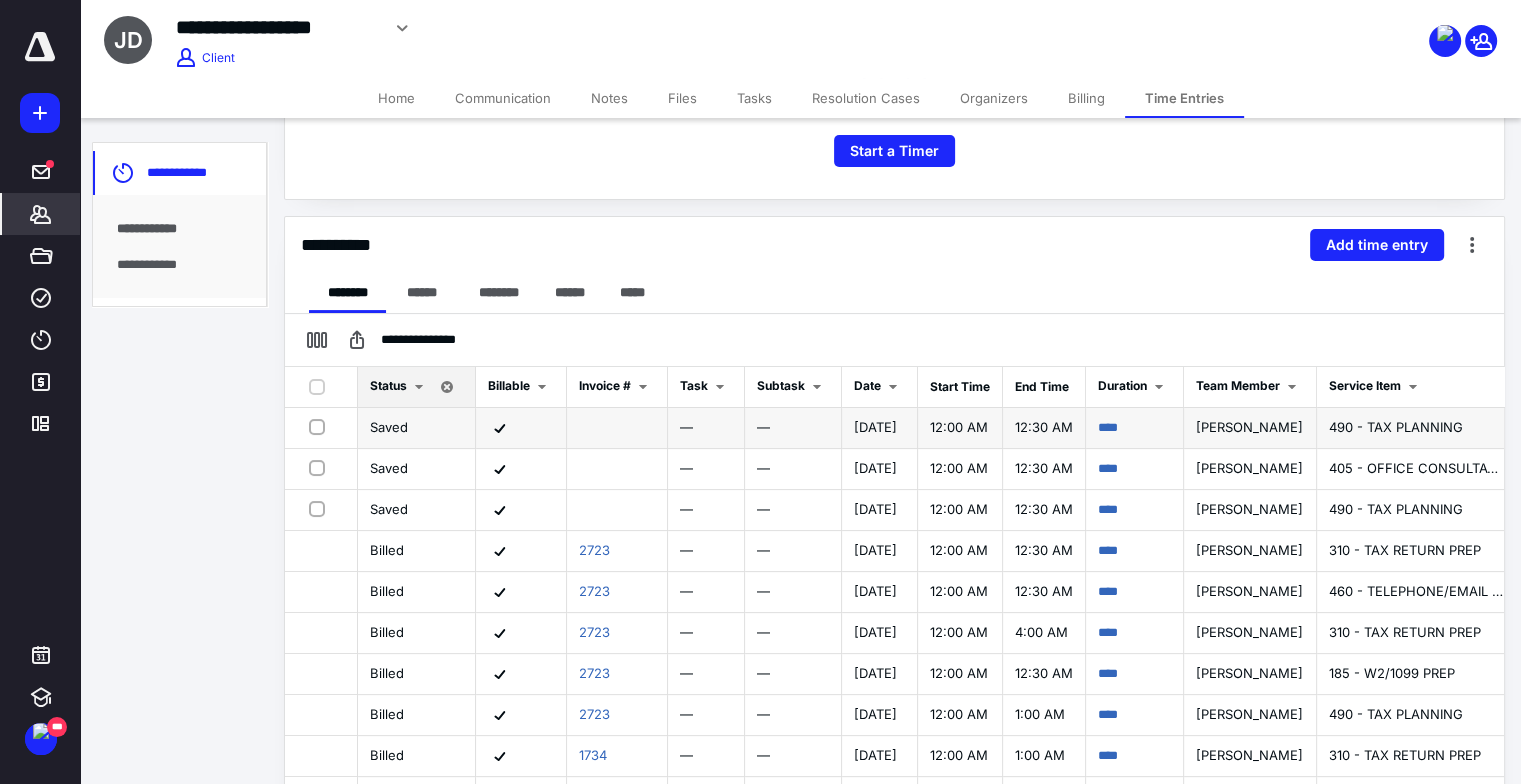 scroll, scrollTop: 400, scrollLeft: 0, axis: vertical 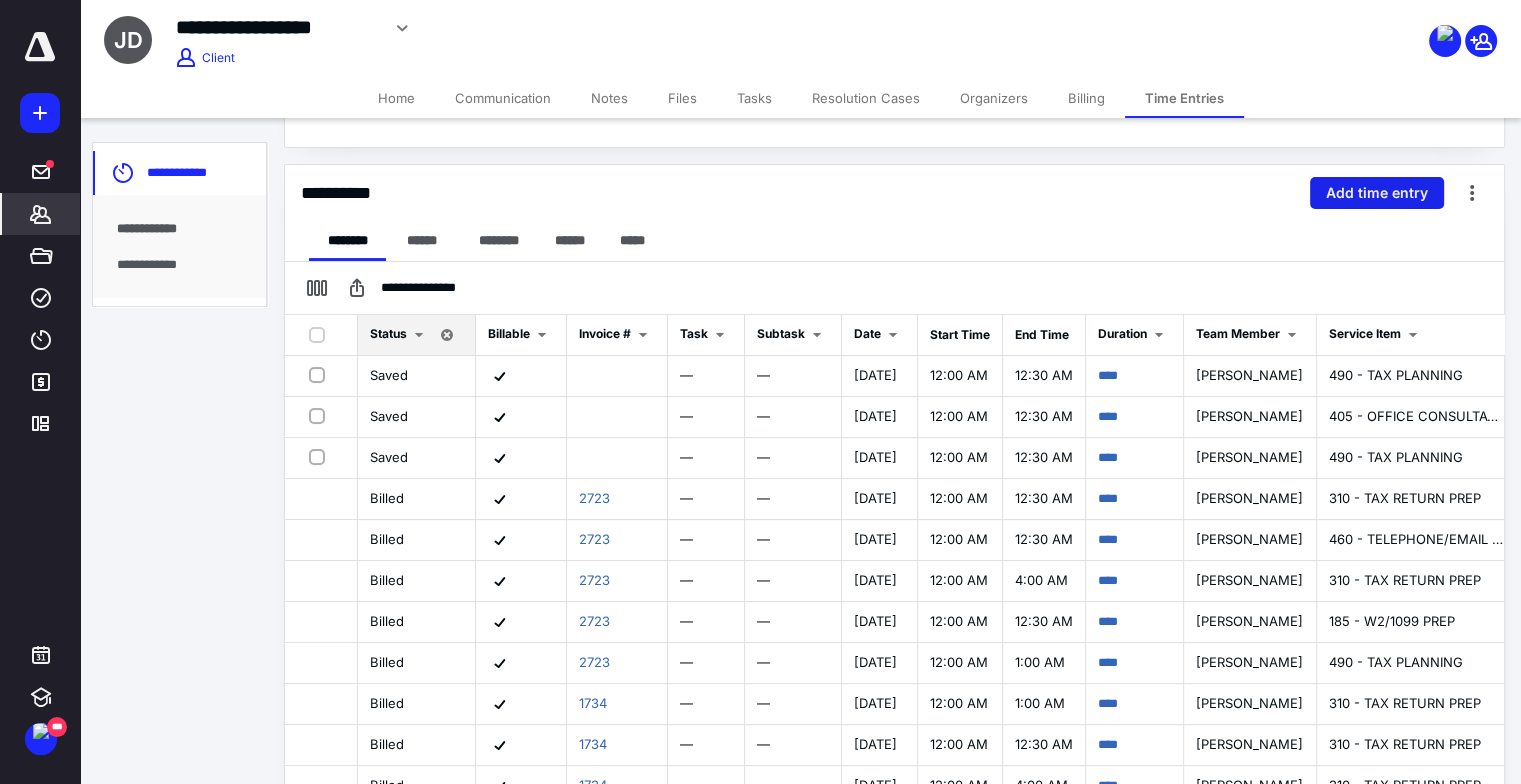 click on "Add time entry" at bounding box center [1377, 193] 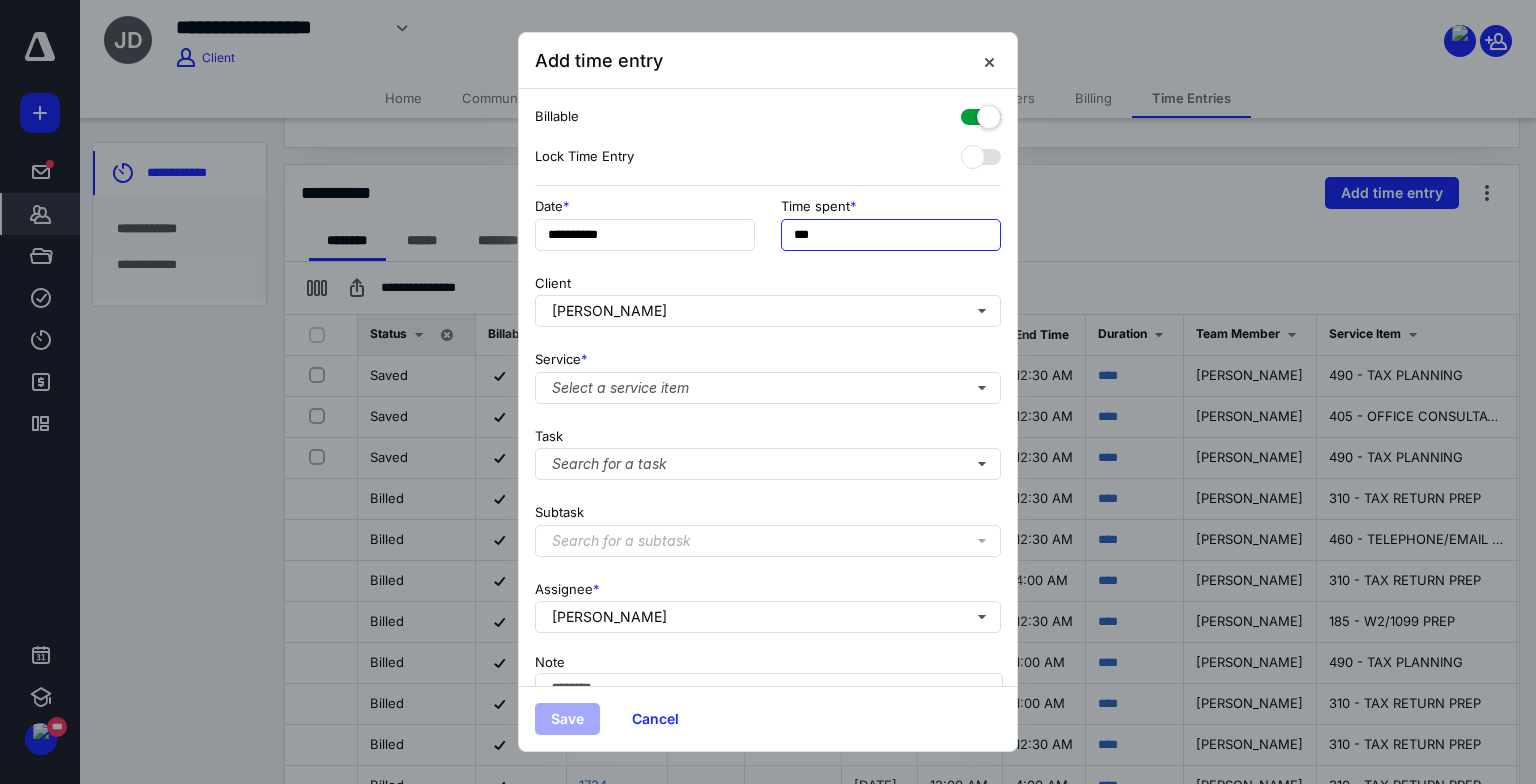 drag, startPoint x: 828, startPoint y: 236, endPoint x: 671, endPoint y: 212, distance: 158.8238 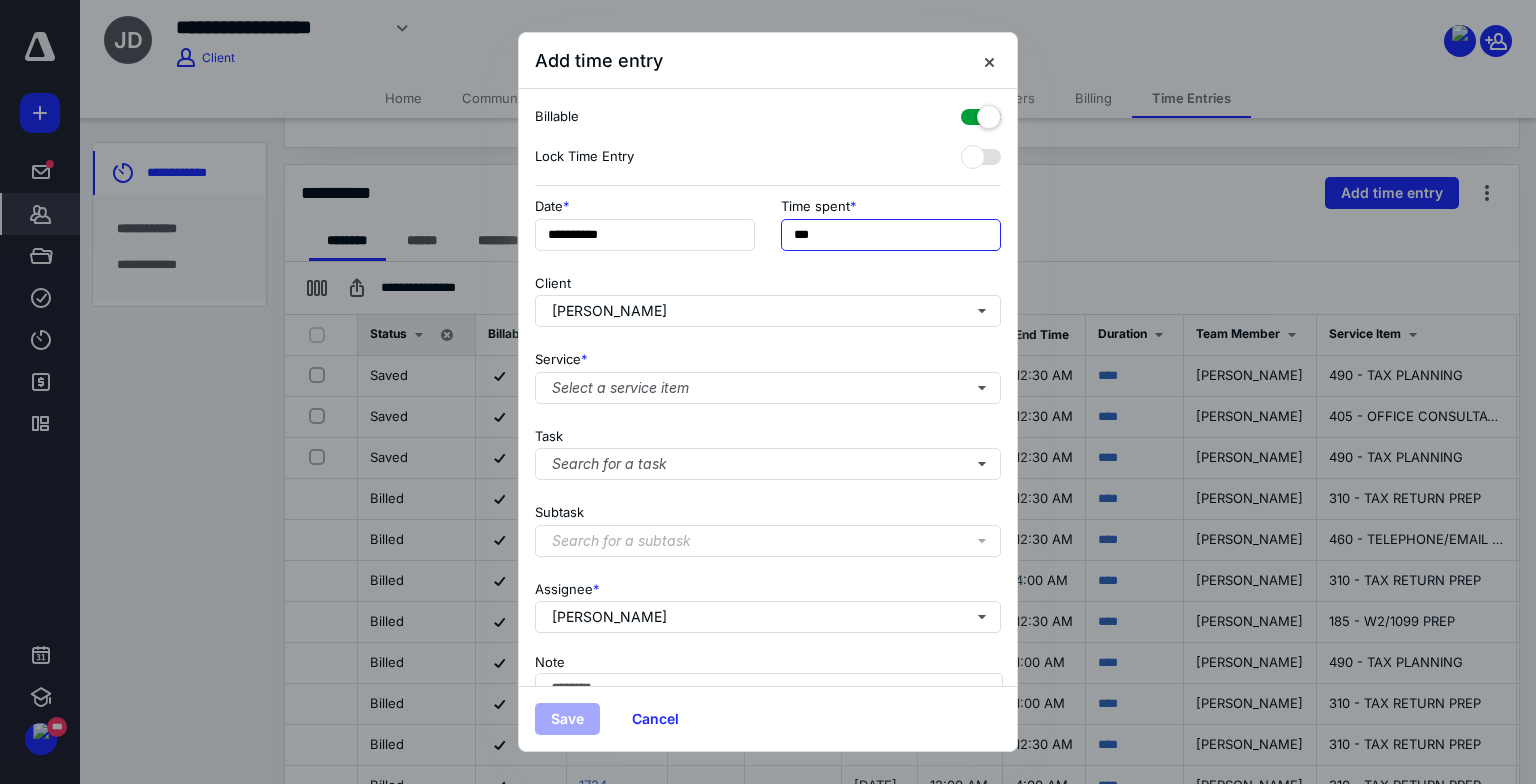 type on "***" 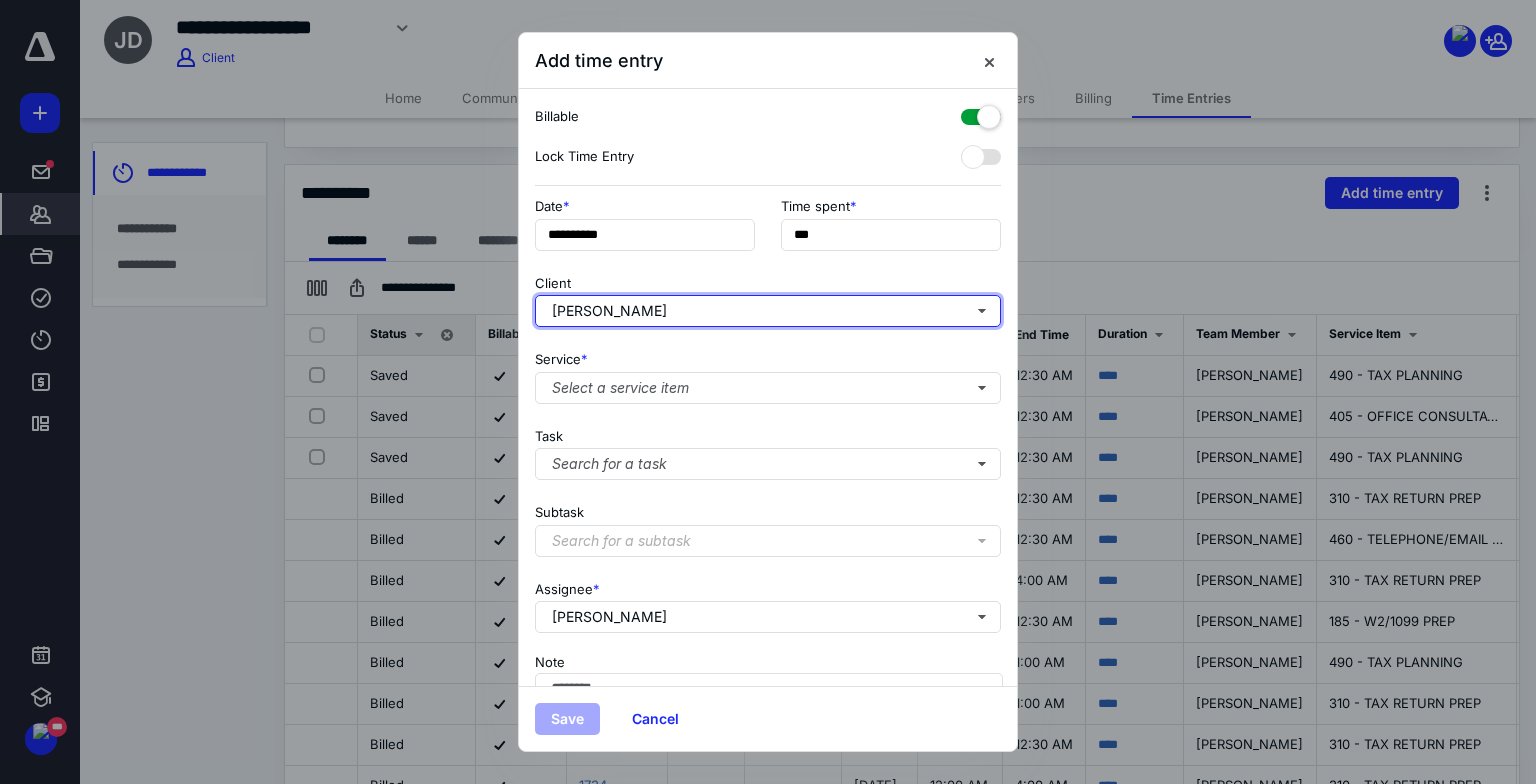 type 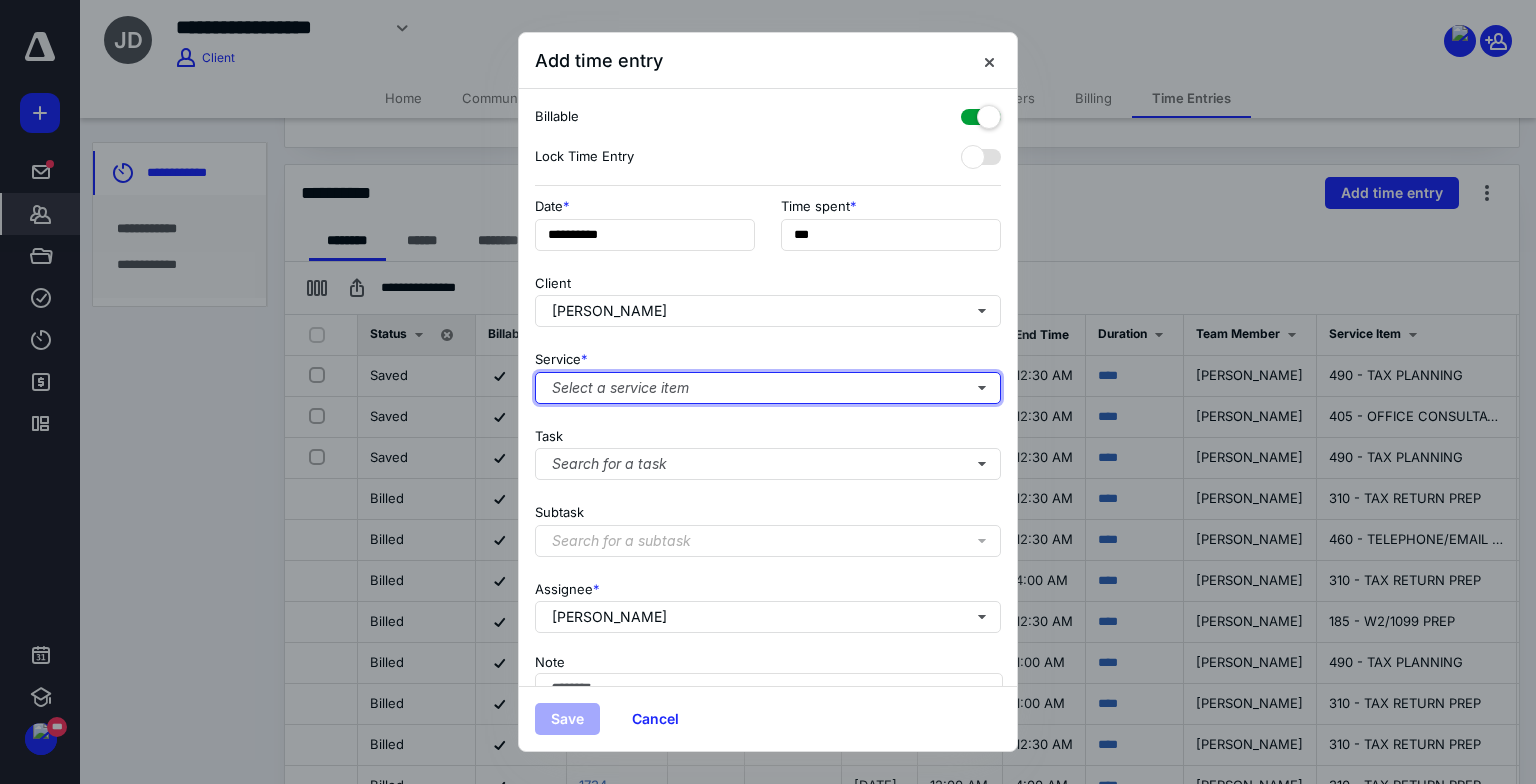 type 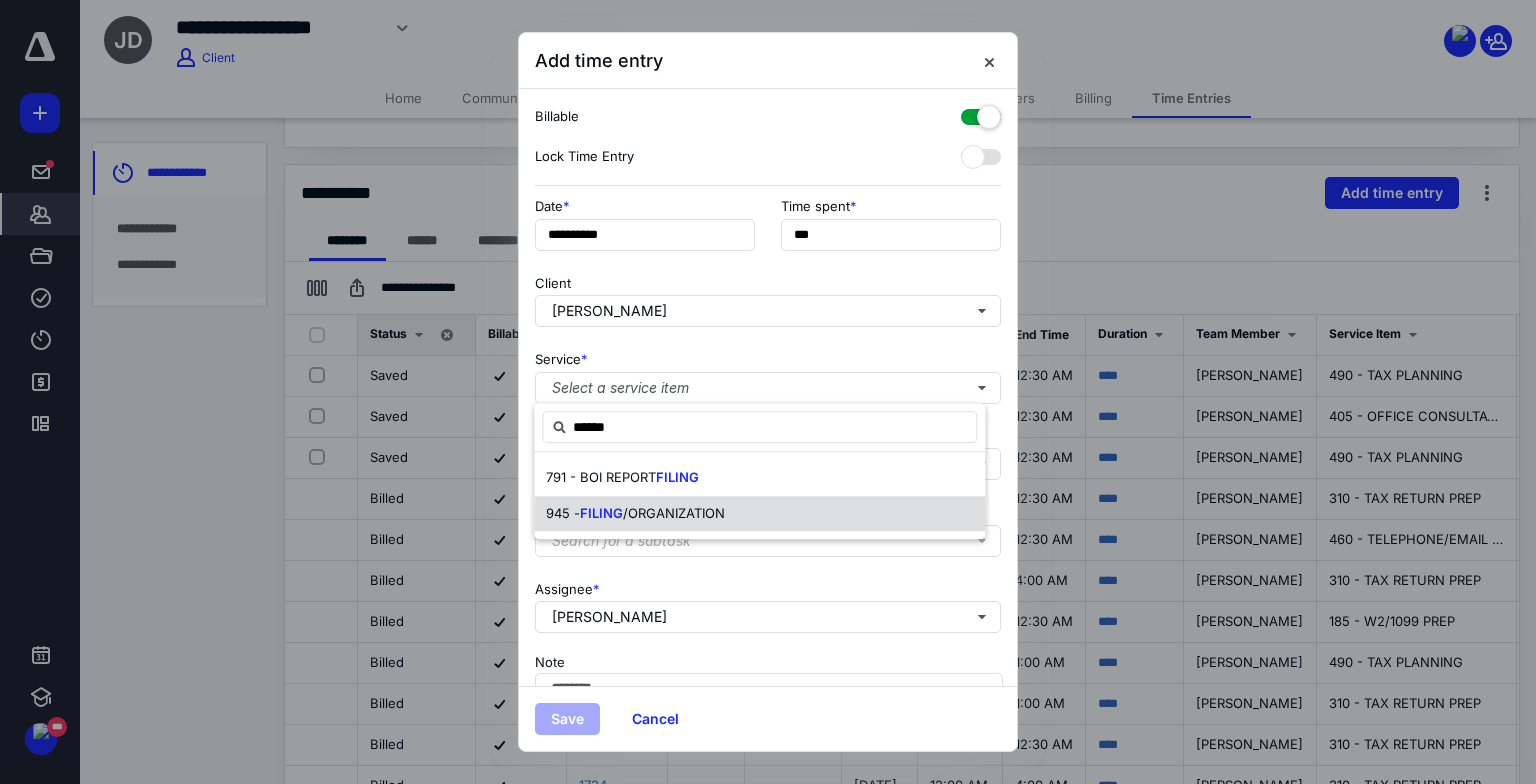 click on "945 -  FILING /ORGANIZATION" at bounding box center [759, 514] 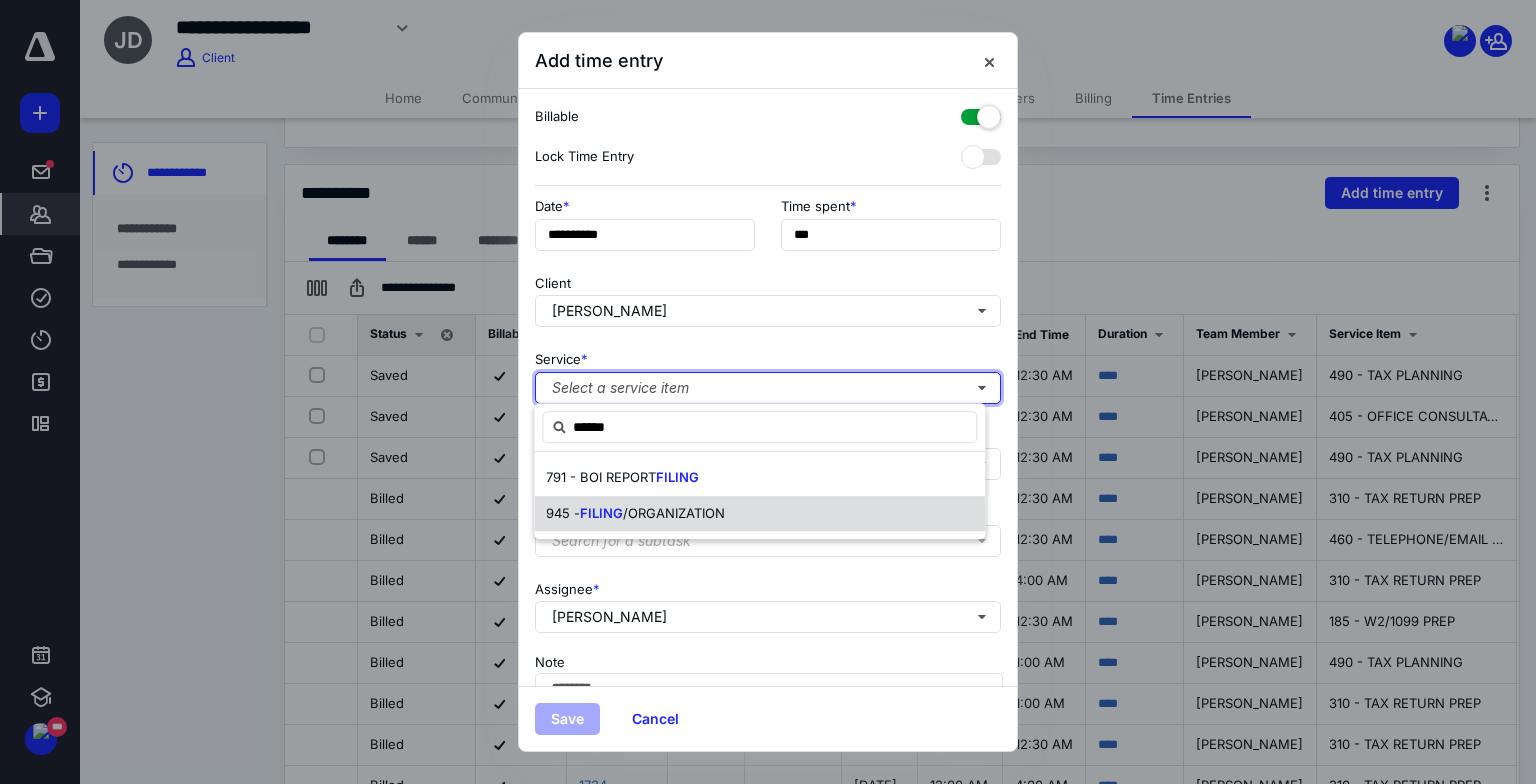 type 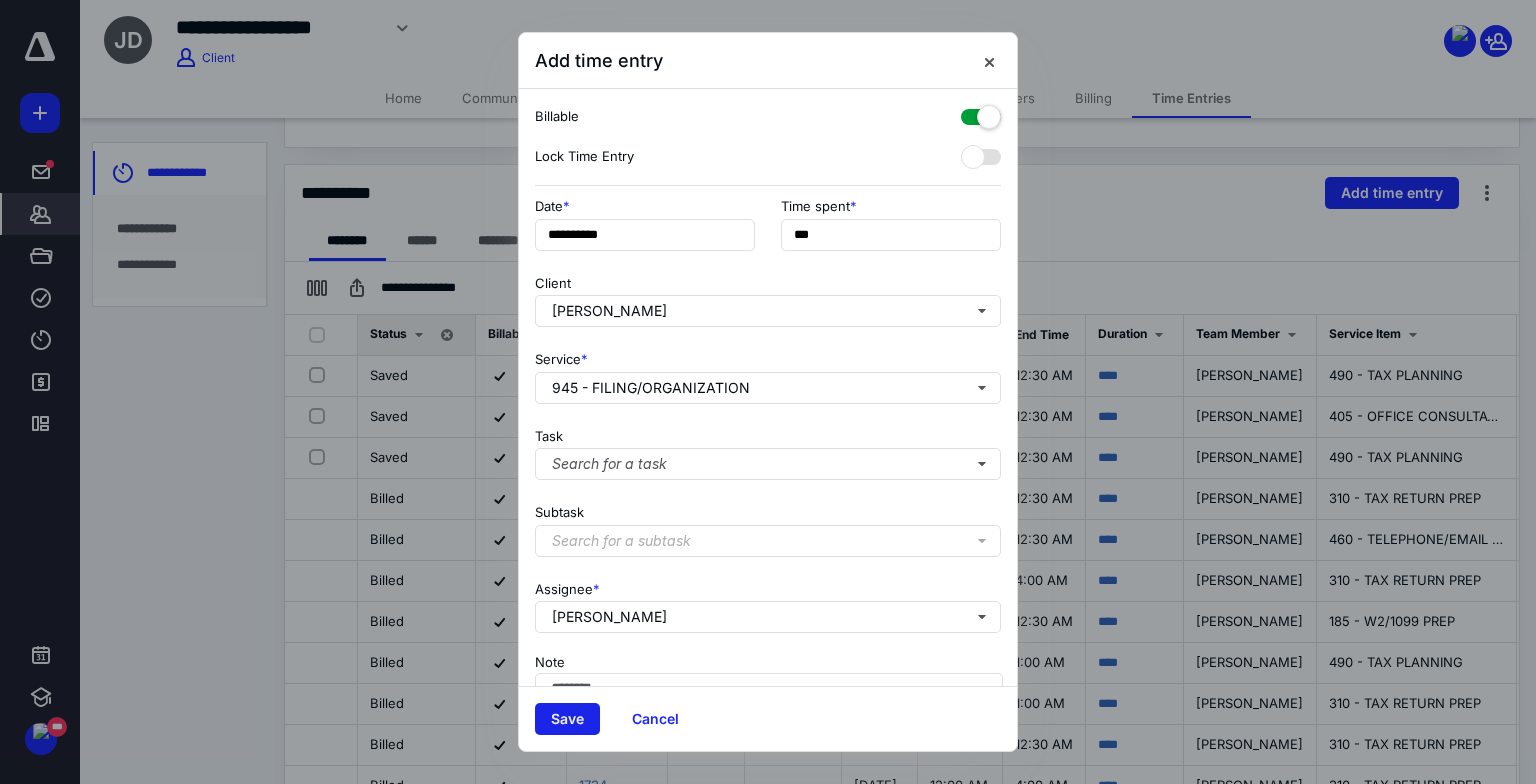 click on "Save" at bounding box center (567, 719) 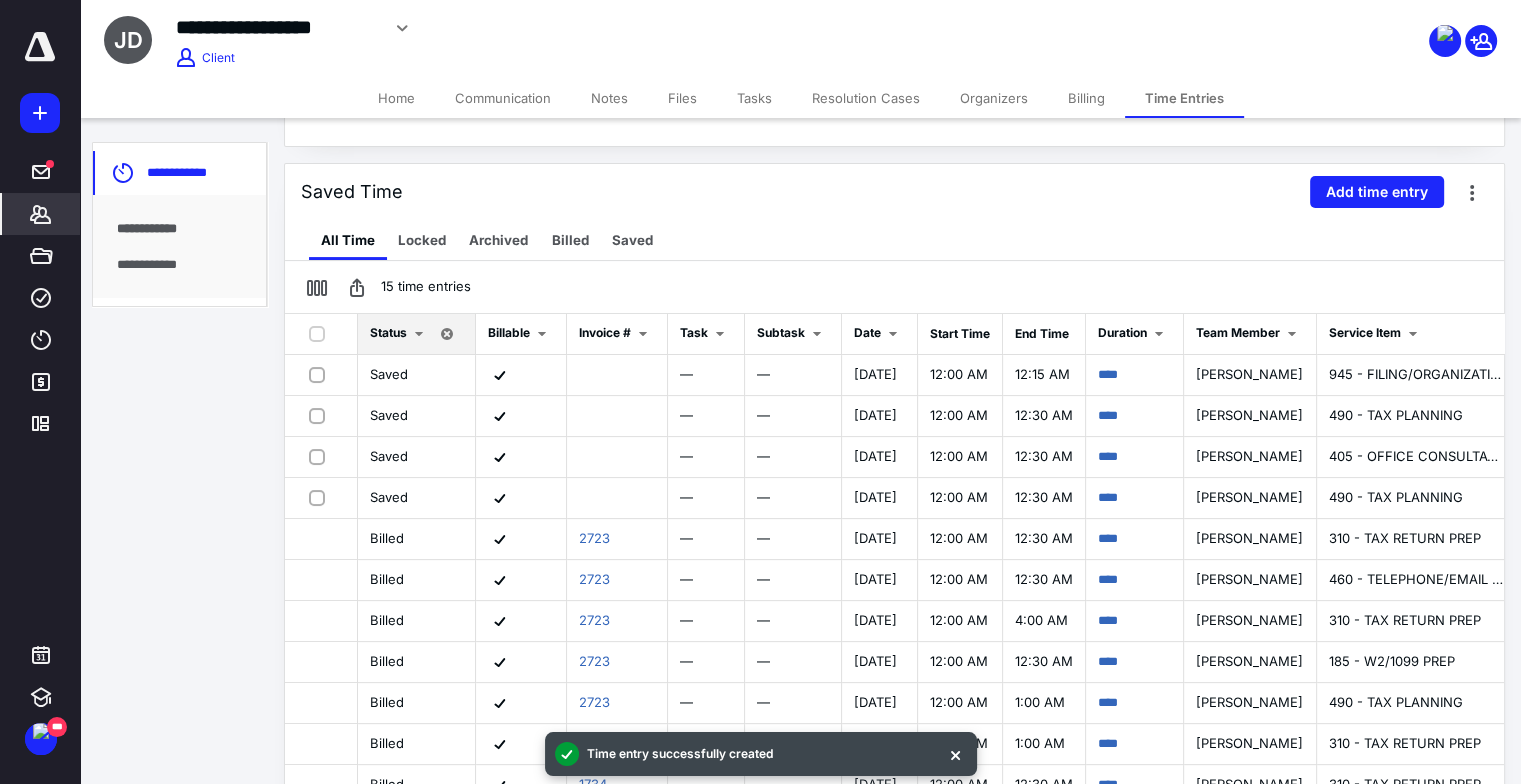 click on "Time Entries" at bounding box center [1184, 98] 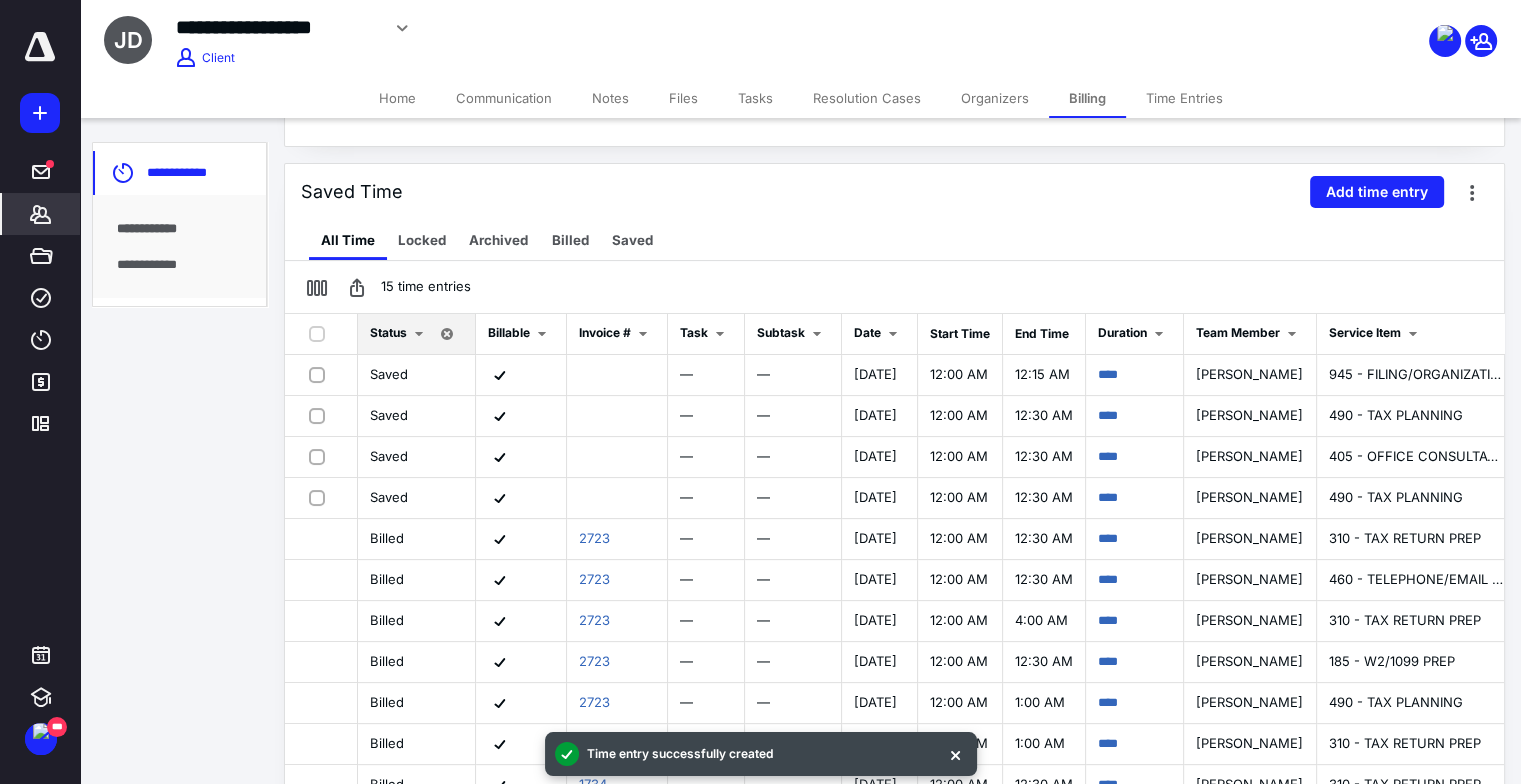 click on "Time Entries" at bounding box center [1184, 98] 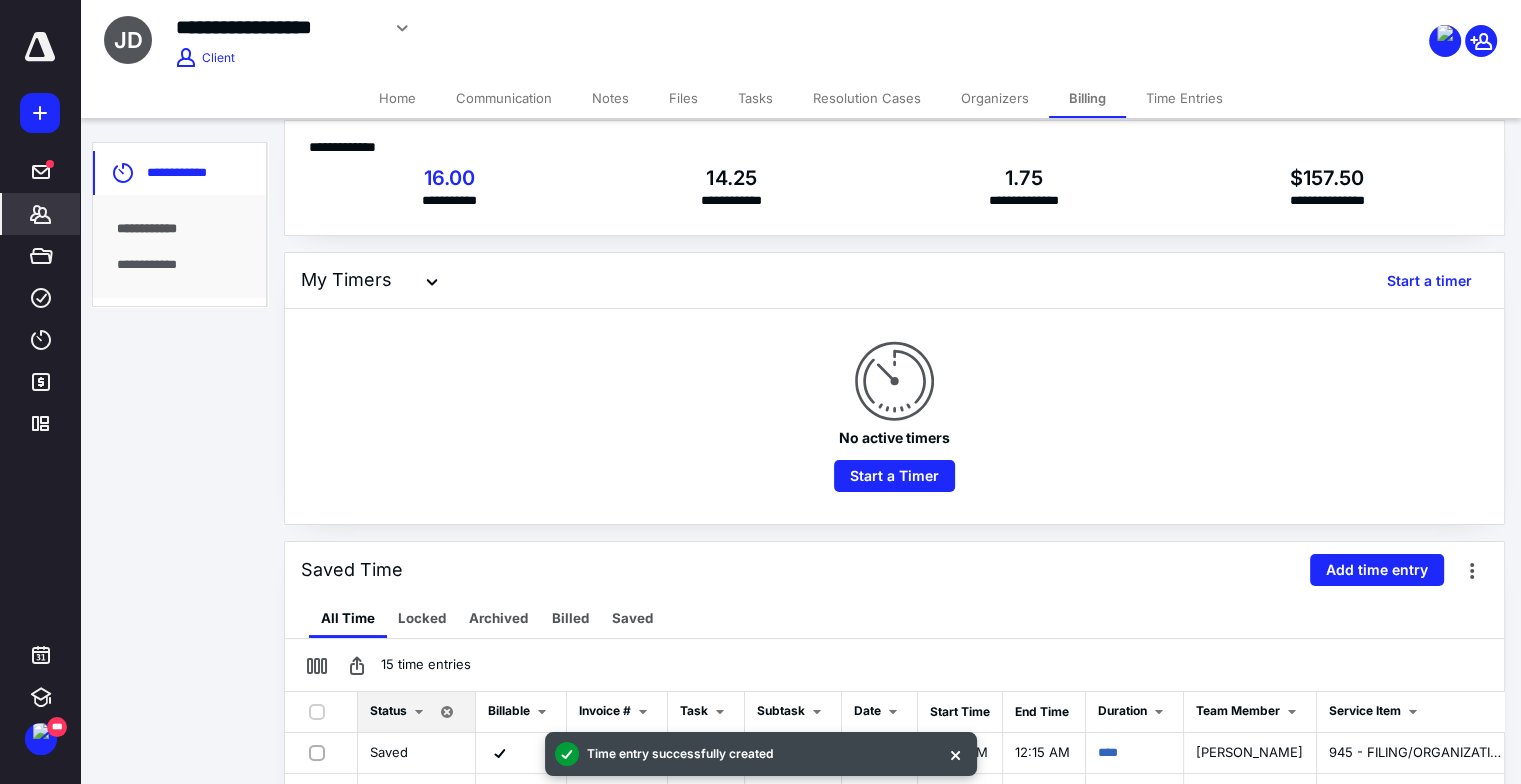 scroll, scrollTop: 0, scrollLeft: 0, axis: both 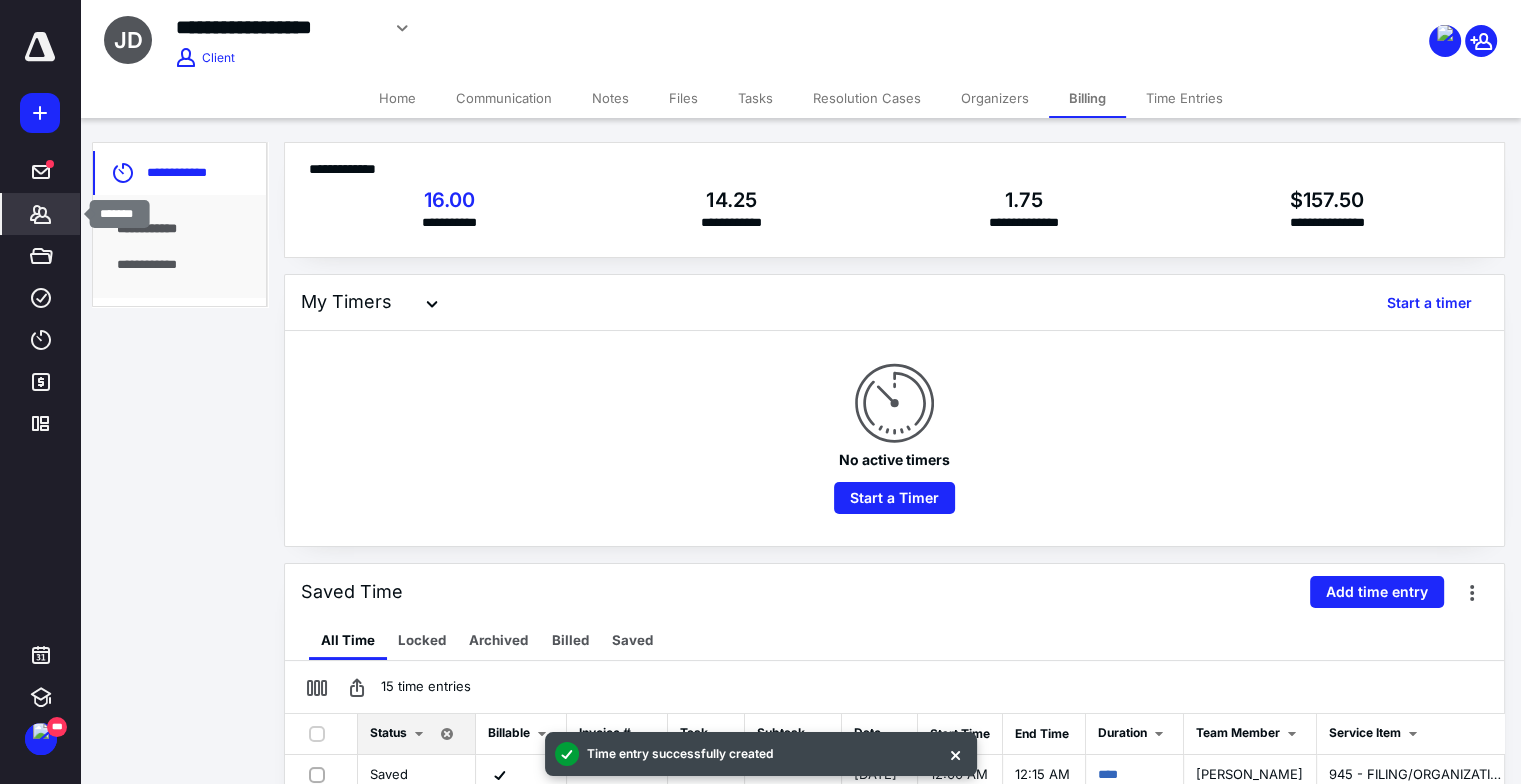 click 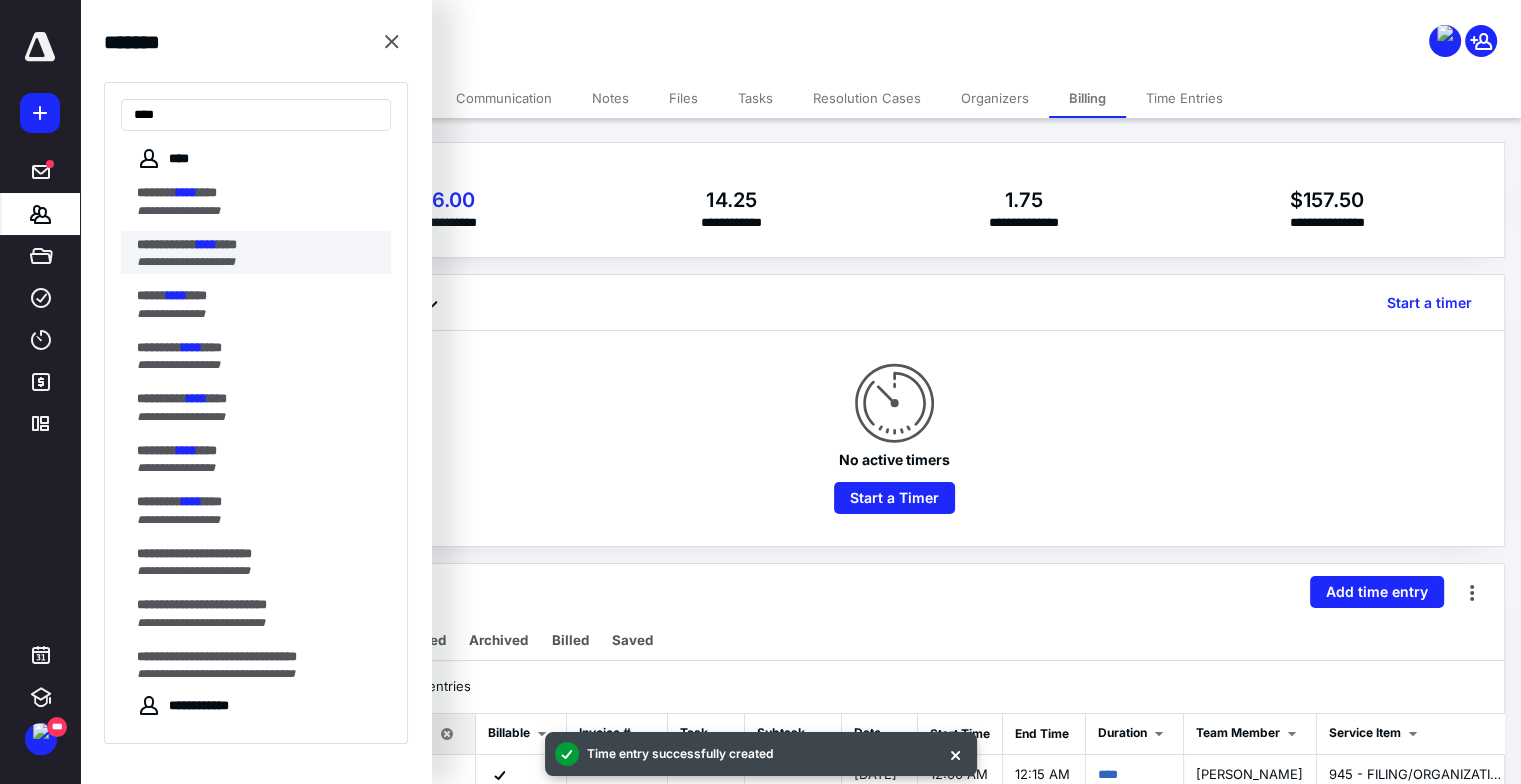type on "****" 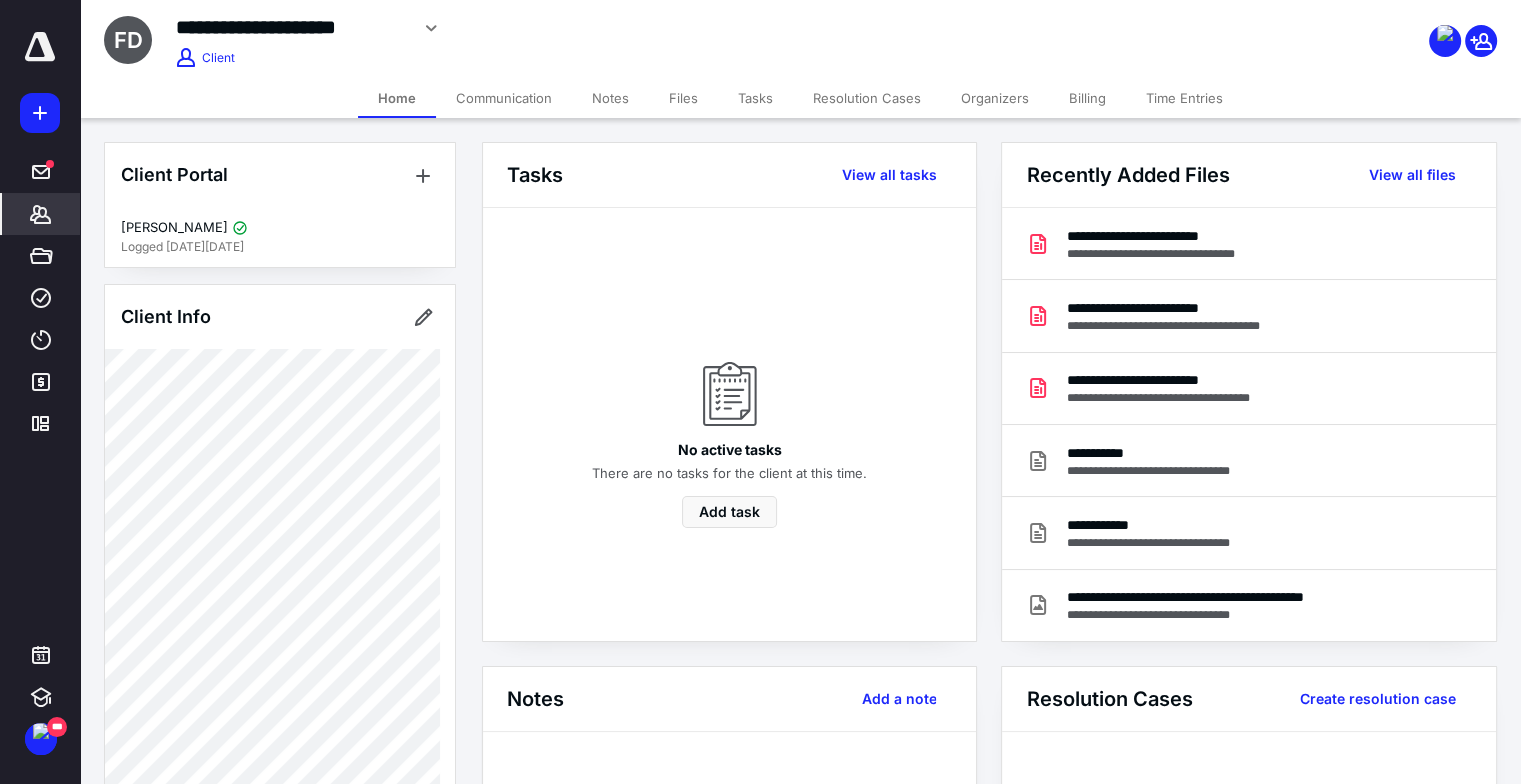 click on "Time Entries" at bounding box center (1184, 98) 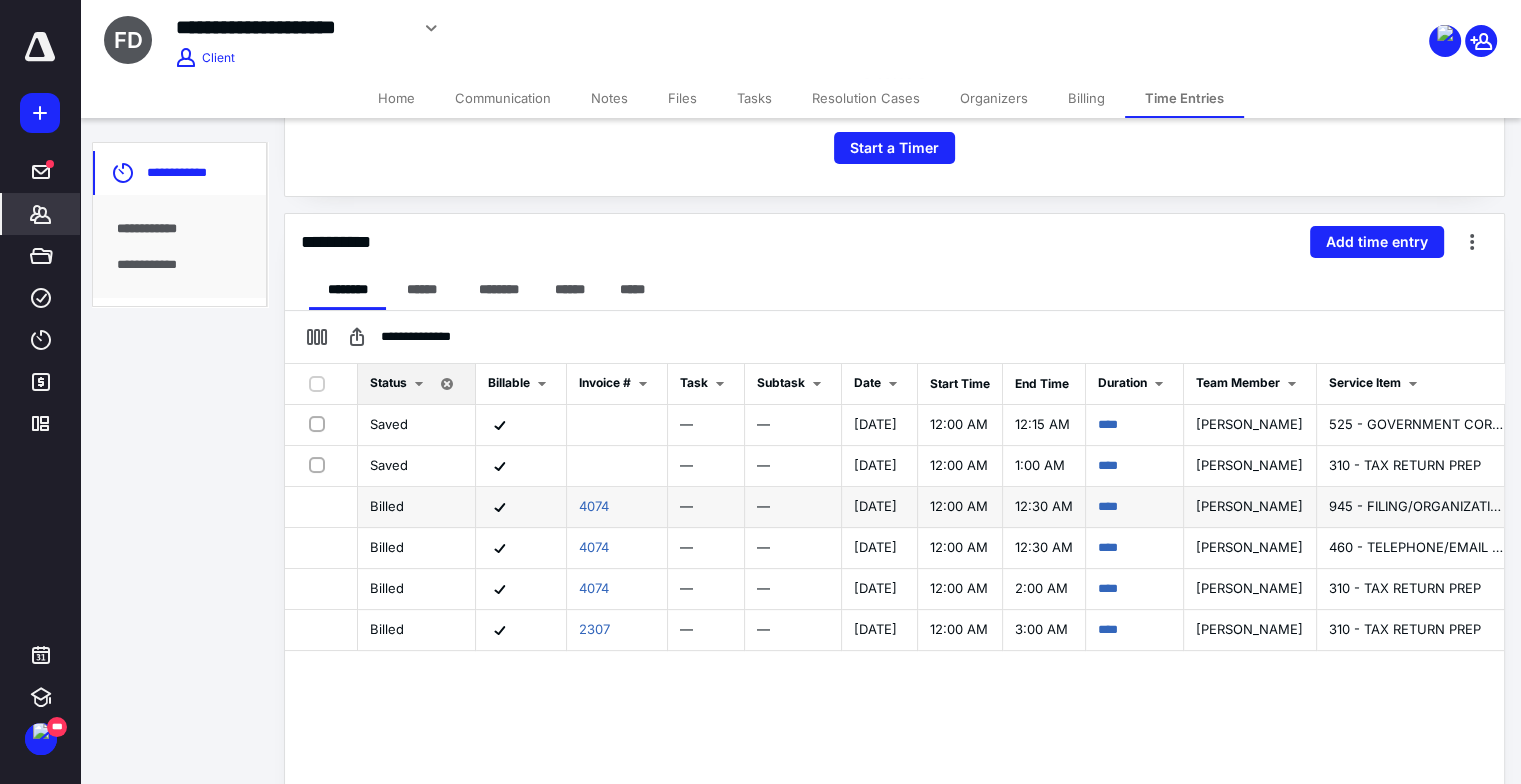 scroll, scrollTop: 400, scrollLeft: 0, axis: vertical 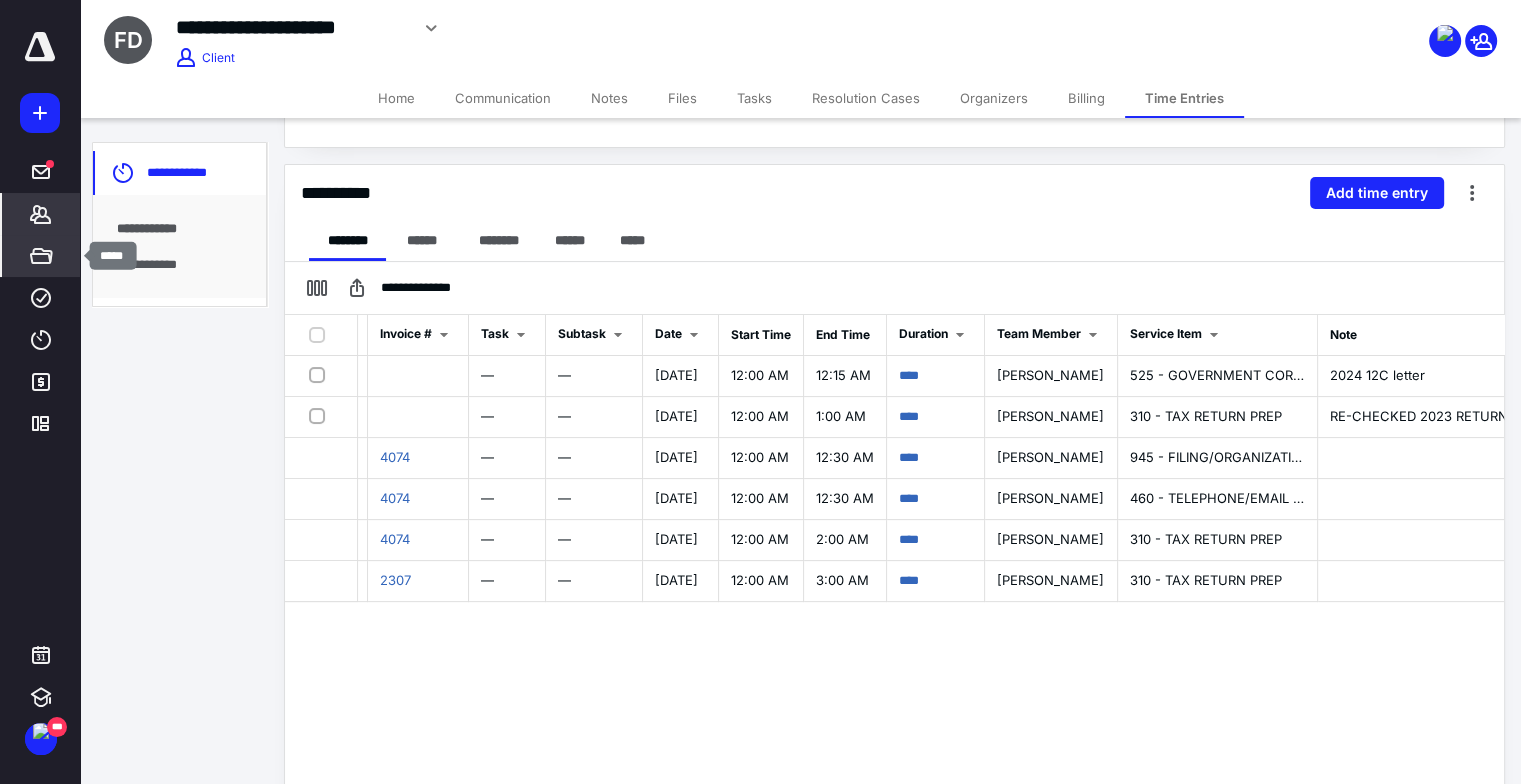 click on "*****" at bounding box center (41, 256) 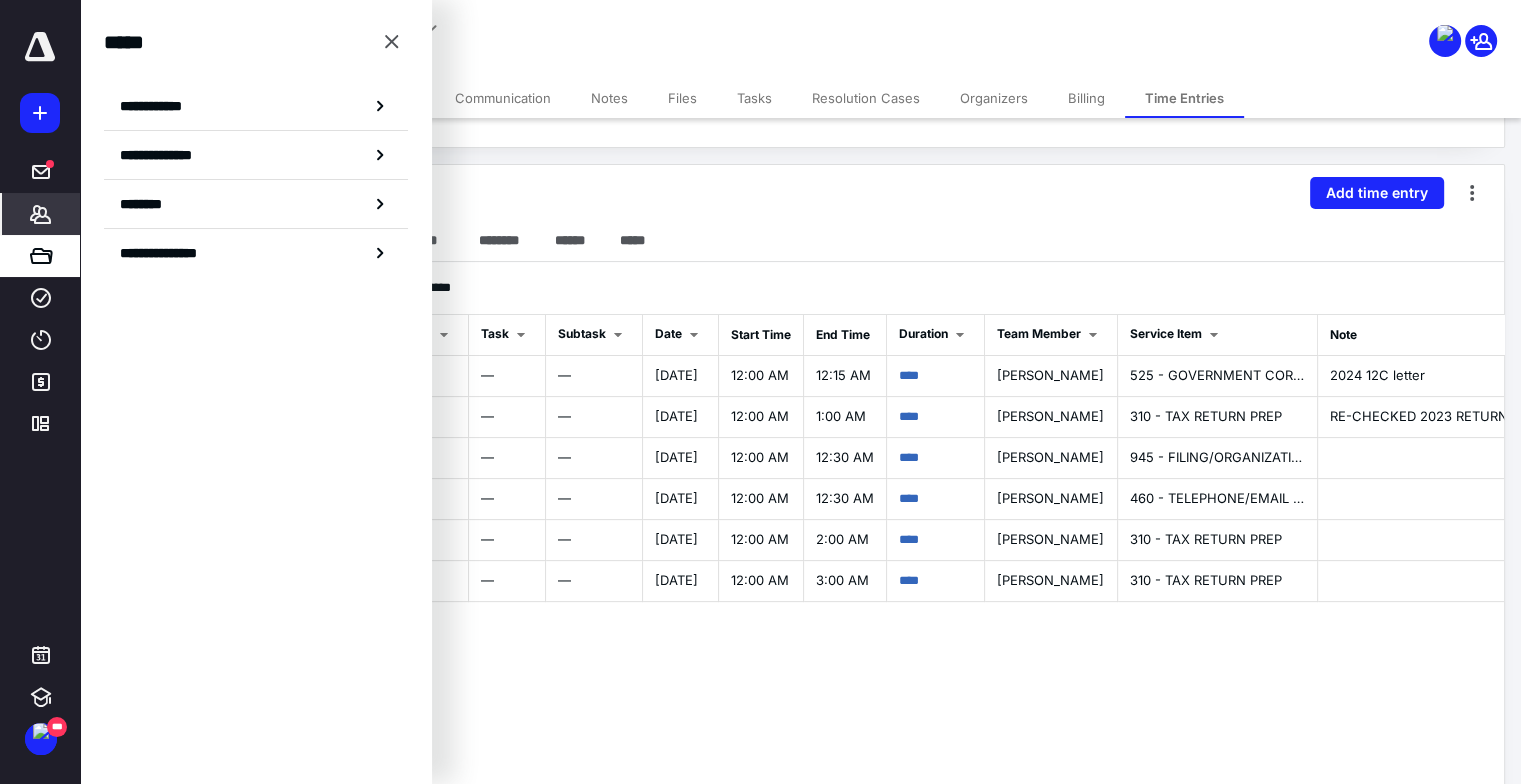 click on "**********" at bounding box center (894, 193) 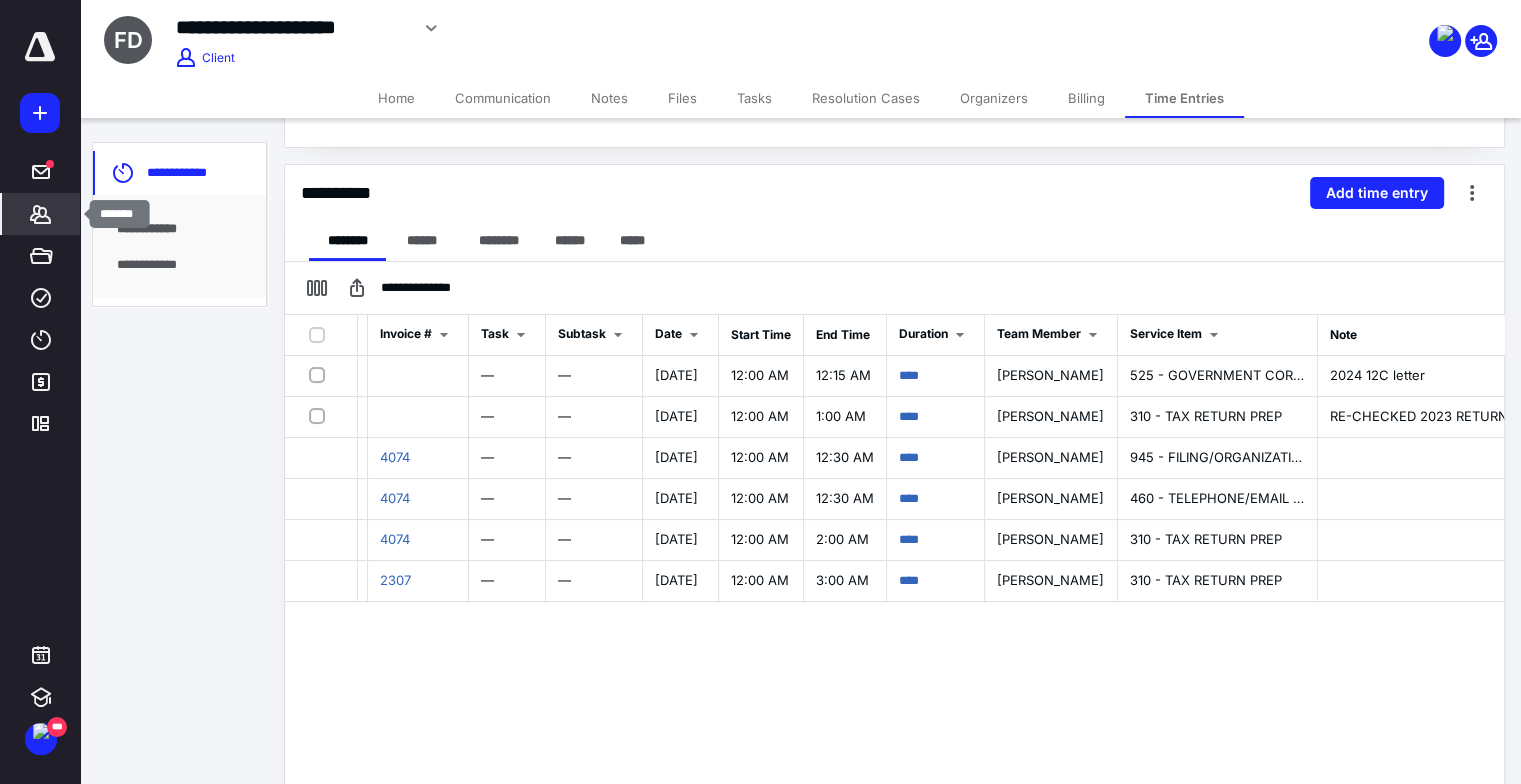 click on "*******" at bounding box center (41, 214) 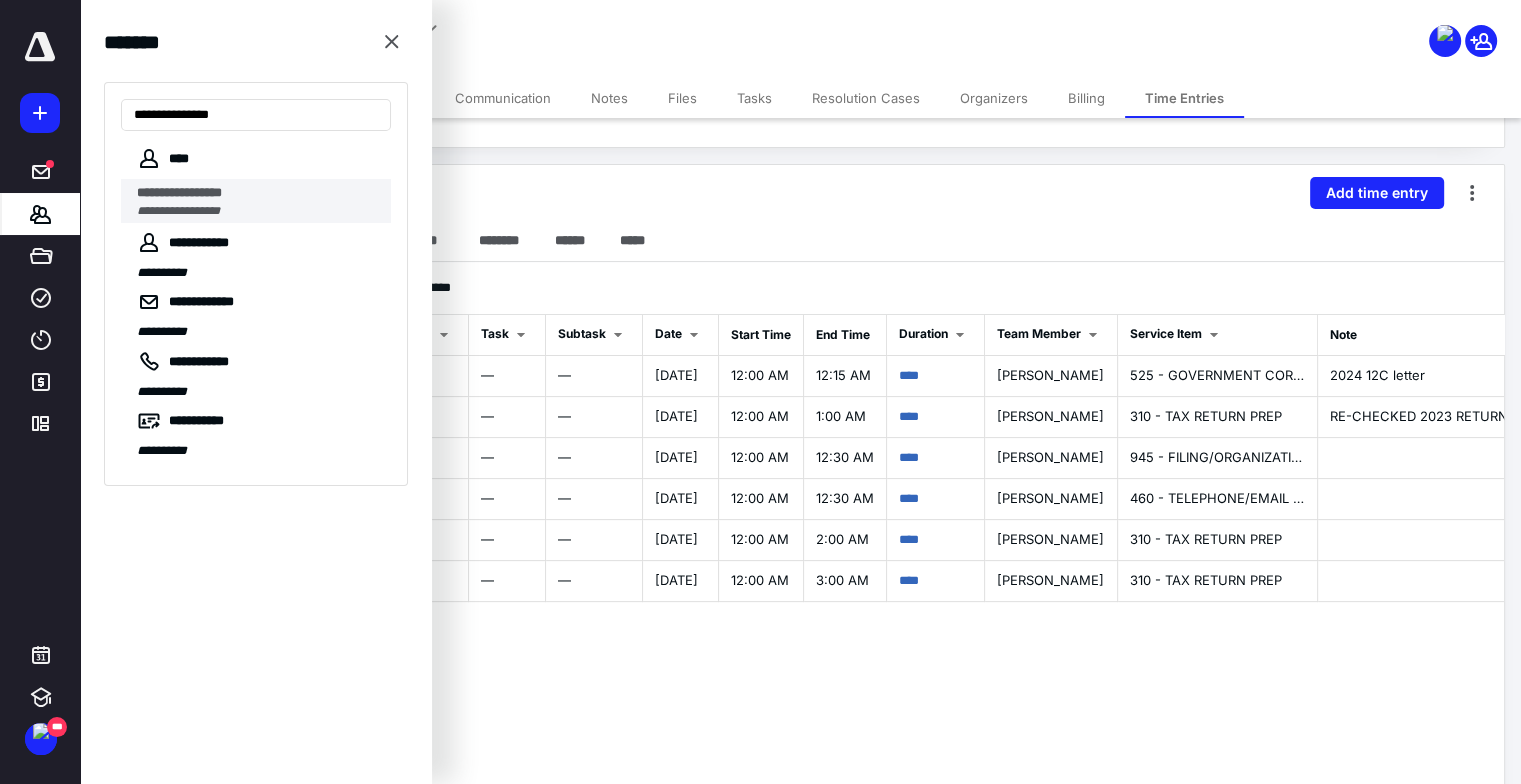 type on "**********" 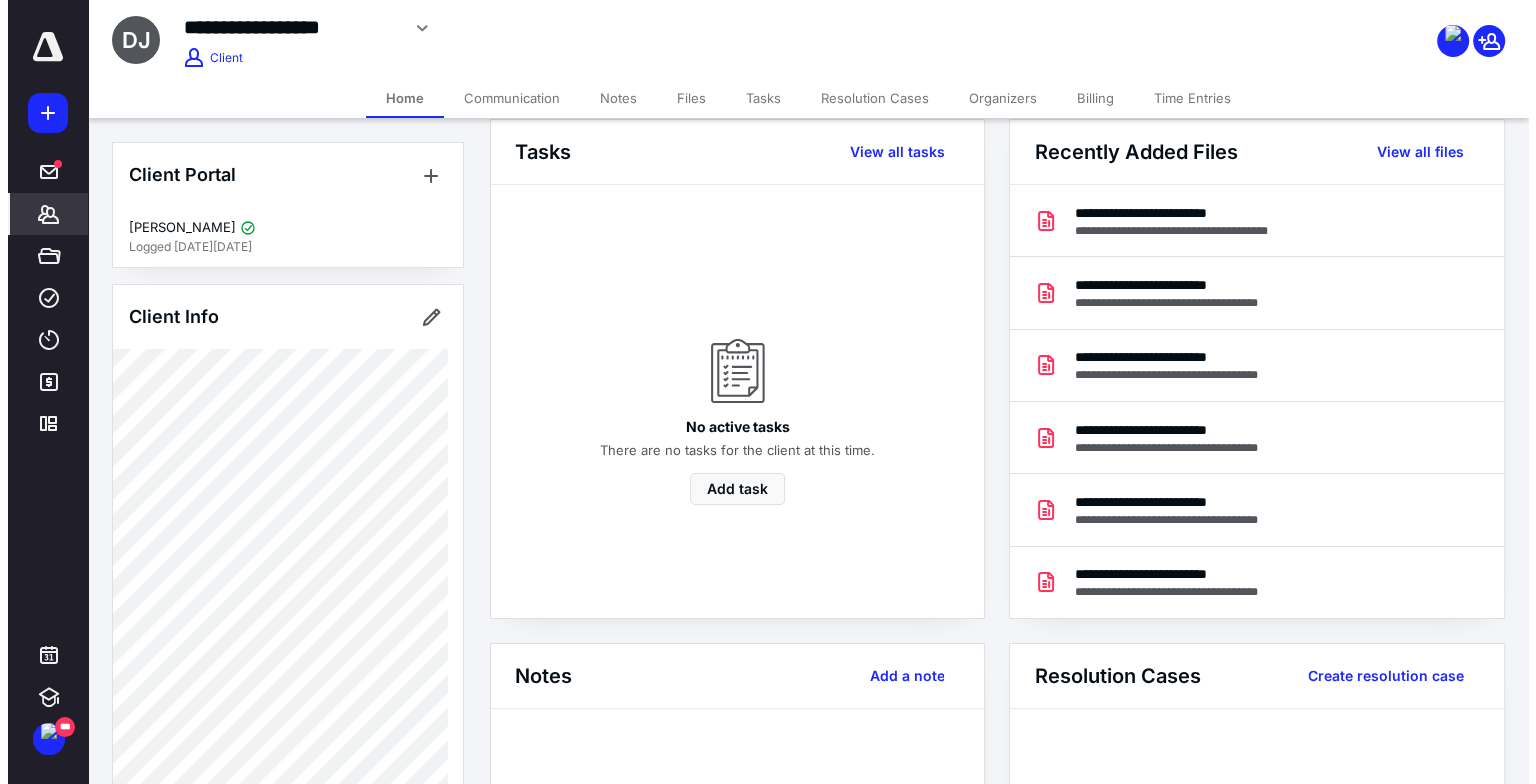 scroll, scrollTop: 0, scrollLeft: 0, axis: both 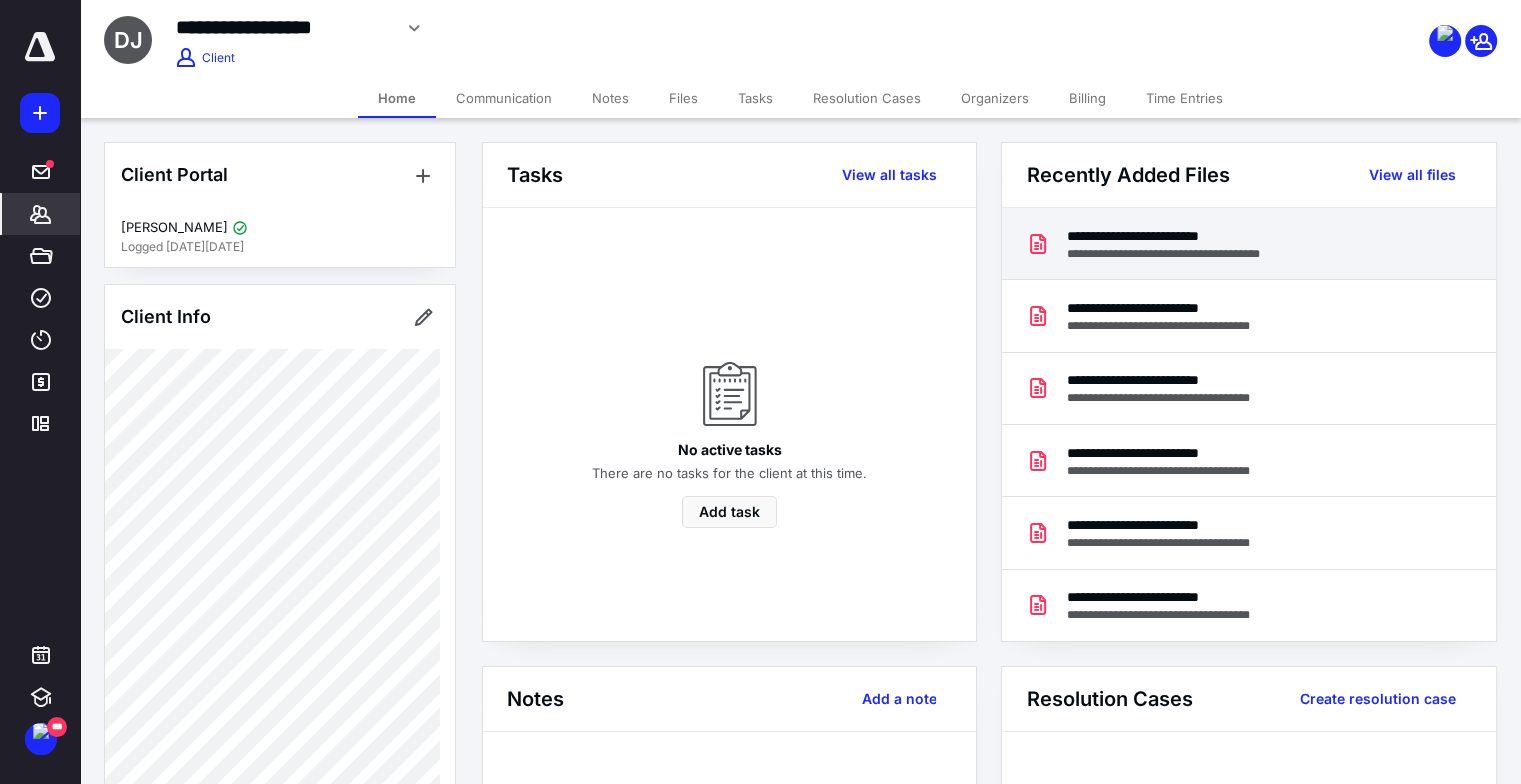 click on "**********" at bounding box center [1190, 236] 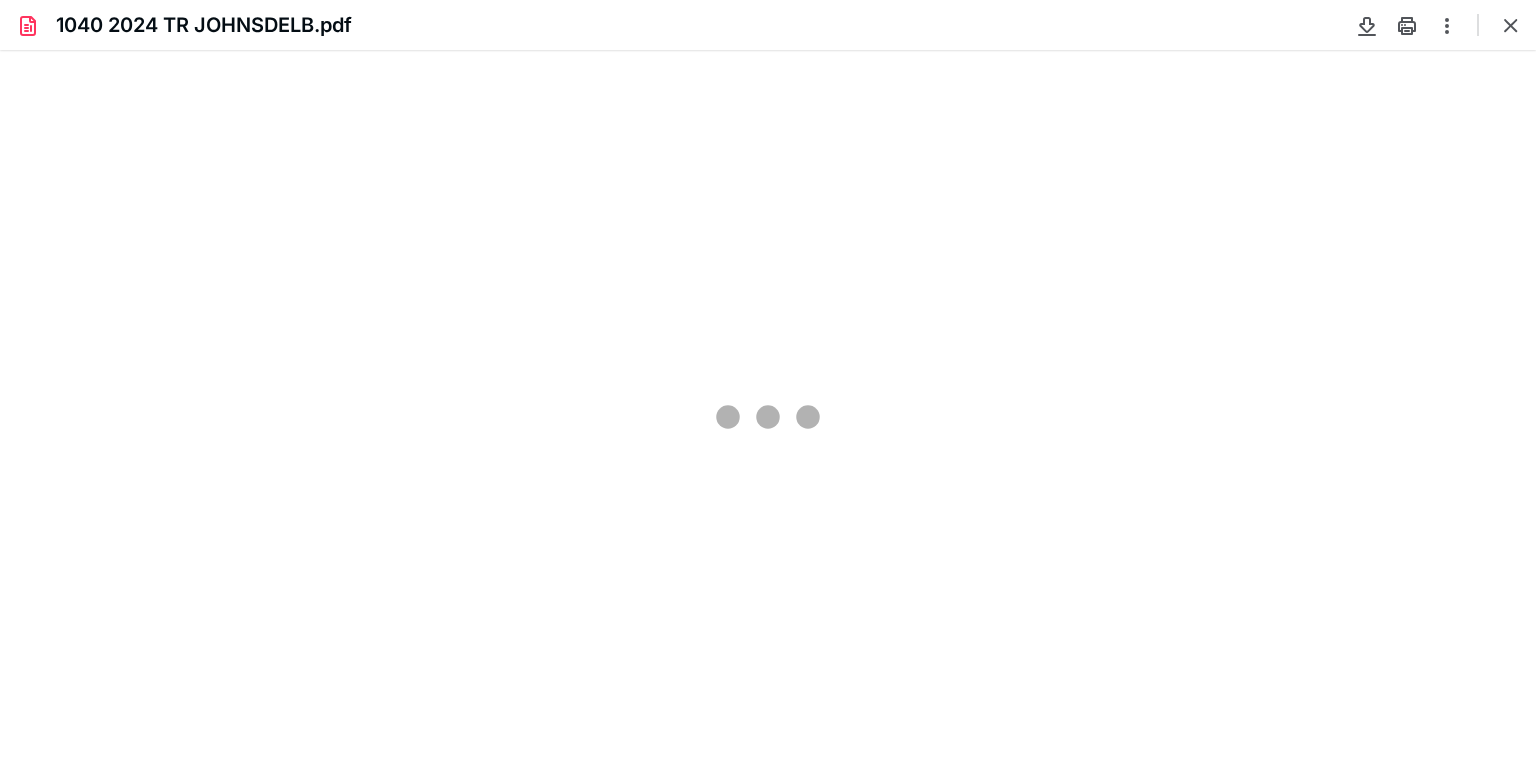 scroll, scrollTop: 0, scrollLeft: 0, axis: both 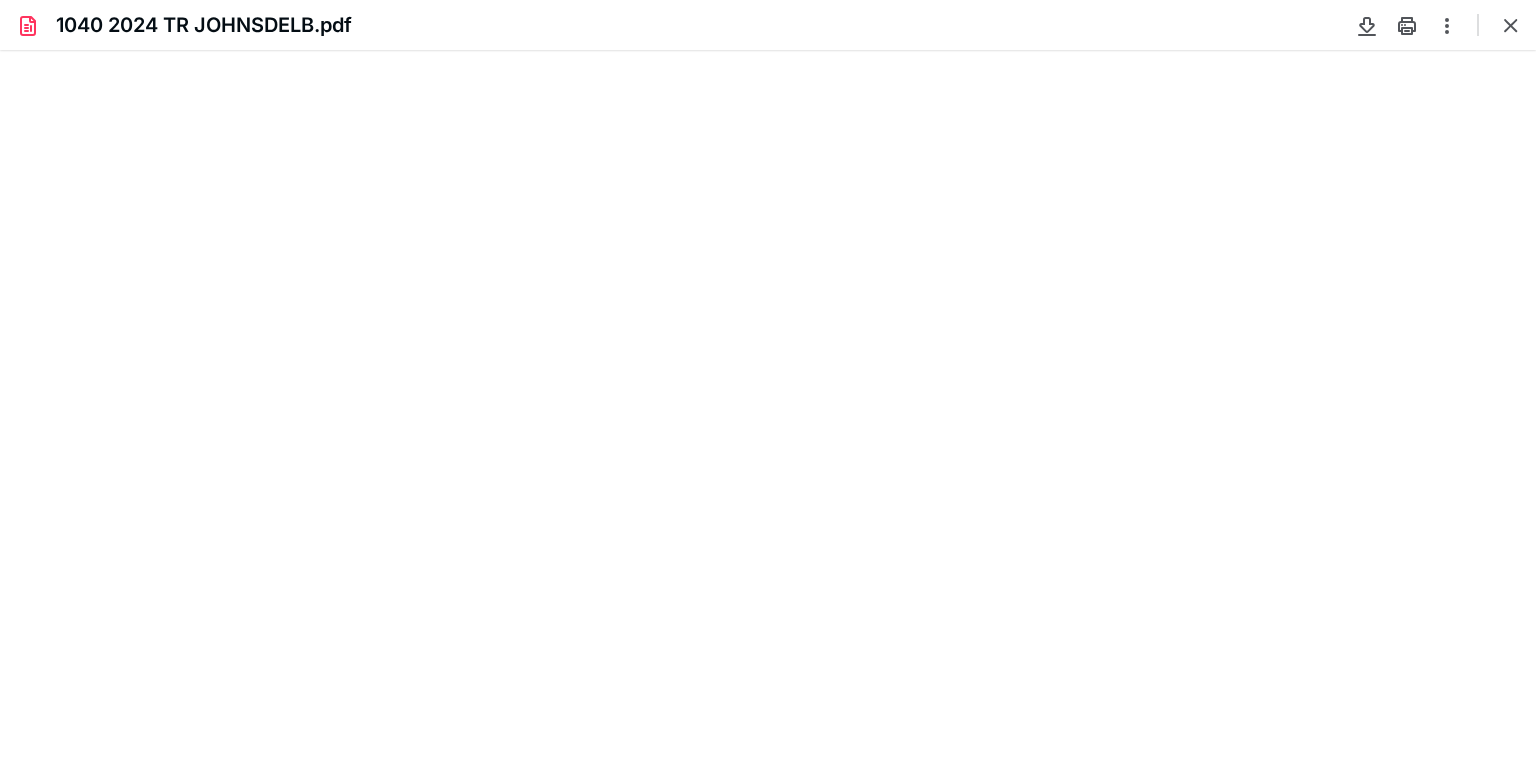 type on "88" 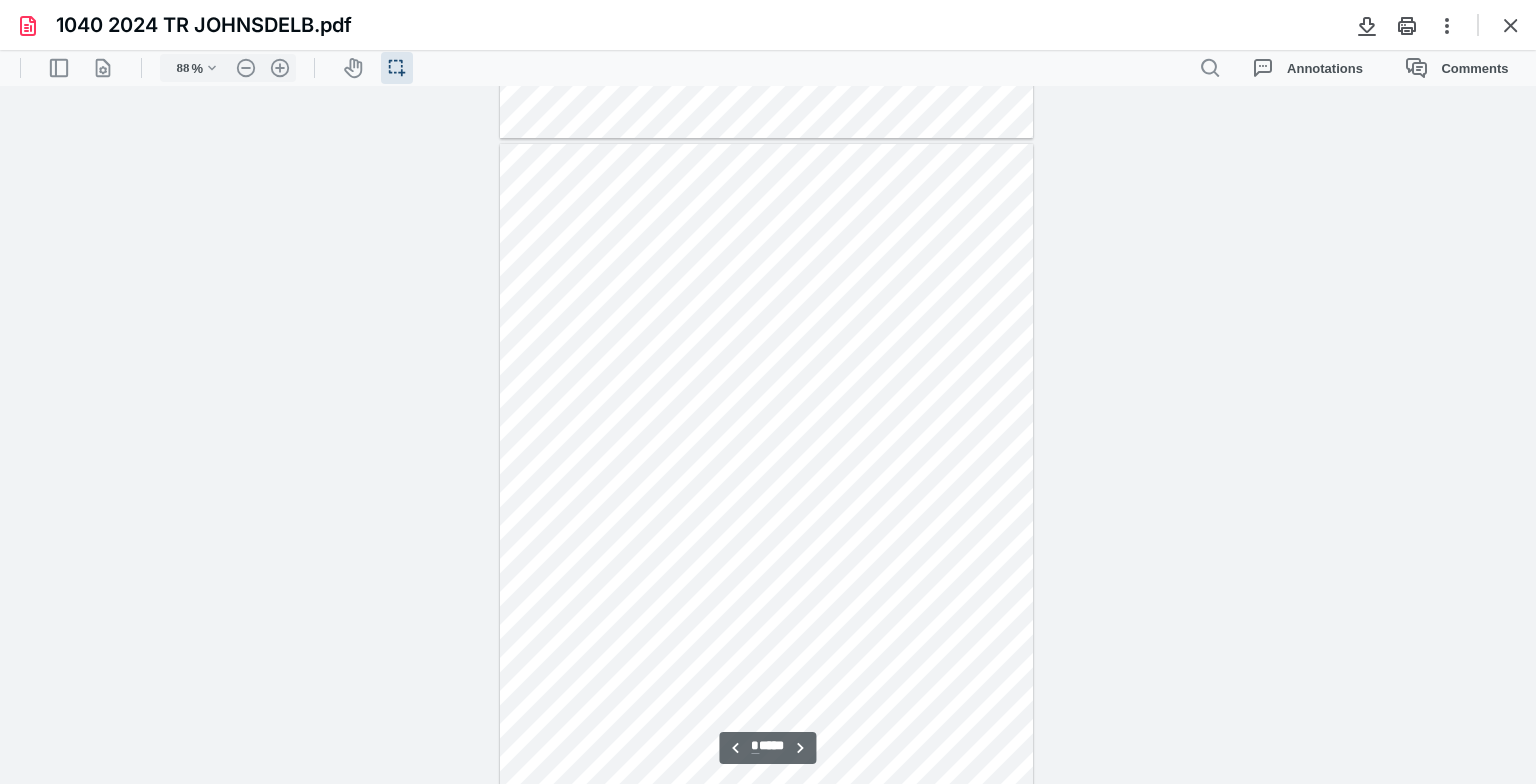 scroll, scrollTop: 639, scrollLeft: 0, axis: vertical 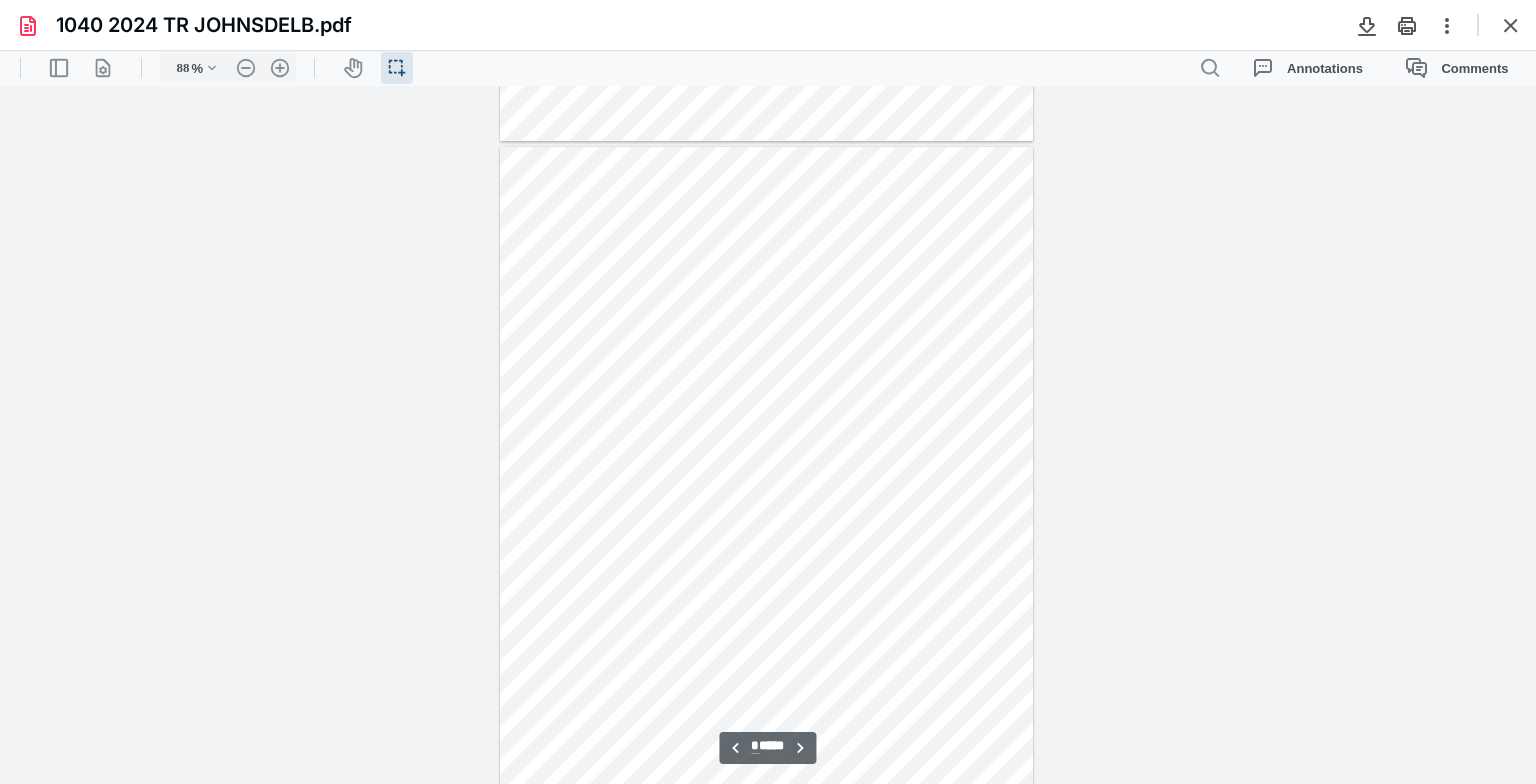 type on "*" 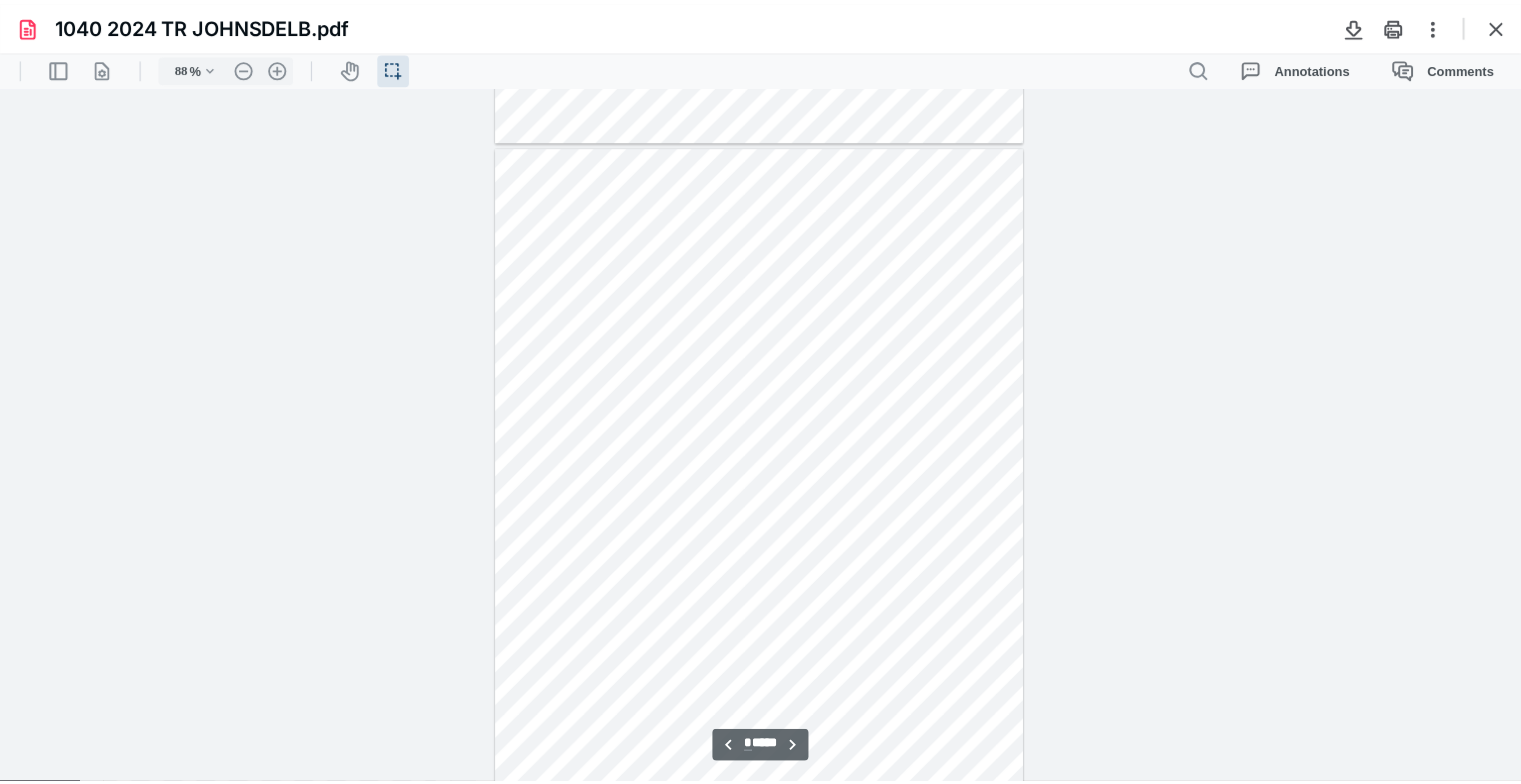 scroll, scrollTop: 0, scrollLeft: 0, axis: both 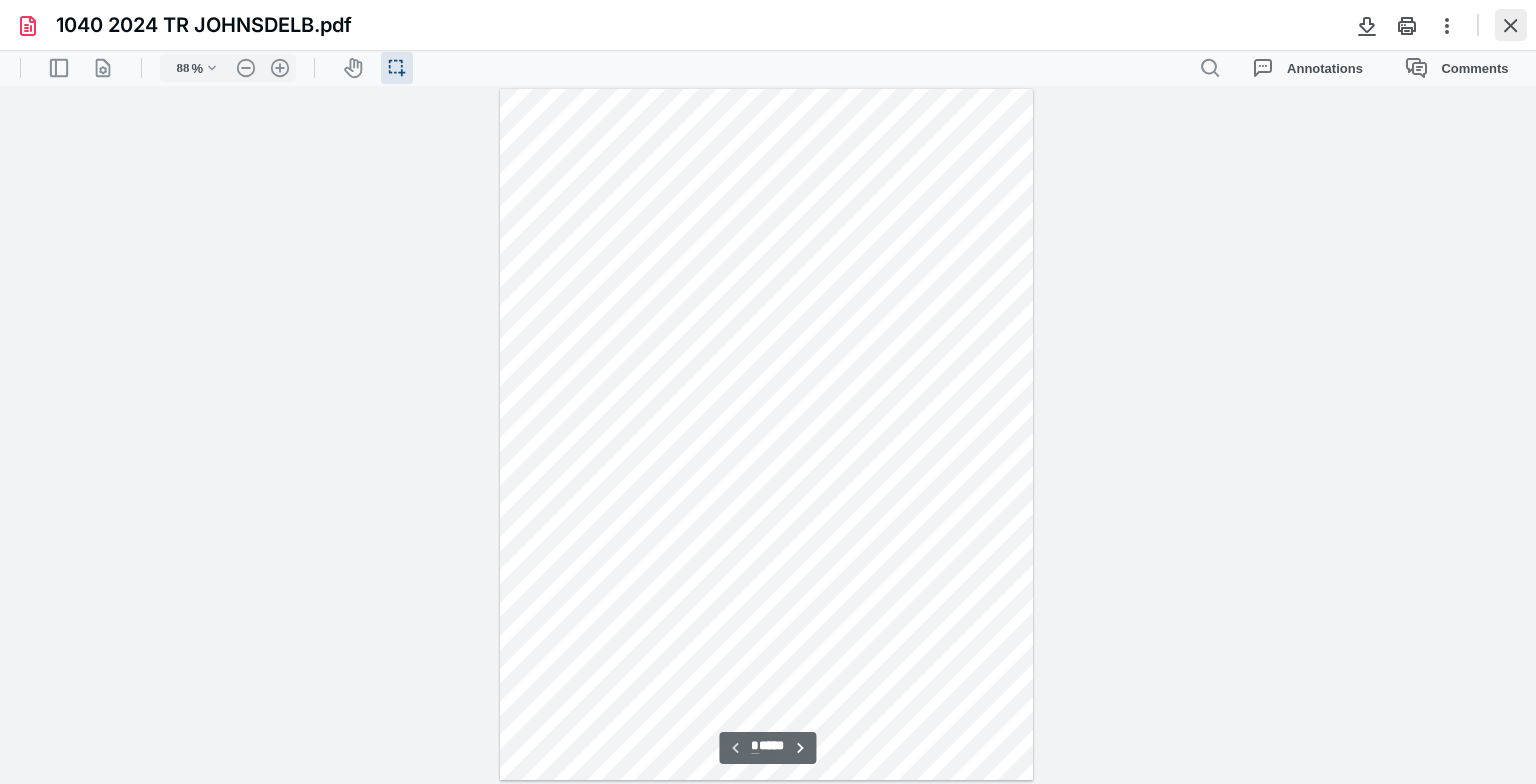 click at bounding box center [1511, 25] 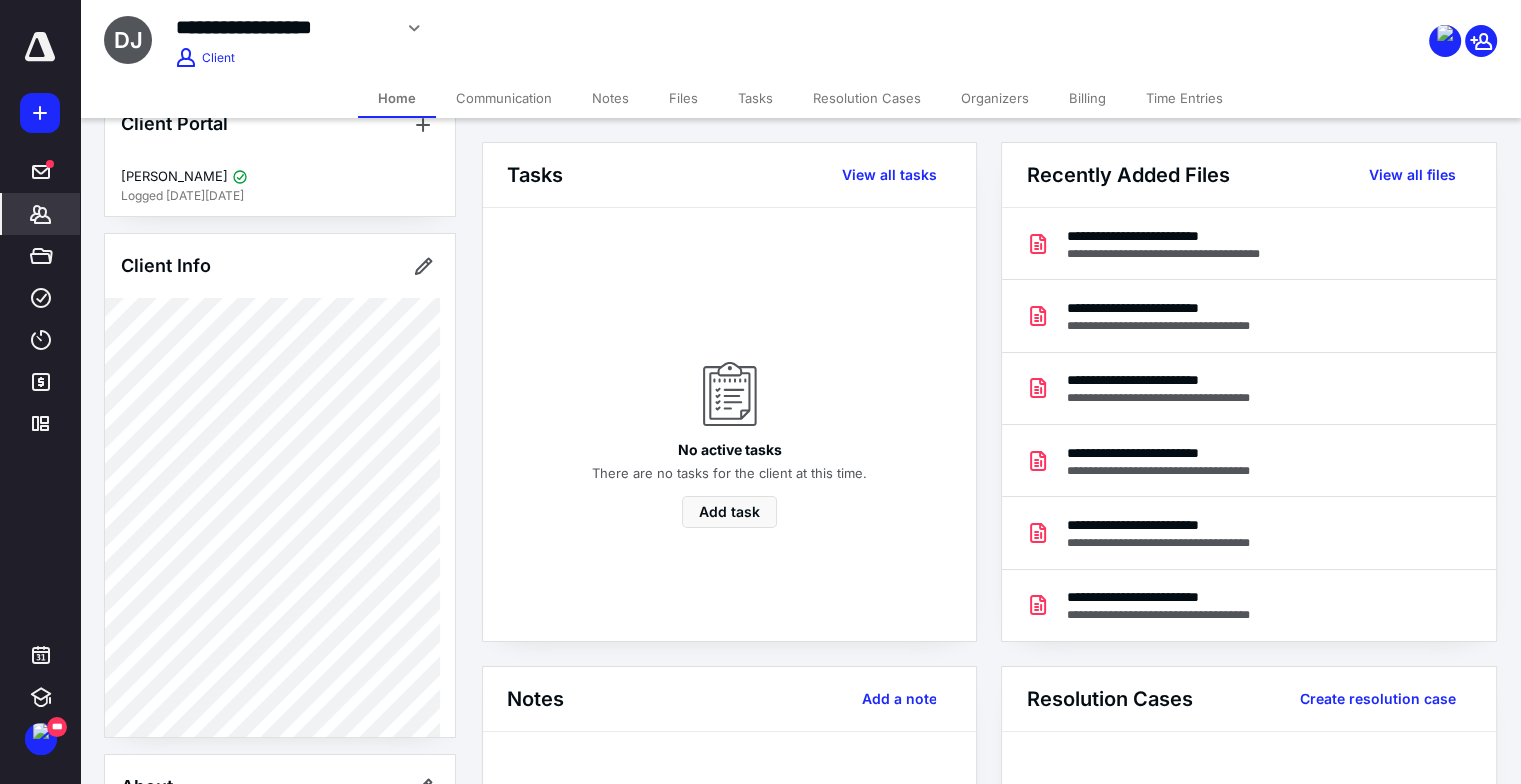 scroll, scrollTop: 0, scrollLeft: 0, axis: both 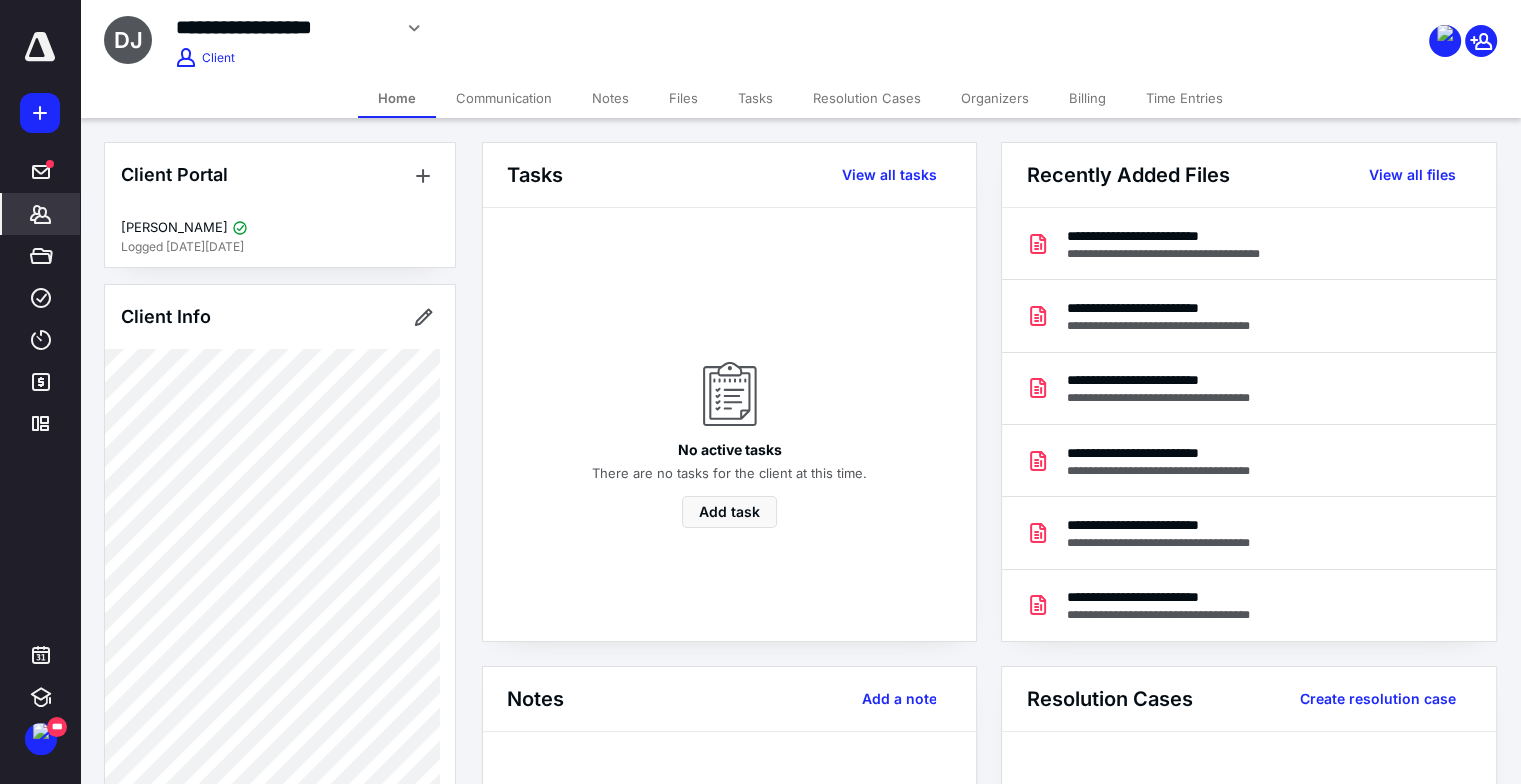 click on "*******" at bounding box center [41, 214] 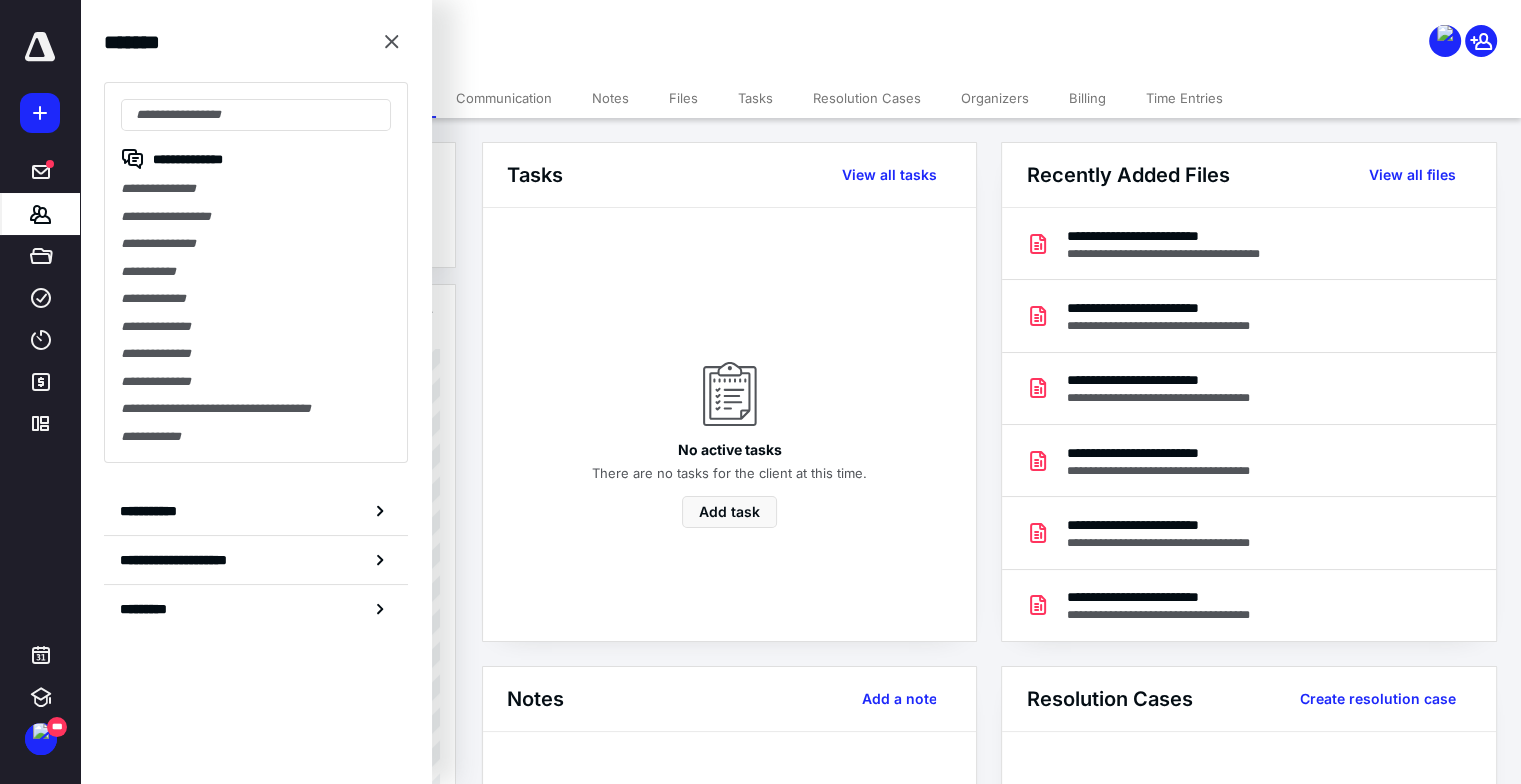 click at bounding box center (1270, 28) 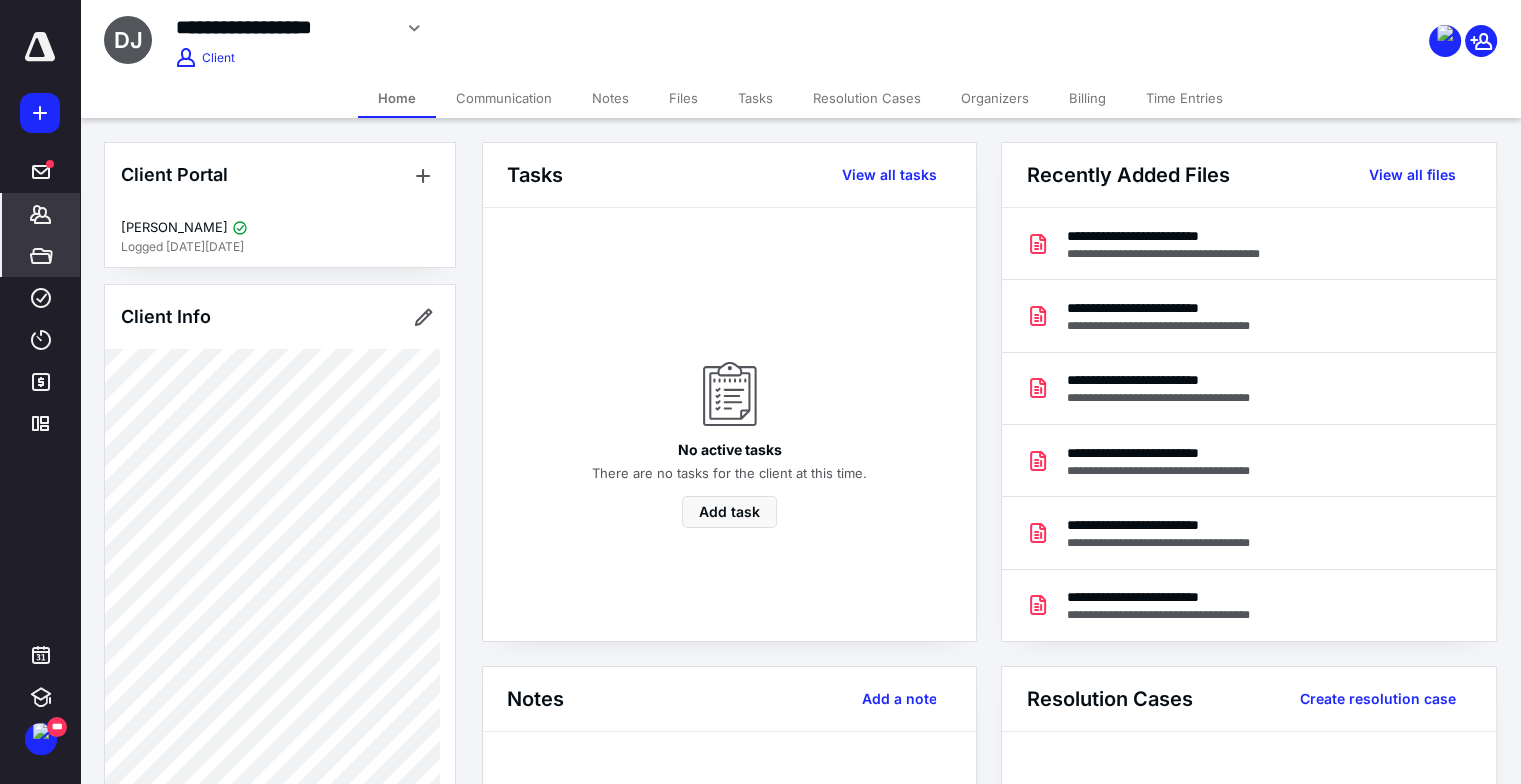 click on "*****" at bounding box center [41, 256] 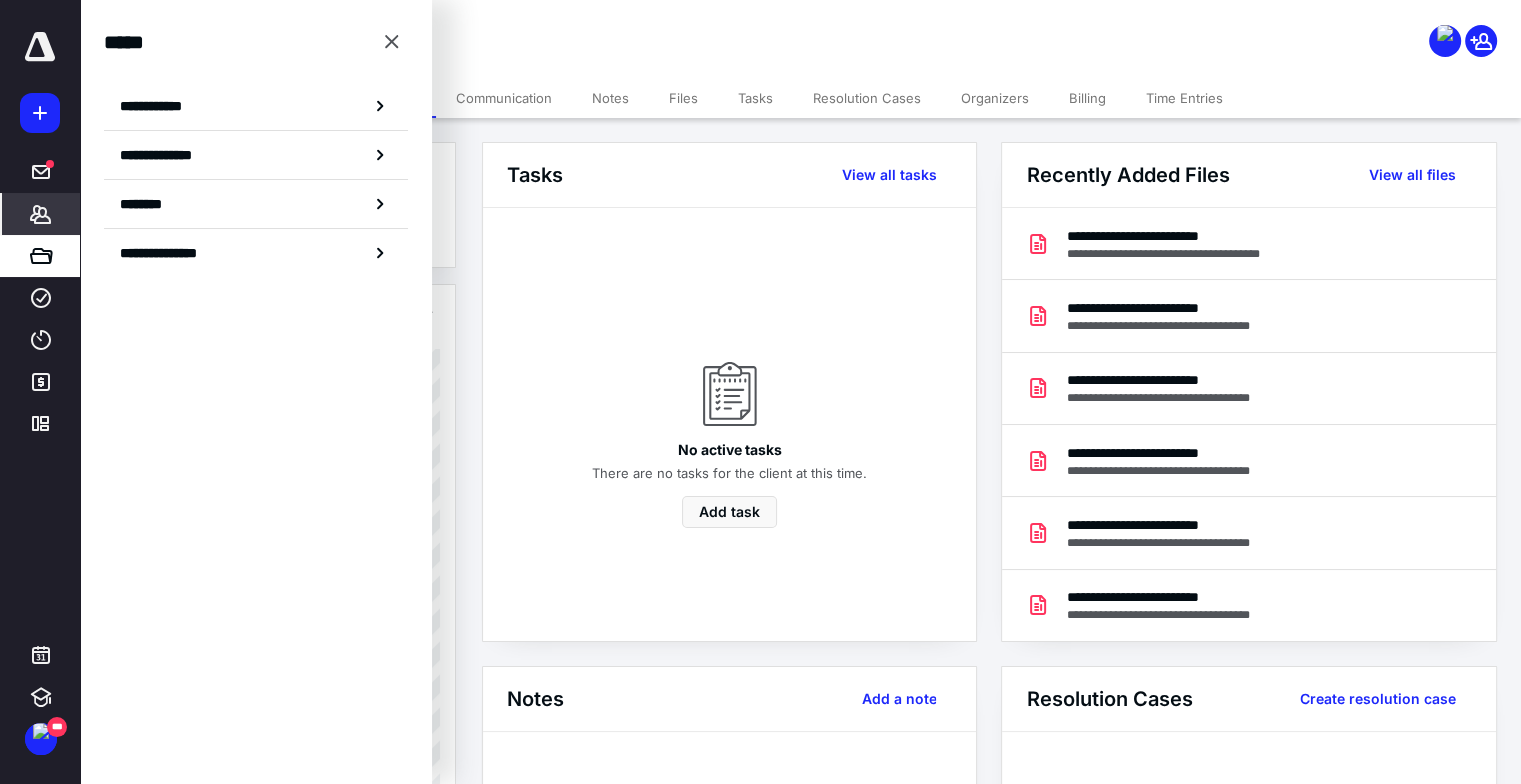 click 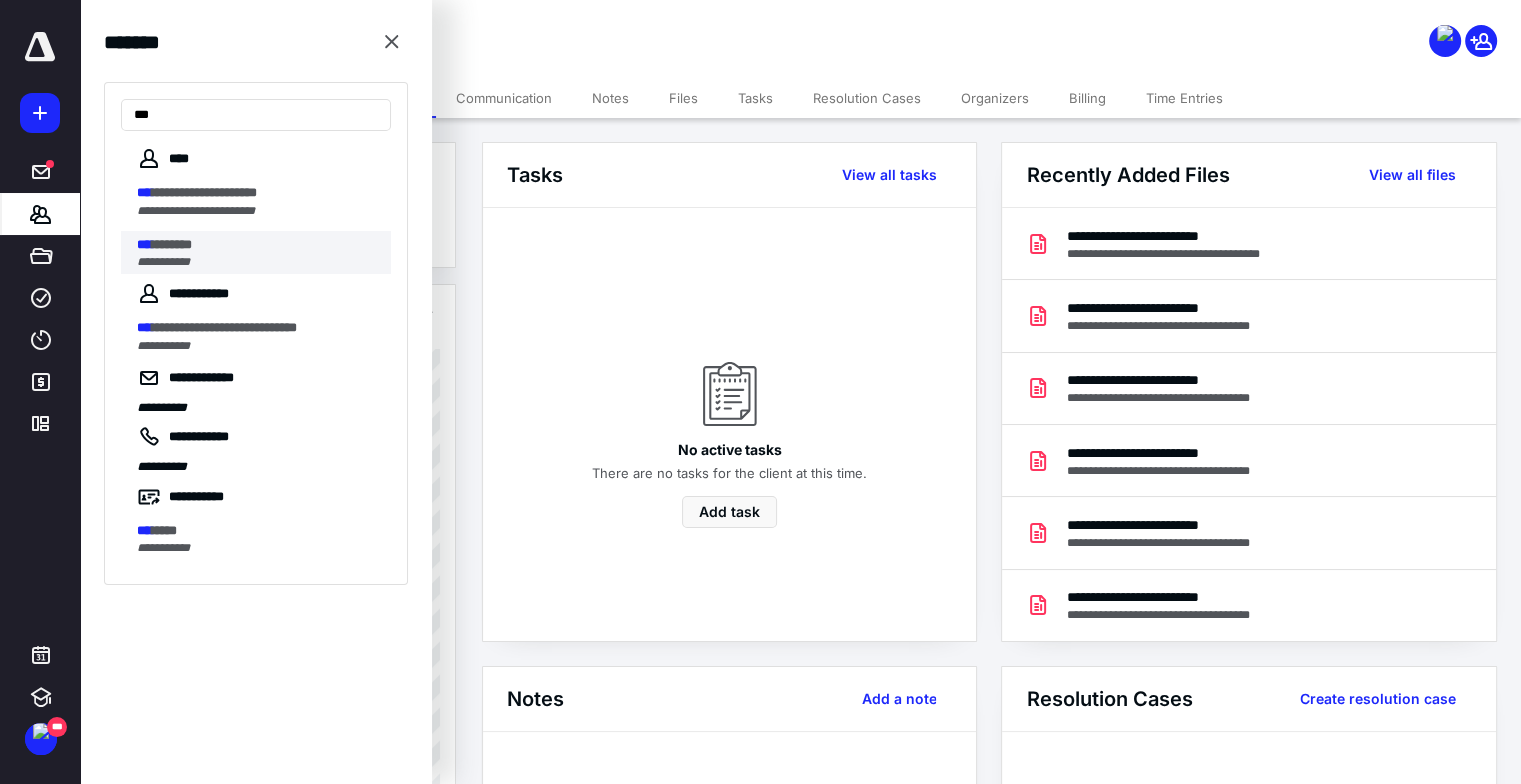 type on "***" 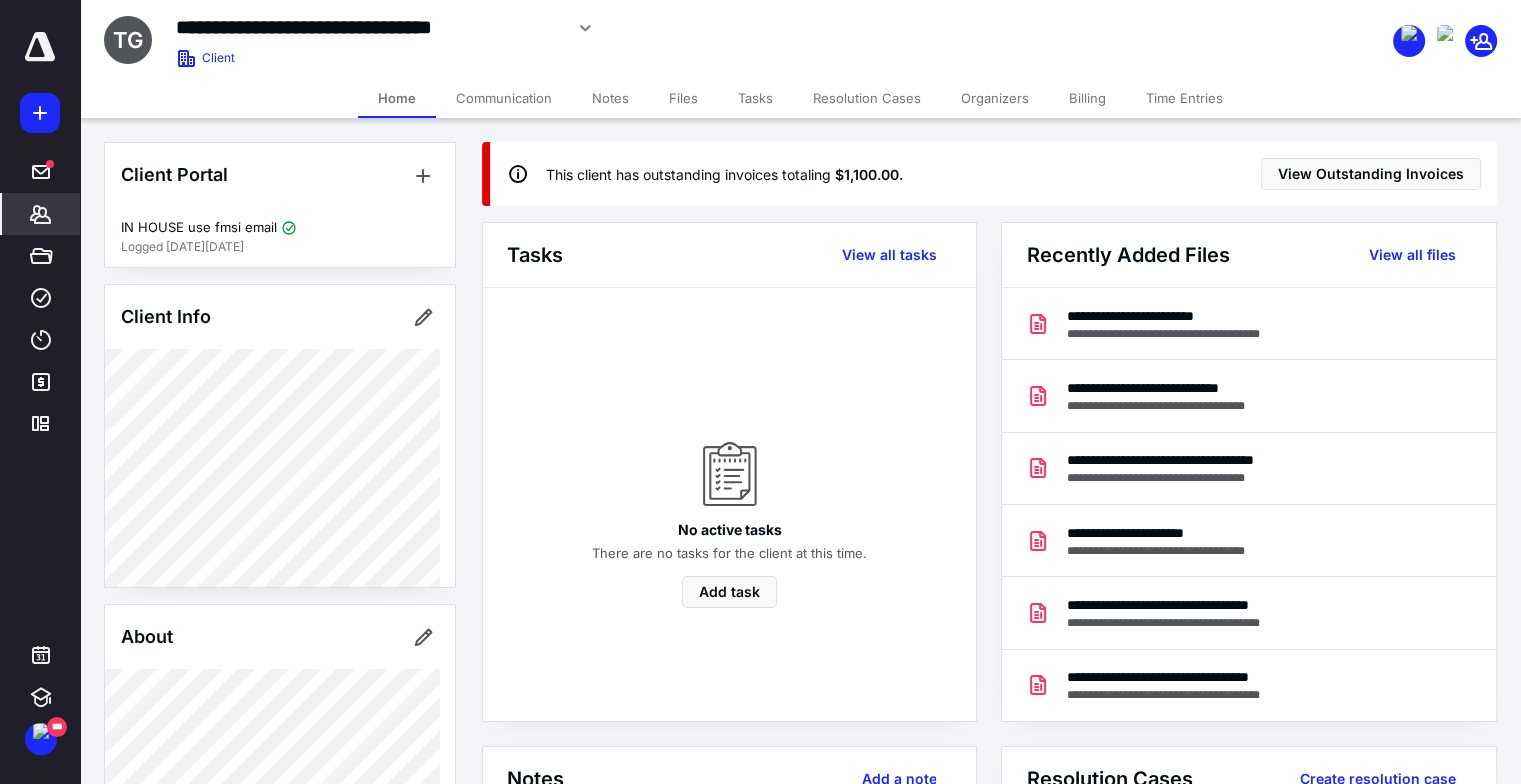 click on "Billing" at bounding box center [1087, 98] 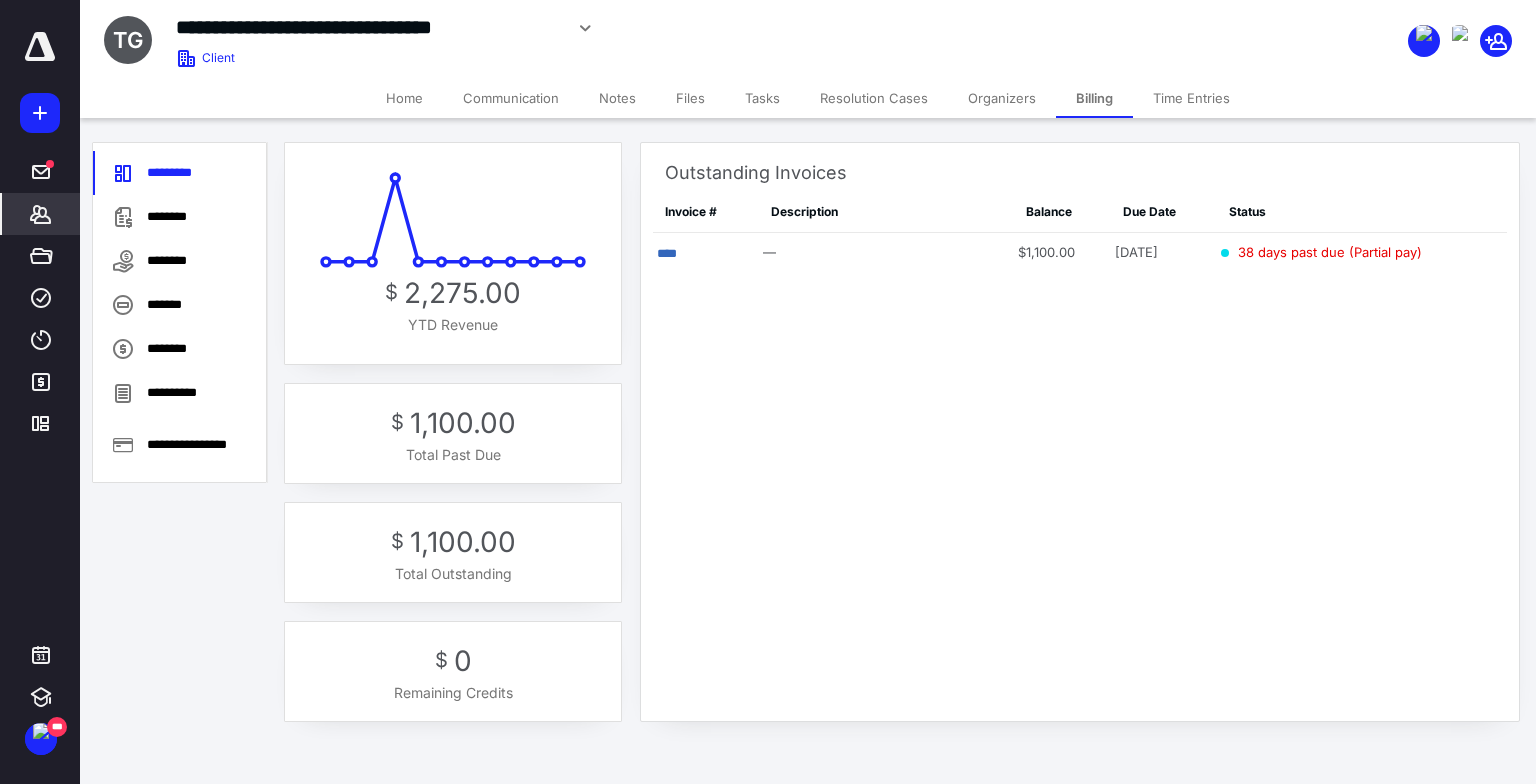click on "Time Entries" at bounding box center (1191, 98) 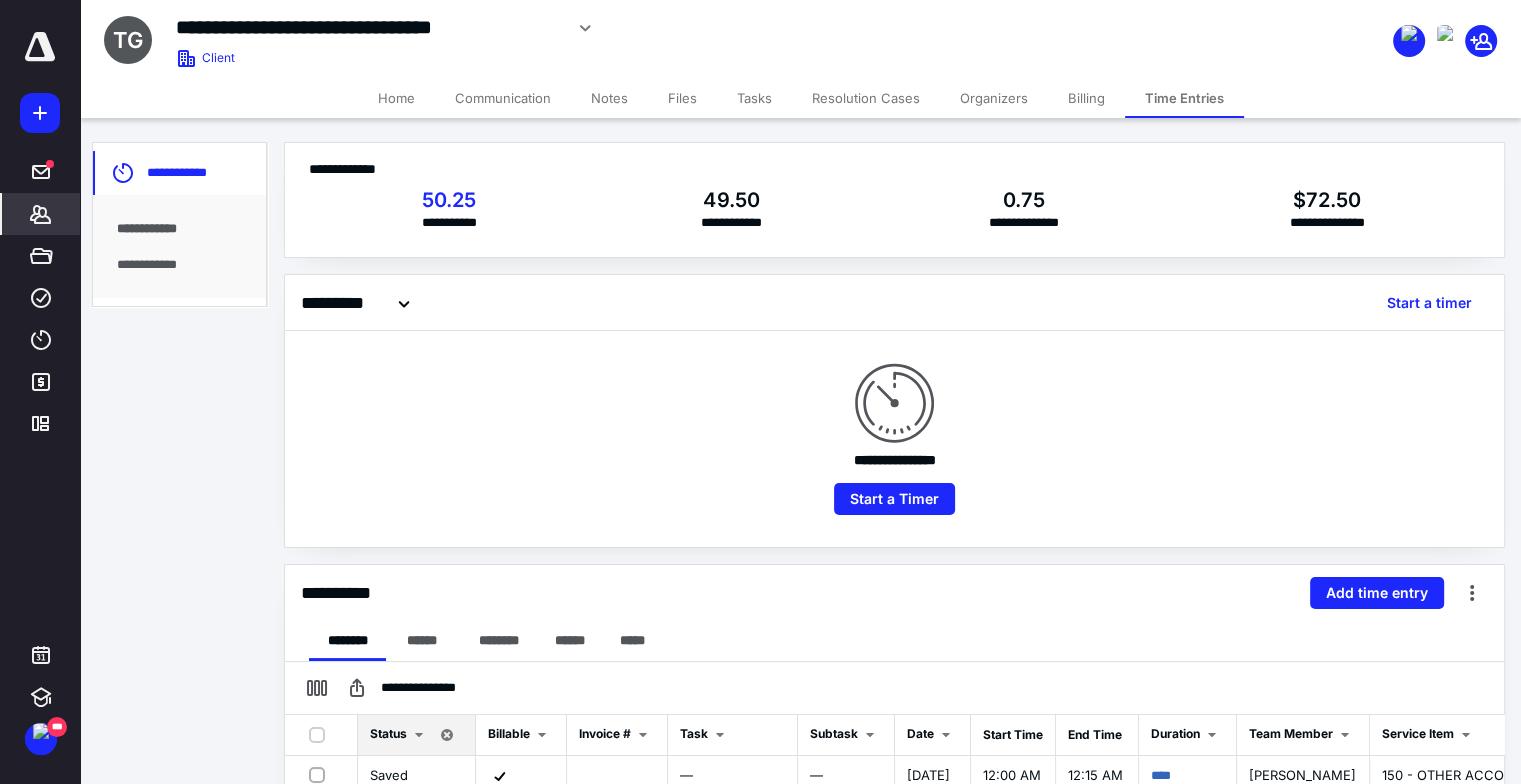 click on "Billing" at bounding box center (1086, 98) 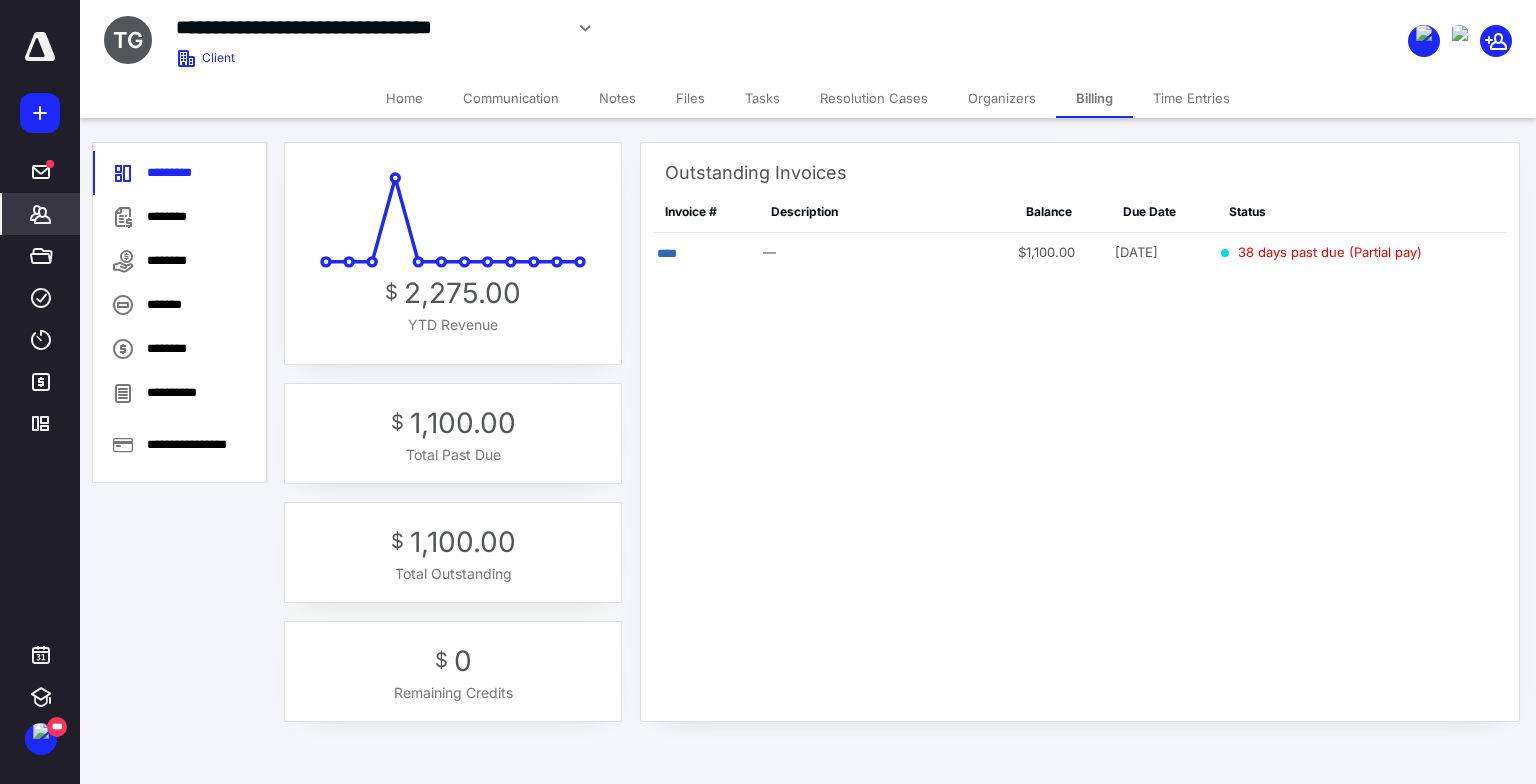 click on "Time Entries" at bounding box center [1191, 98] 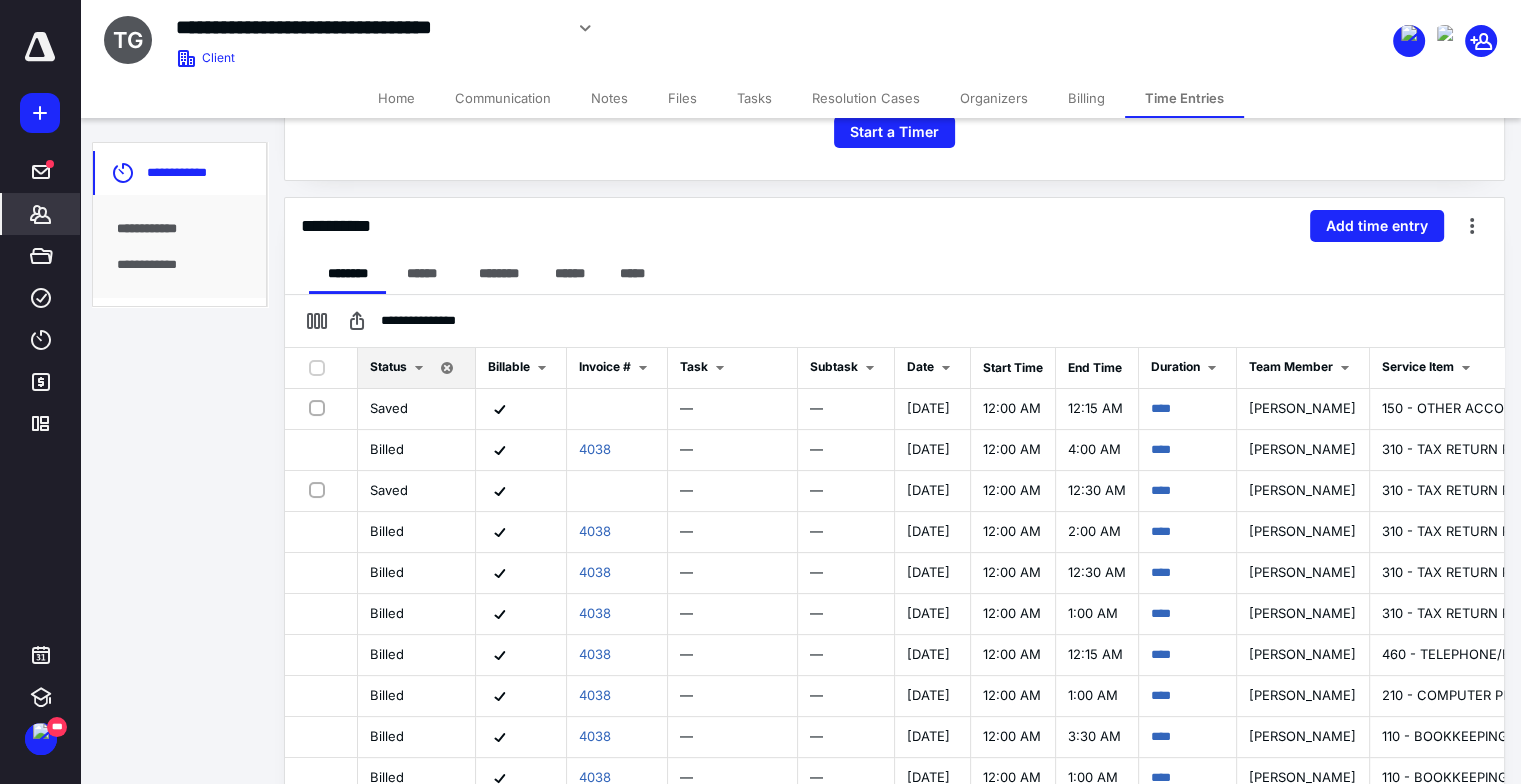 scroll, scrollTop: 400, scrollLeft: 0, axis: vertical 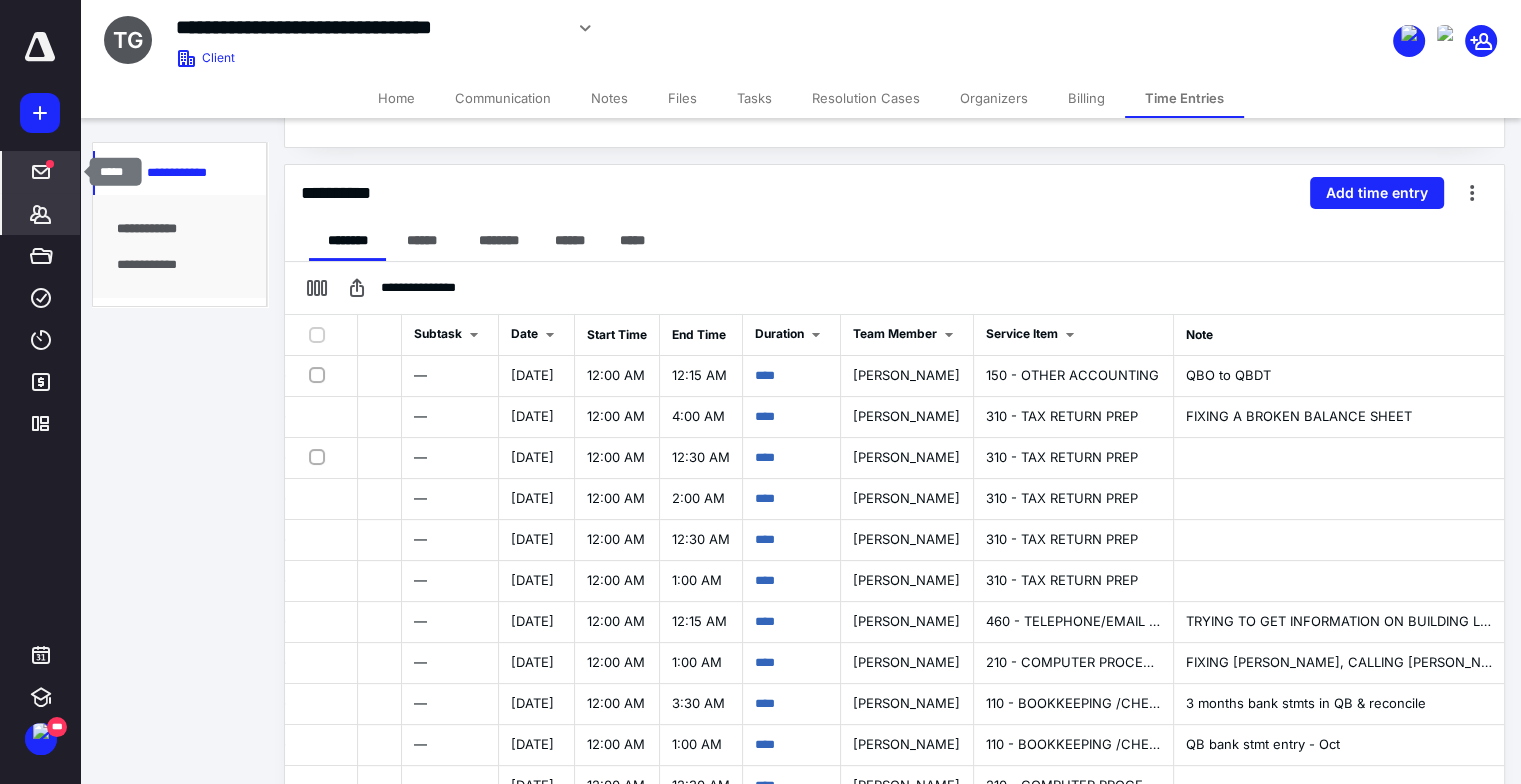 click on "*****" at bounding box center [41, 172] 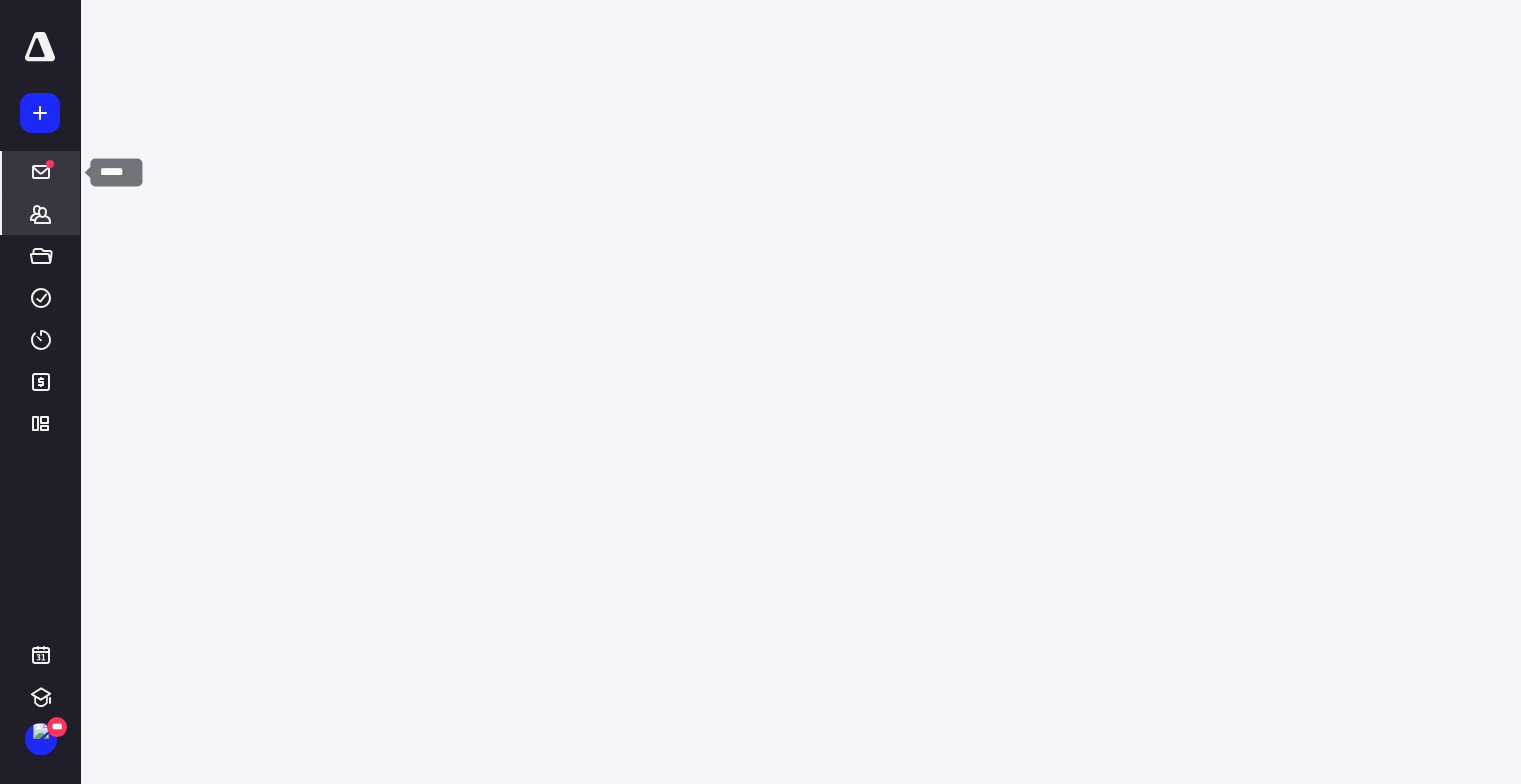 scroll, scrollTop: 0, scrollLeft: 0, axis: both 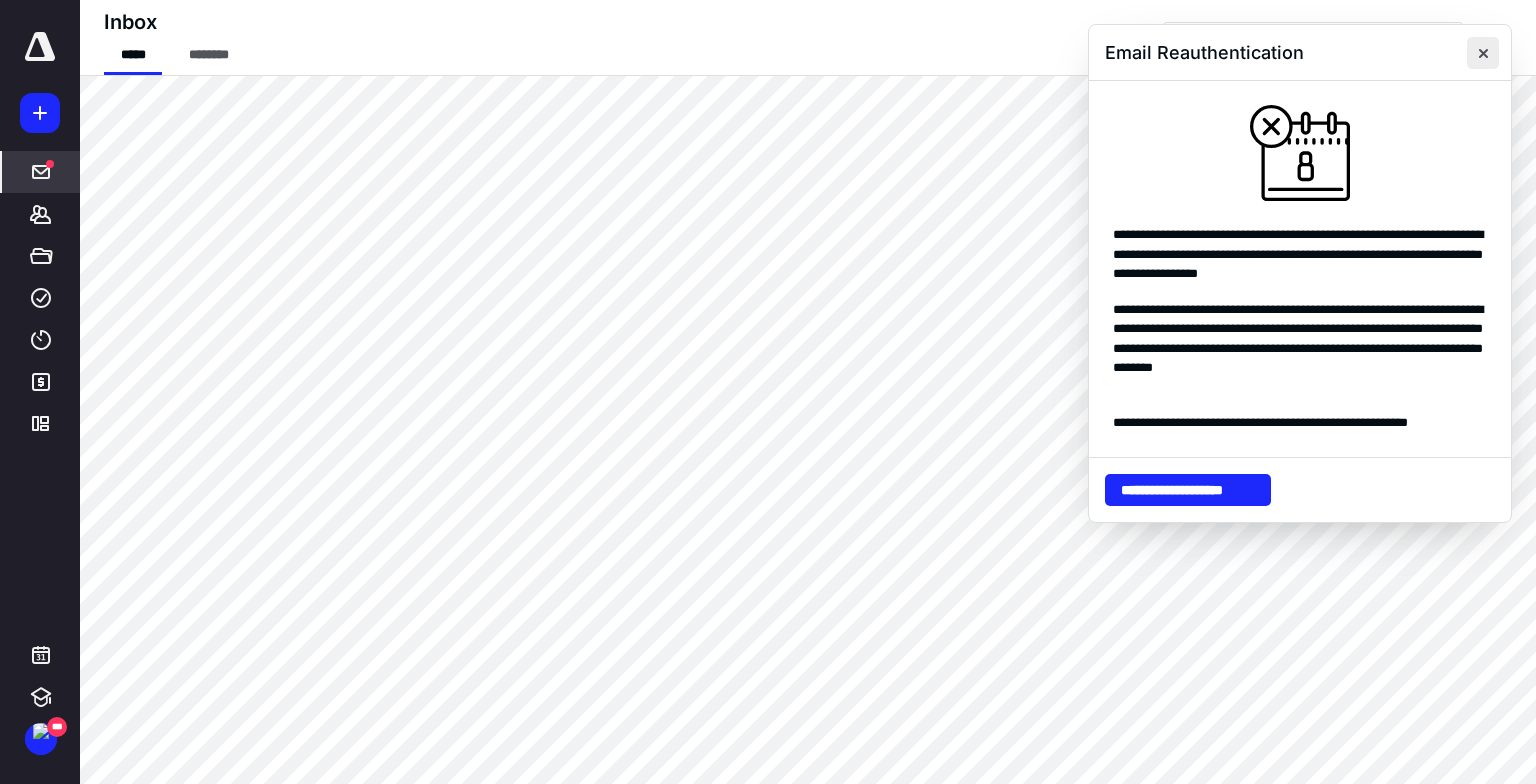 click at bounding box center [1483, 53] 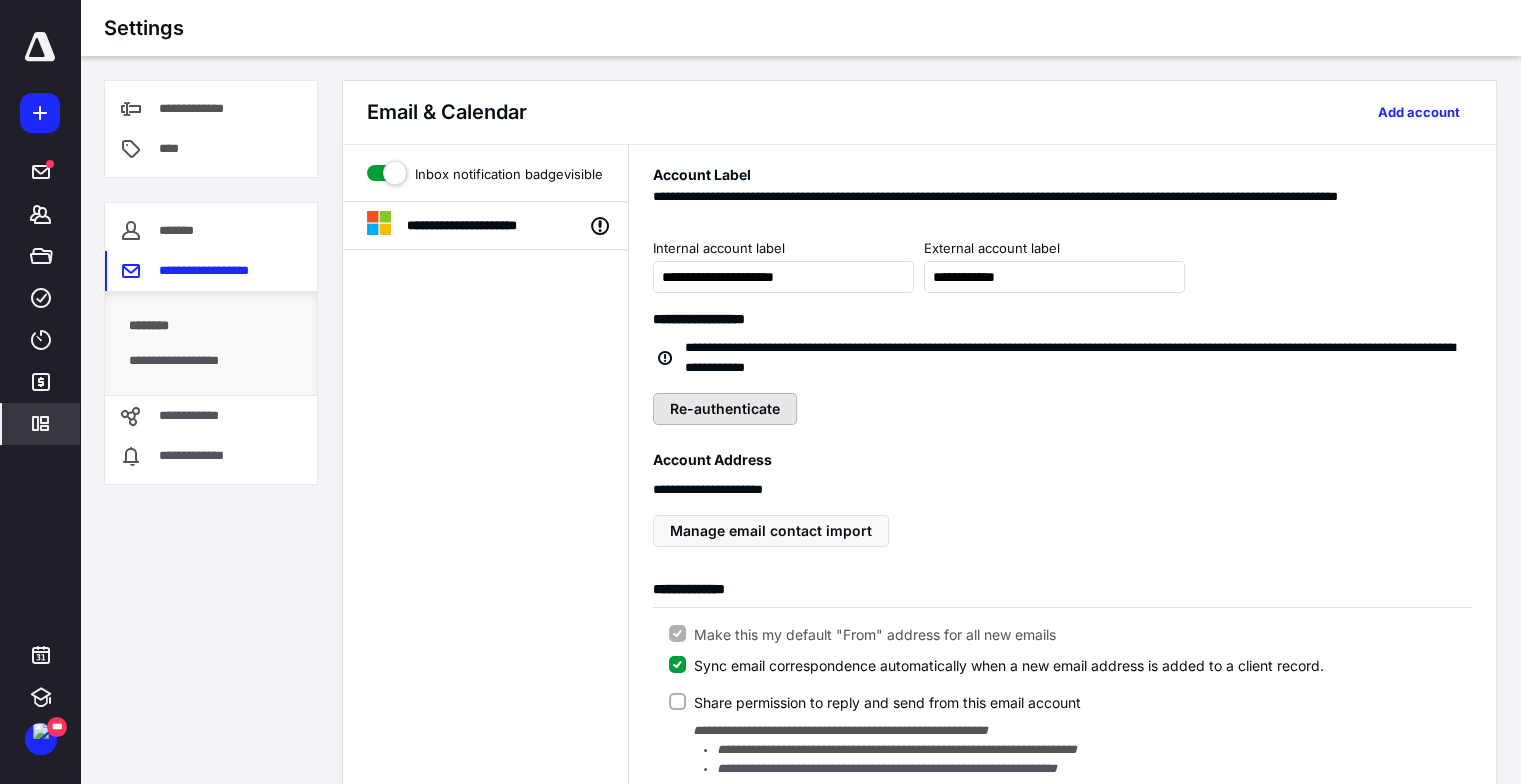 click on "Re-authenticate" at bounding box center (725, 409) 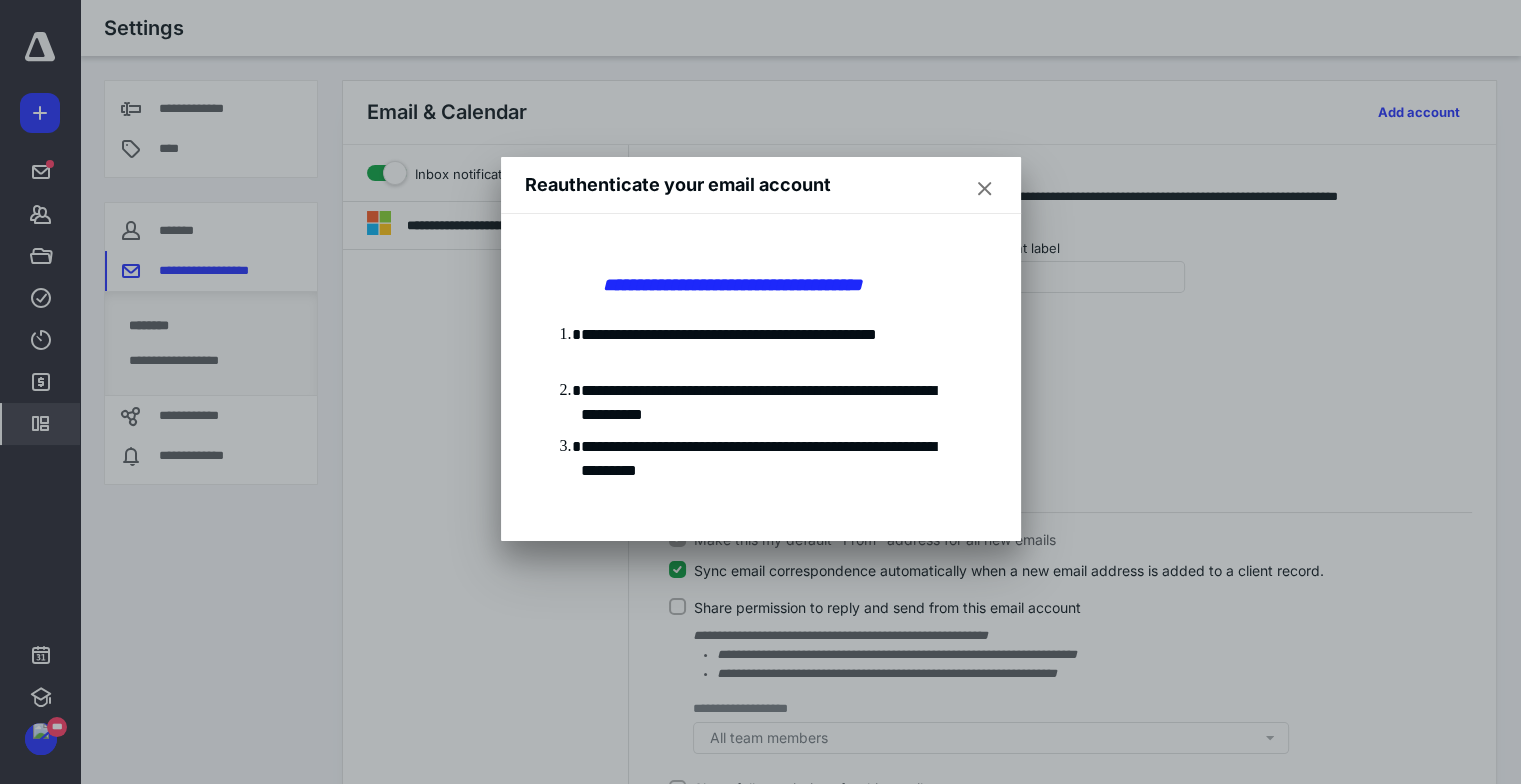 click at bounding box center (985, 189) 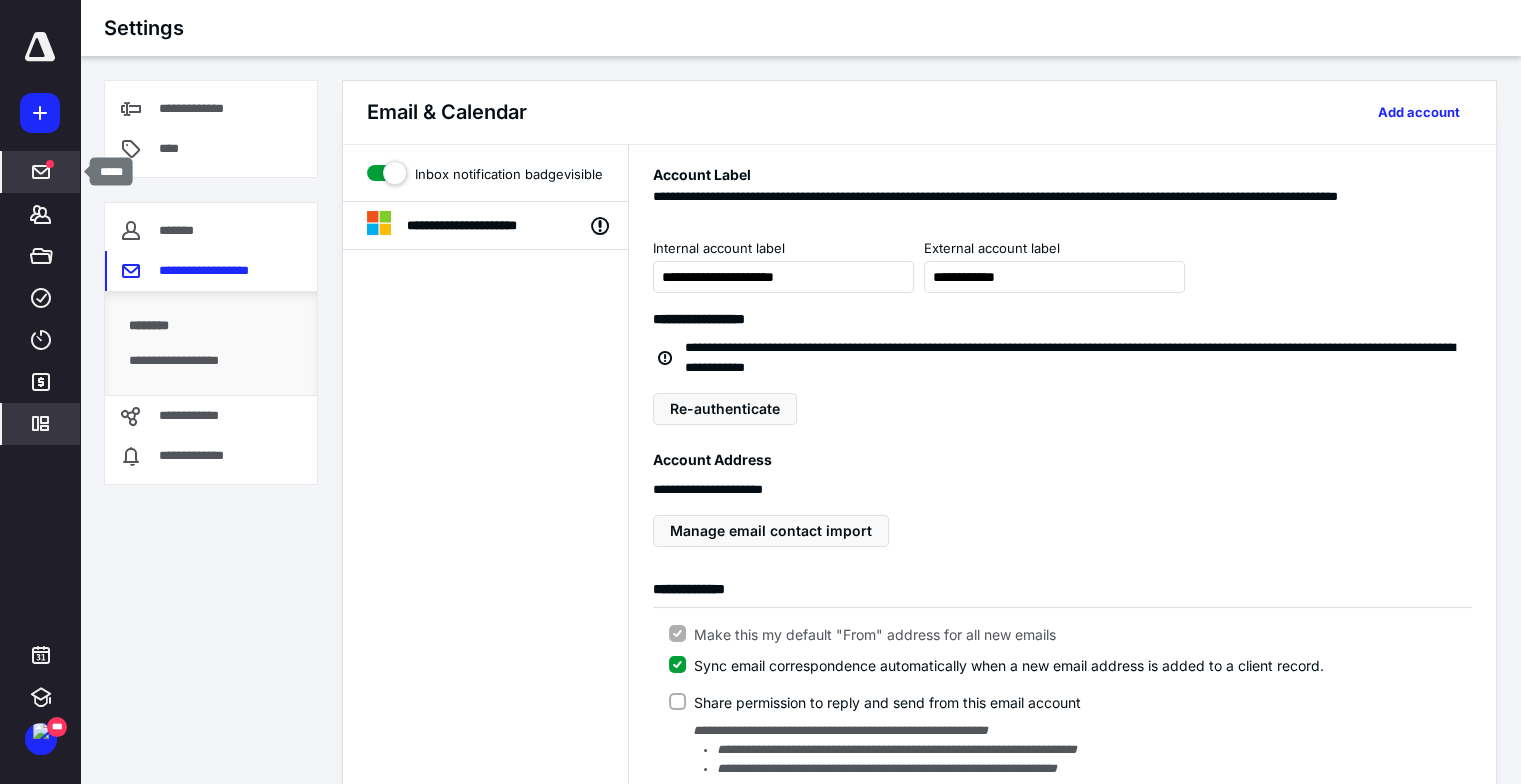click on "*****" at bounding box center (41, 172) 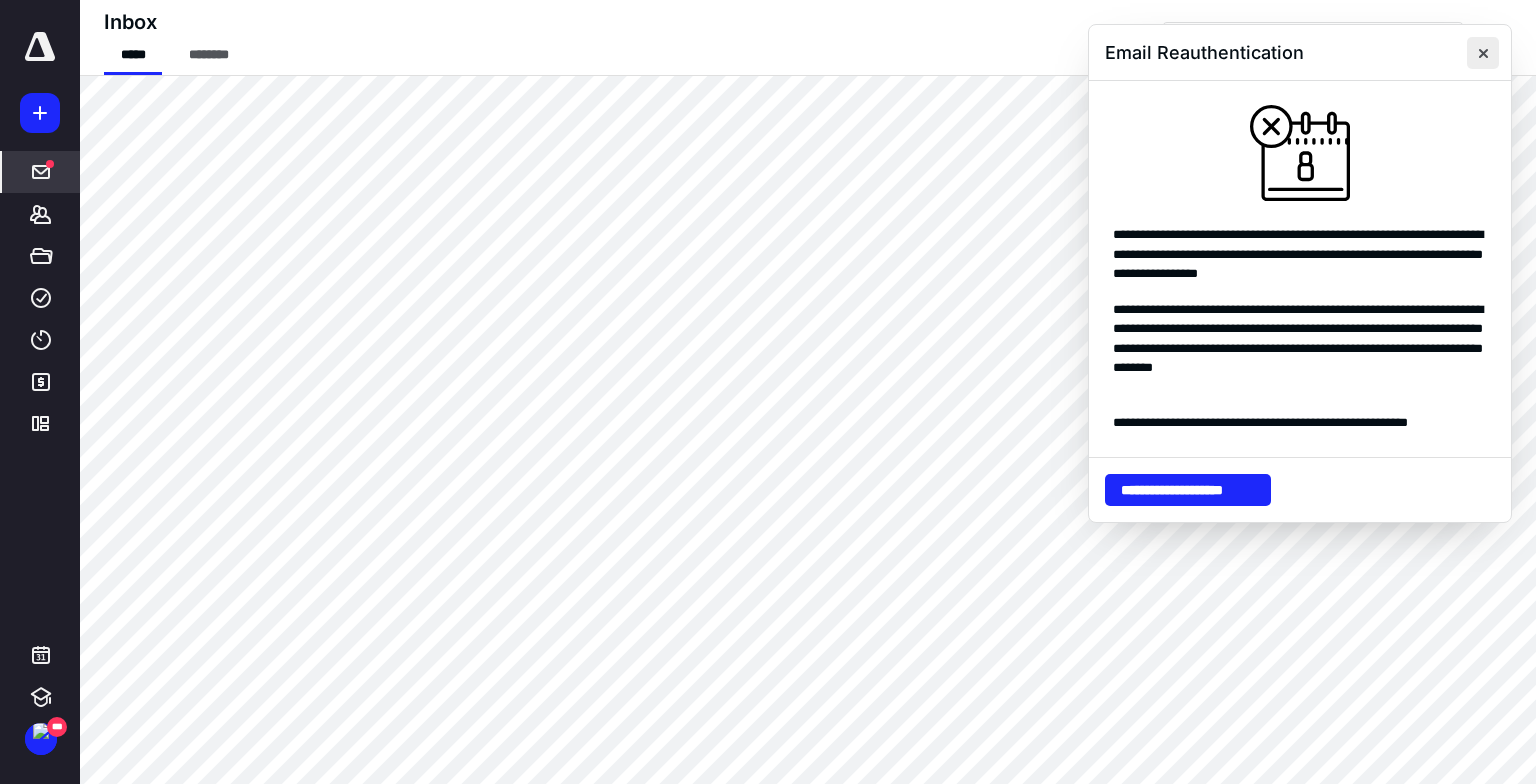 click at bounding box center [1483, 53] 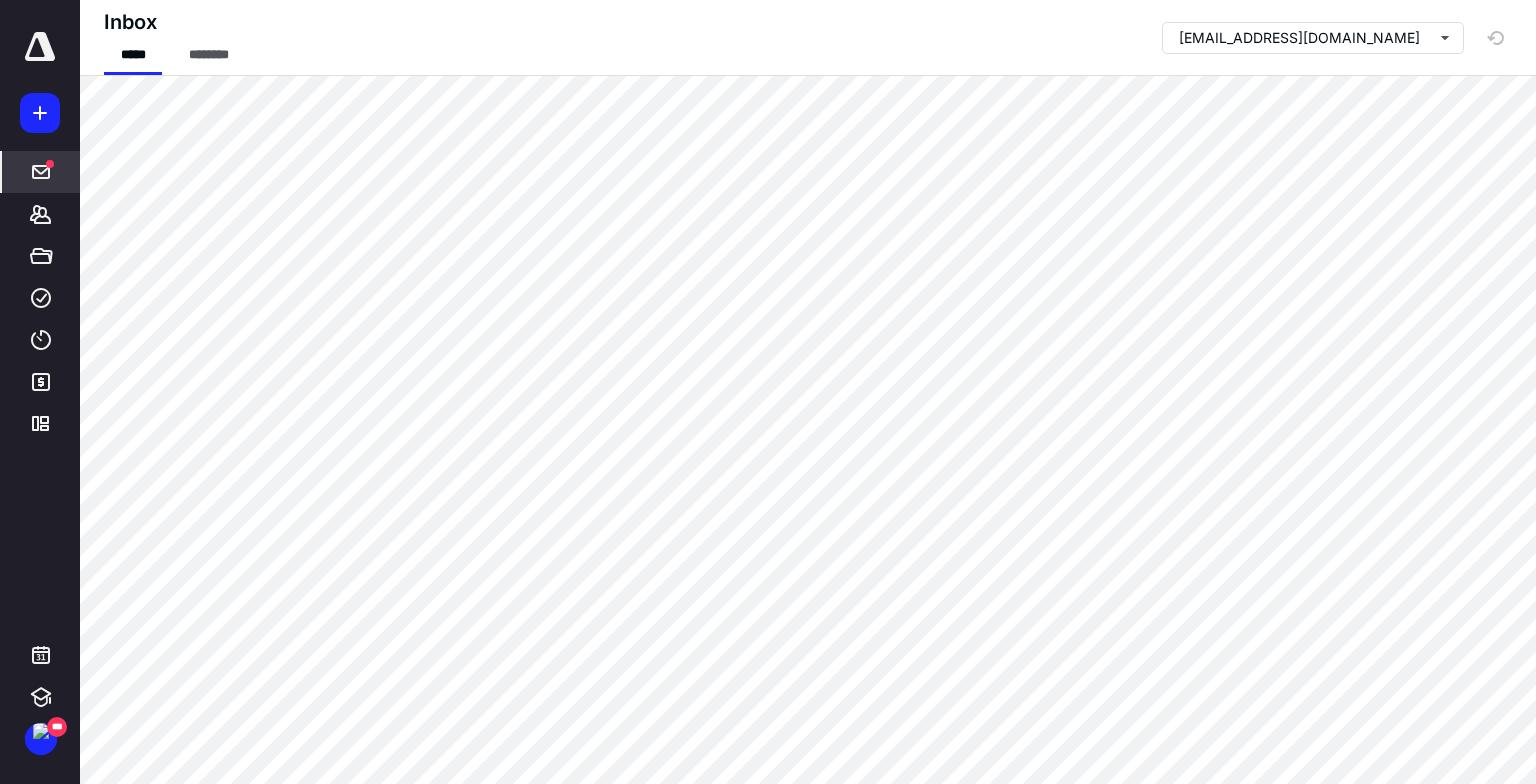 click 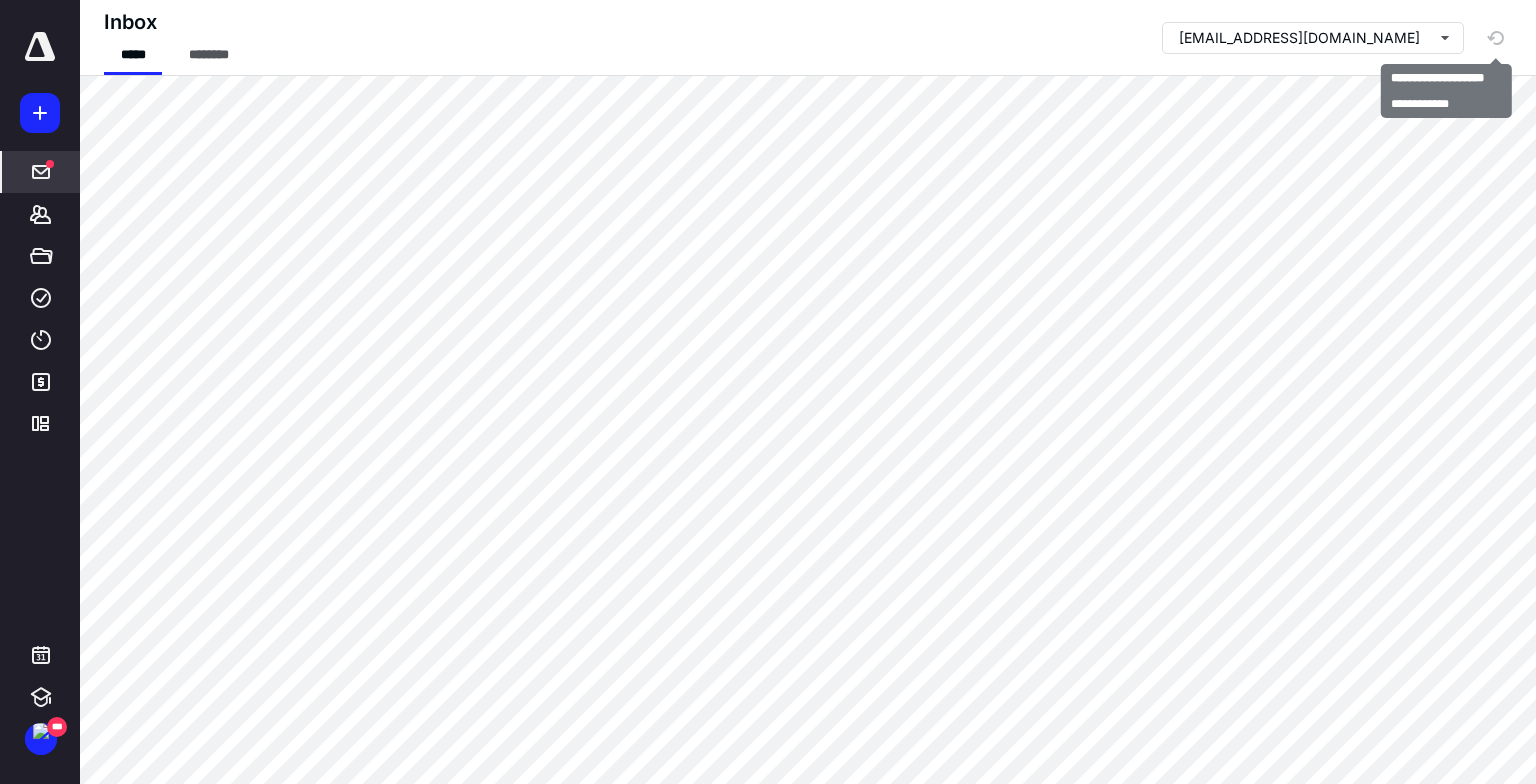 click 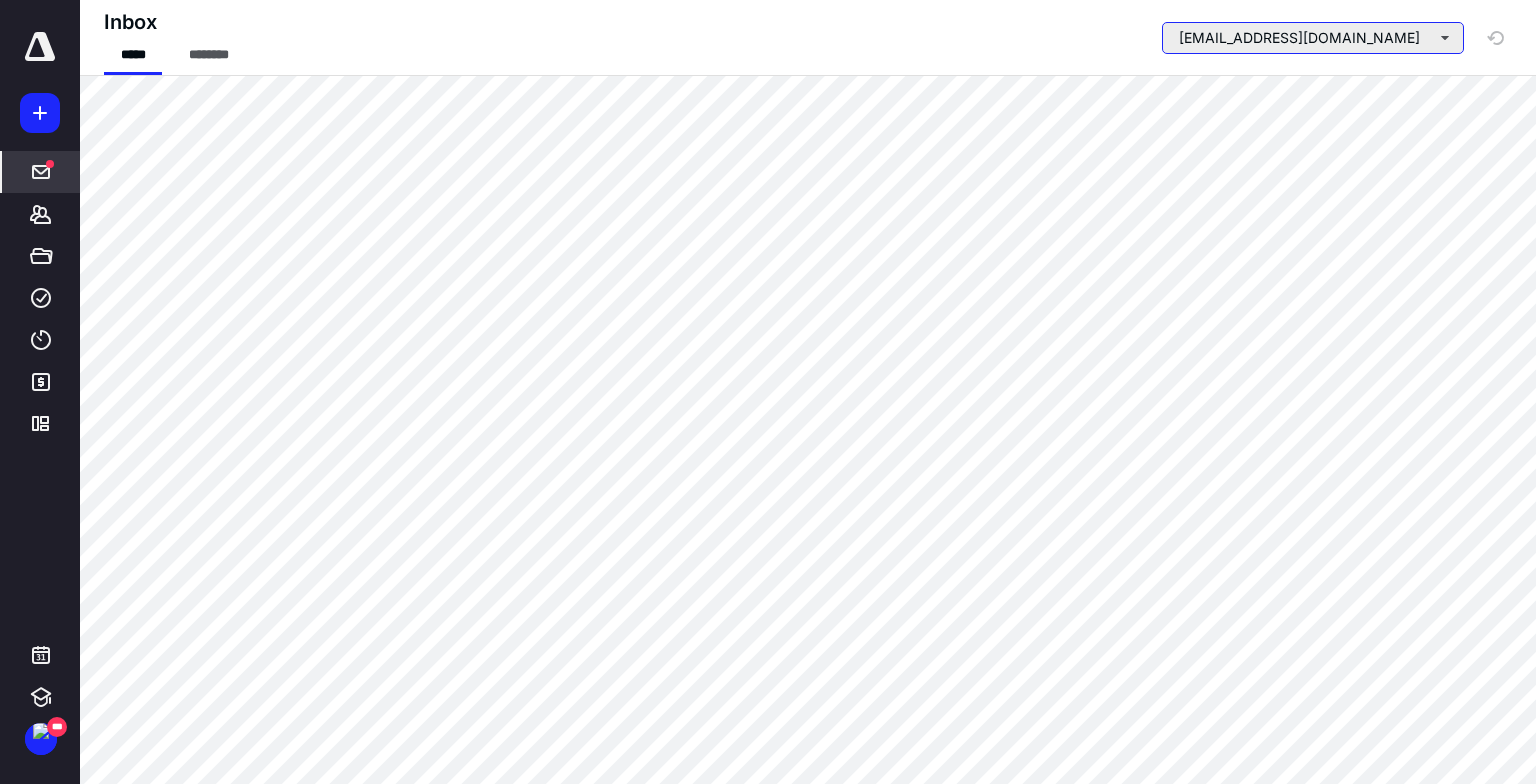 click on "[EMAIL_ADDRESS][DOMAIN_NAME]" at bounding box center (1313, 38) 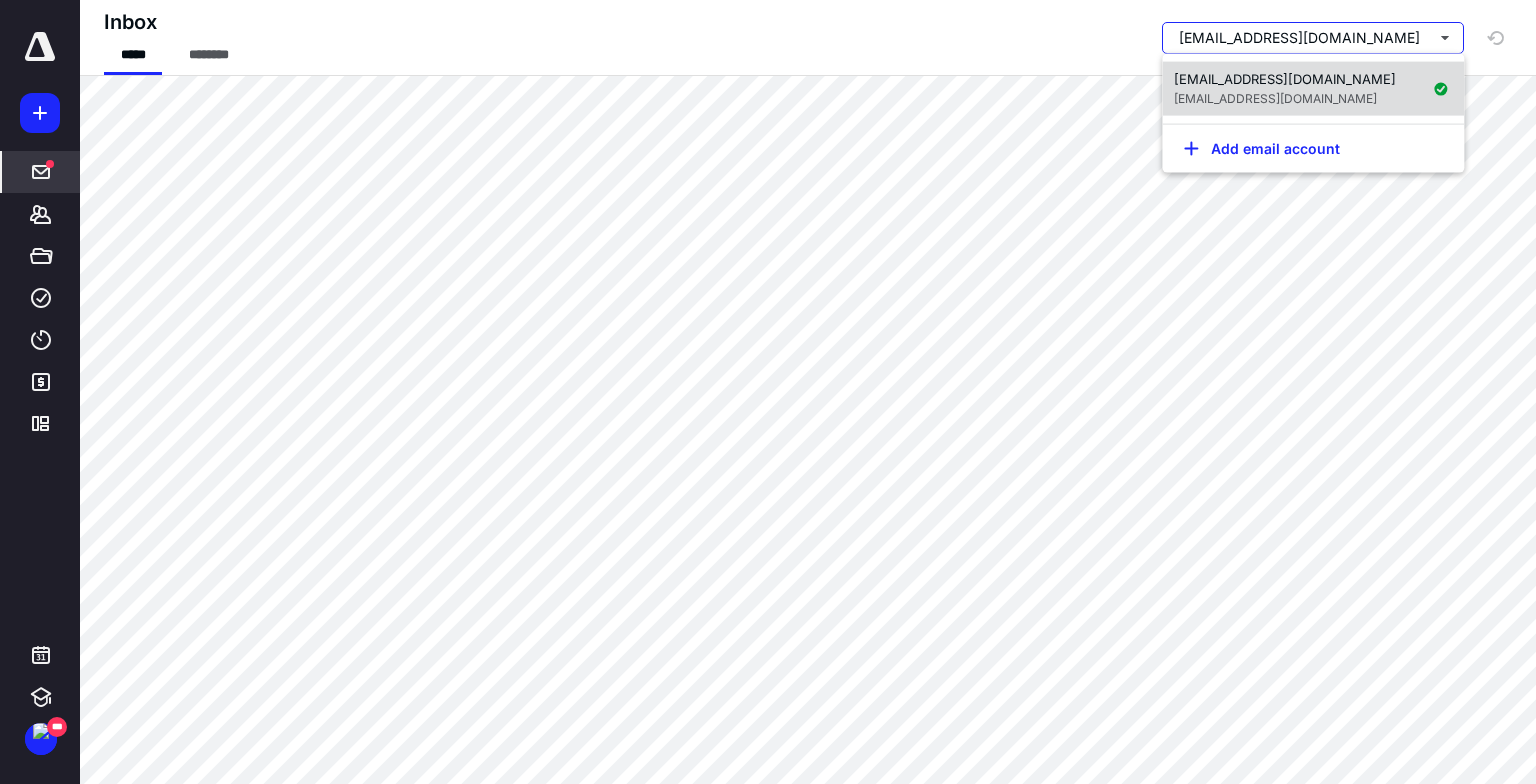 click on "[EMAIL_ADDRESS][DOMAIN_NAME] [EMAIL_ADDRESS][DOMAIN_NAME]" at bounding box center [1313, 89] 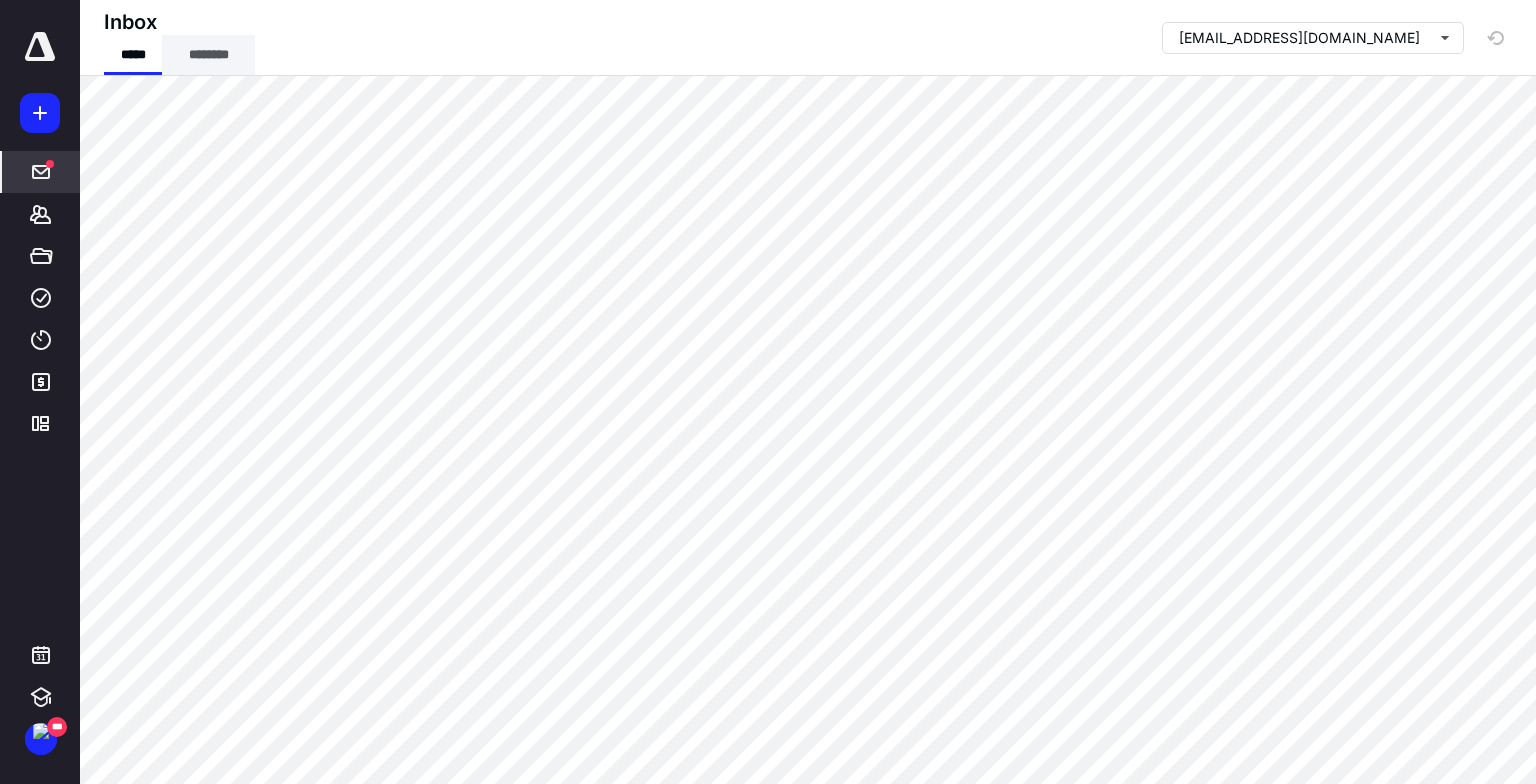 click on "********" at bounding box center [208, 55] 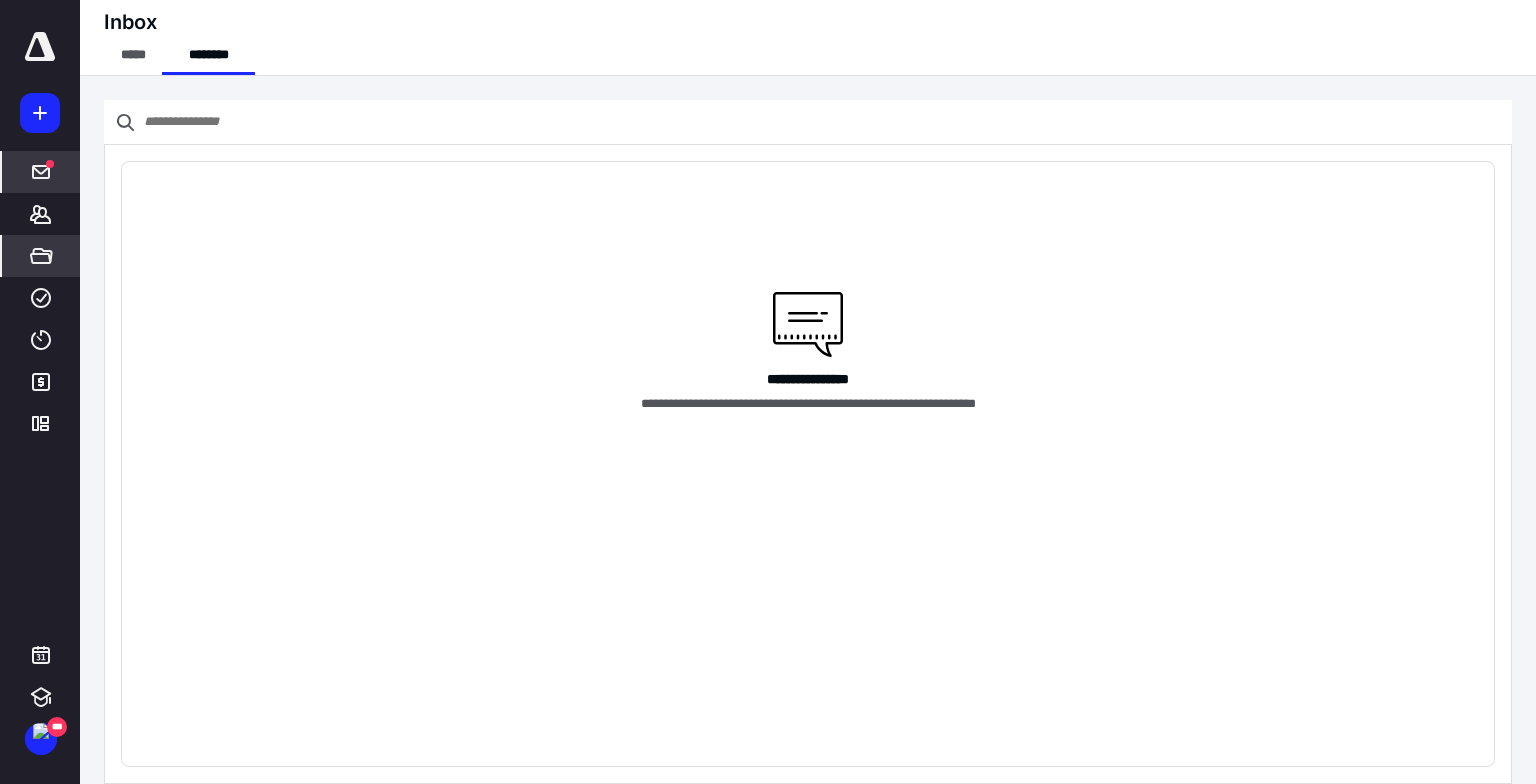 click on "*****" at bounding box center [41, 256] 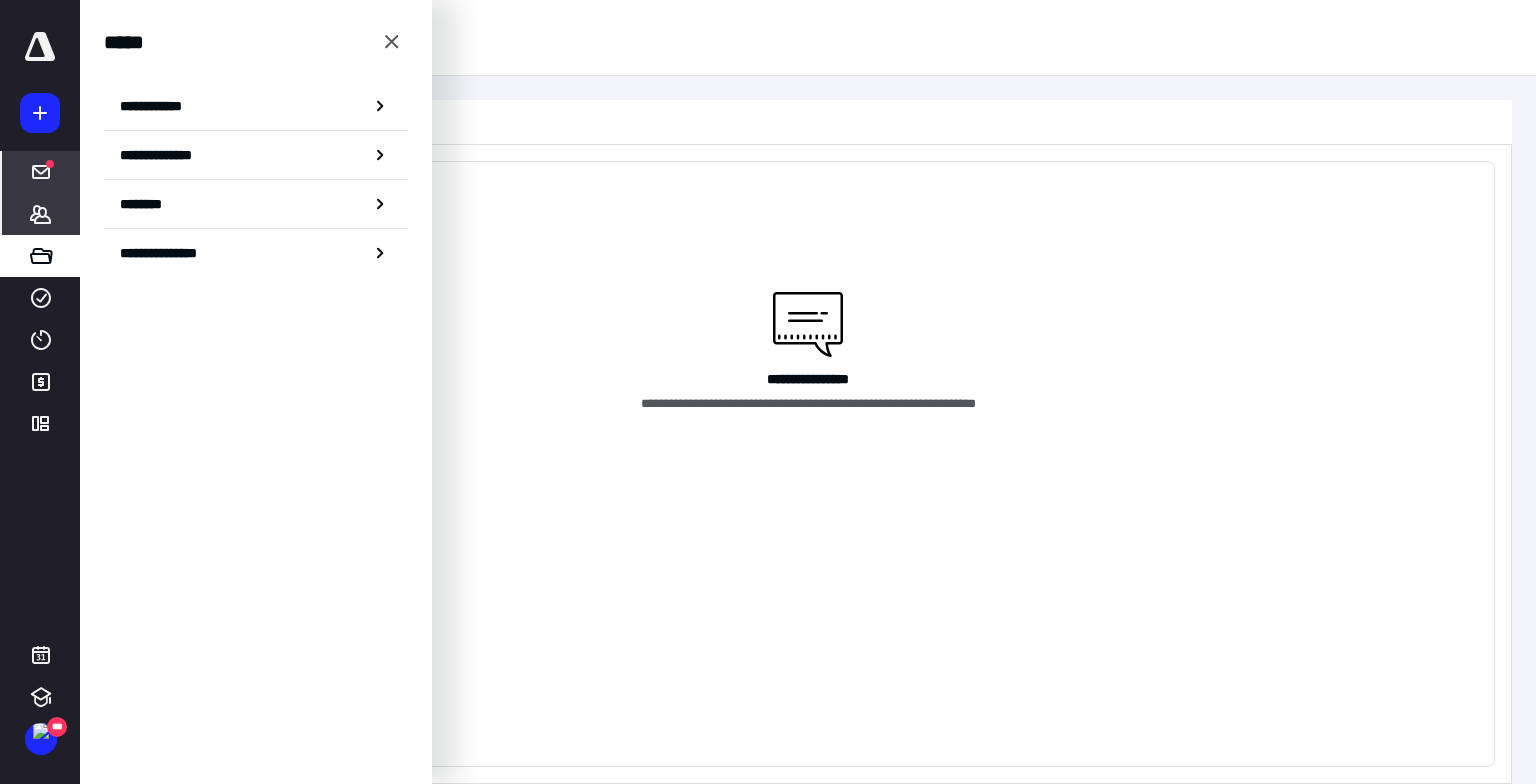 click 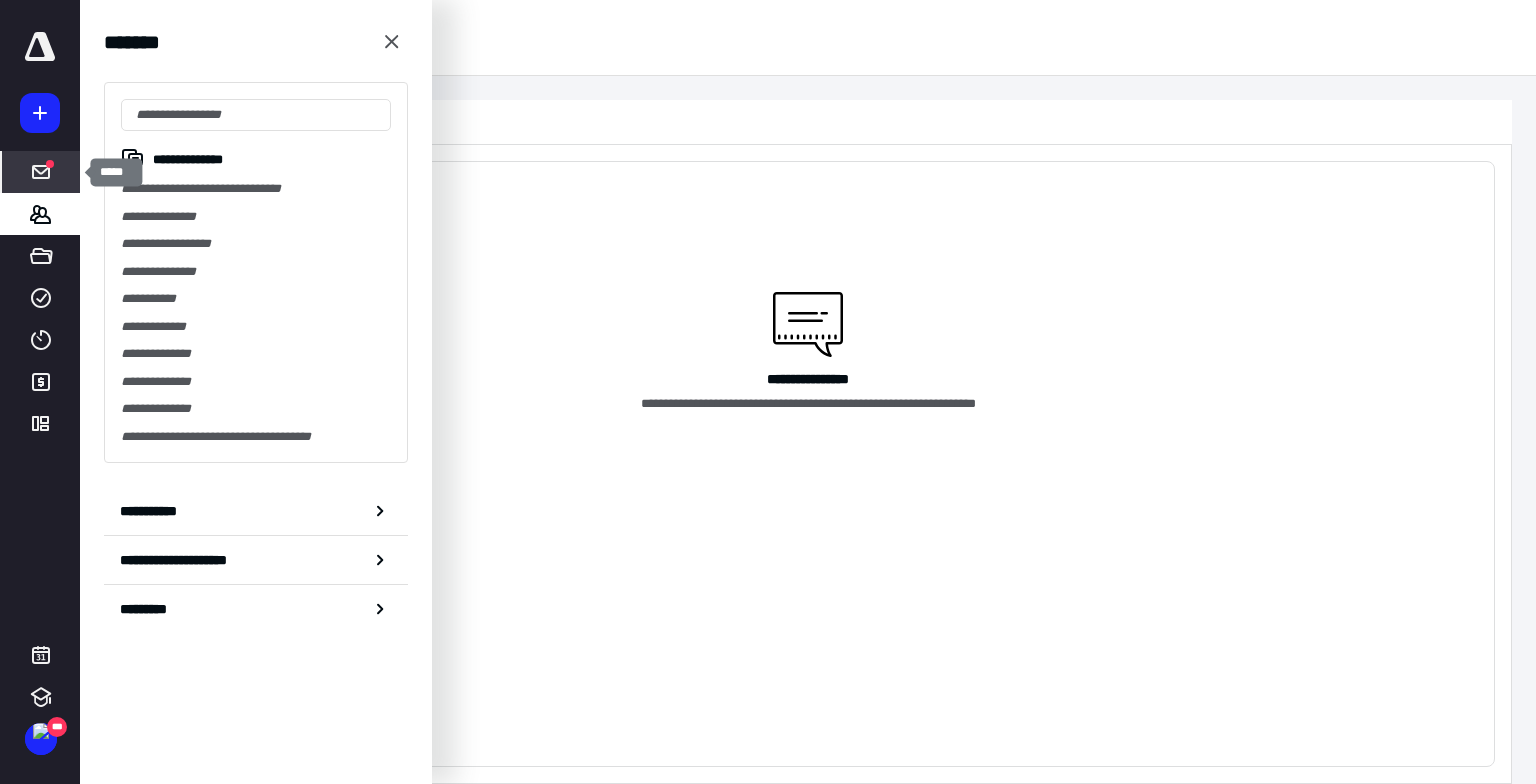 click 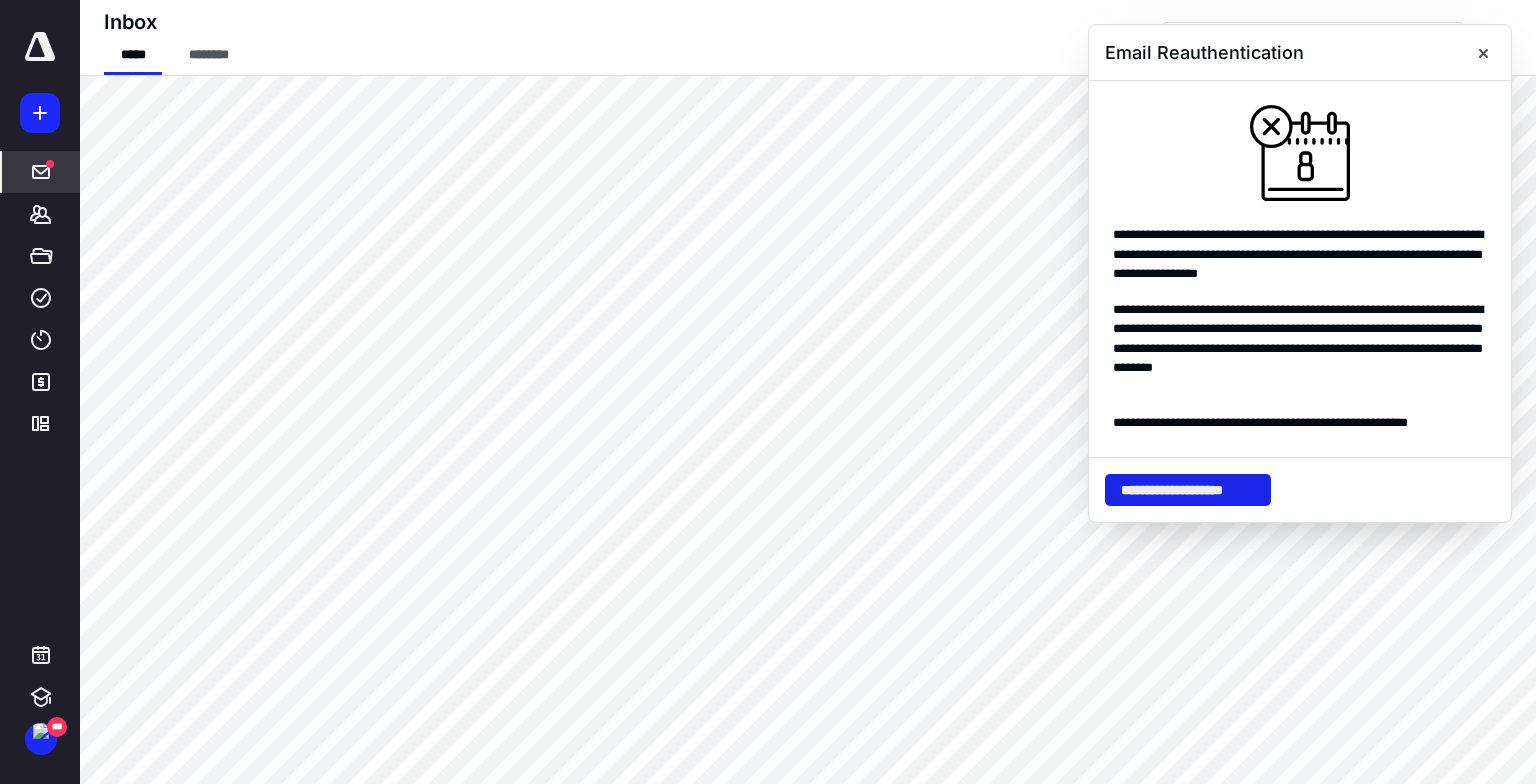 click on "**********" at bounding box center [1188, 490] 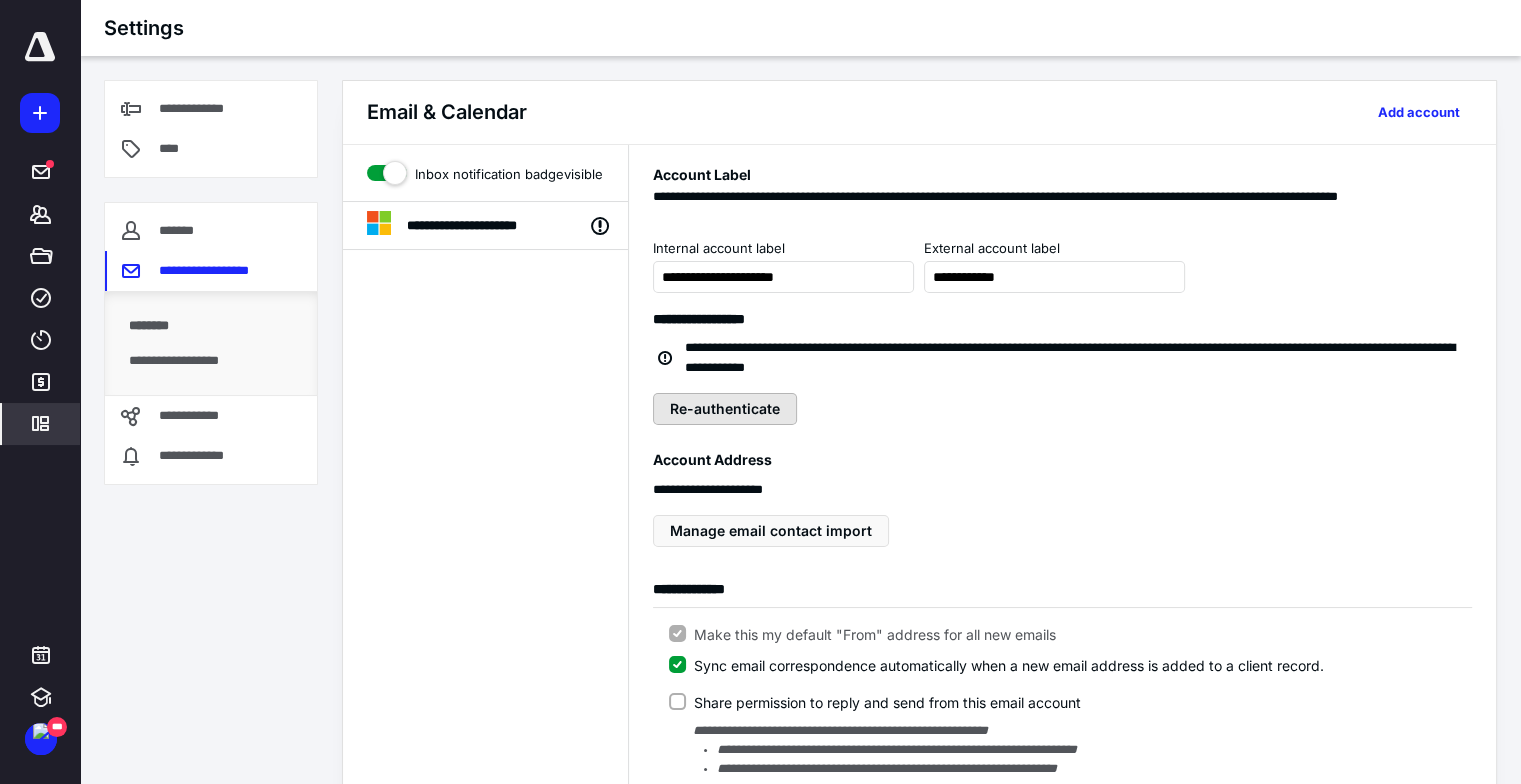 click on "Re-authenticate" at bounding box center [725, 409] 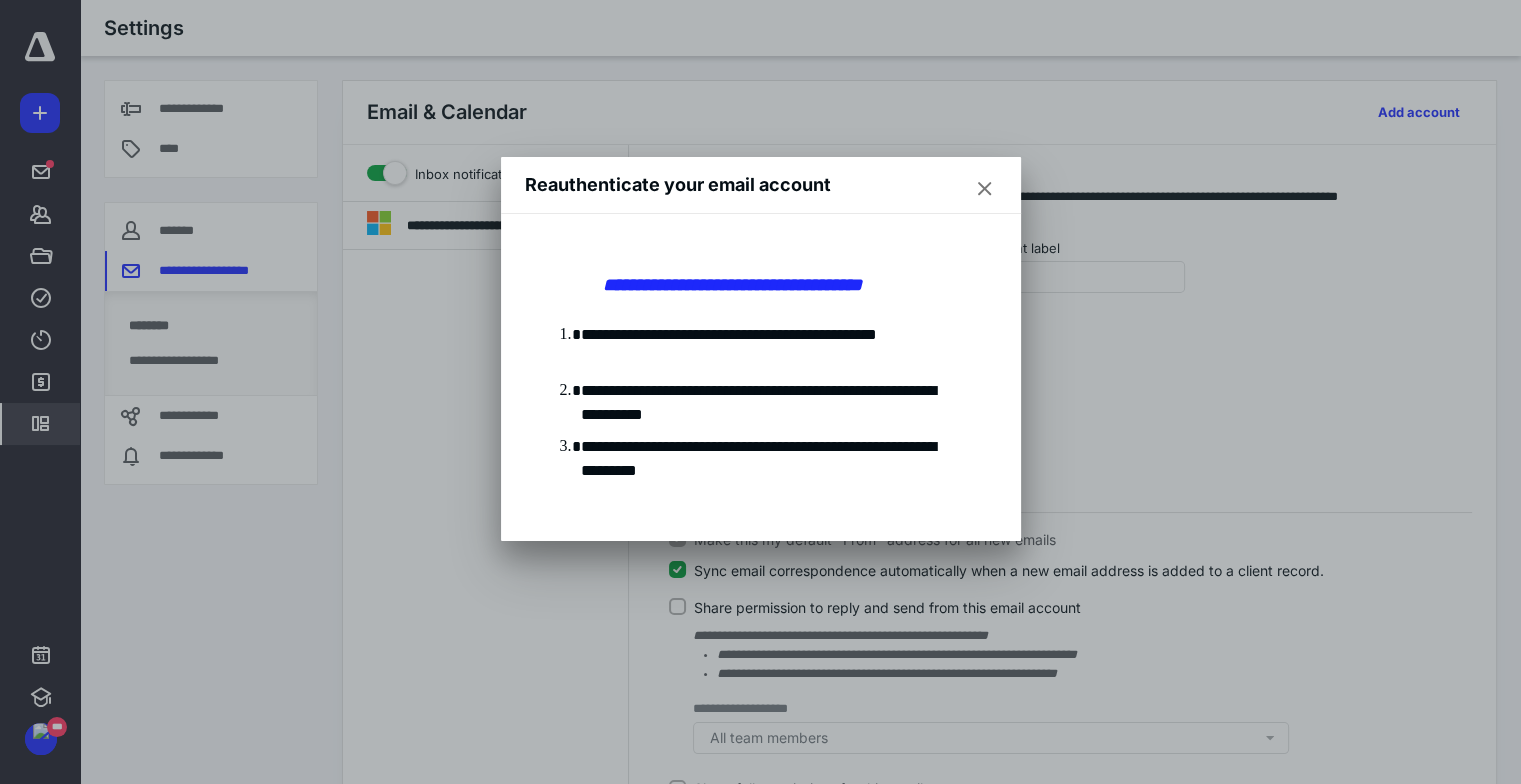 click at bounding box center [985, 189] 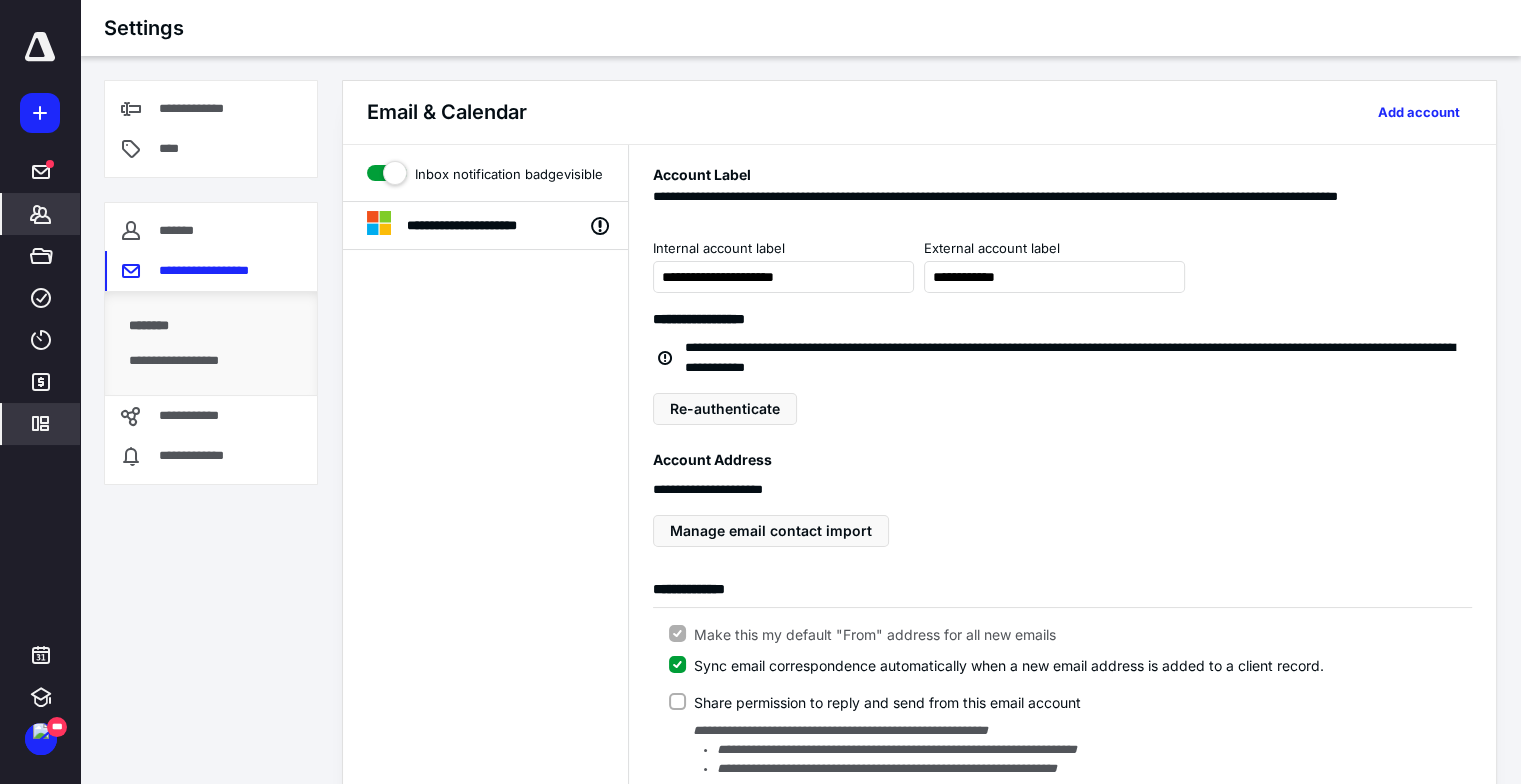 click 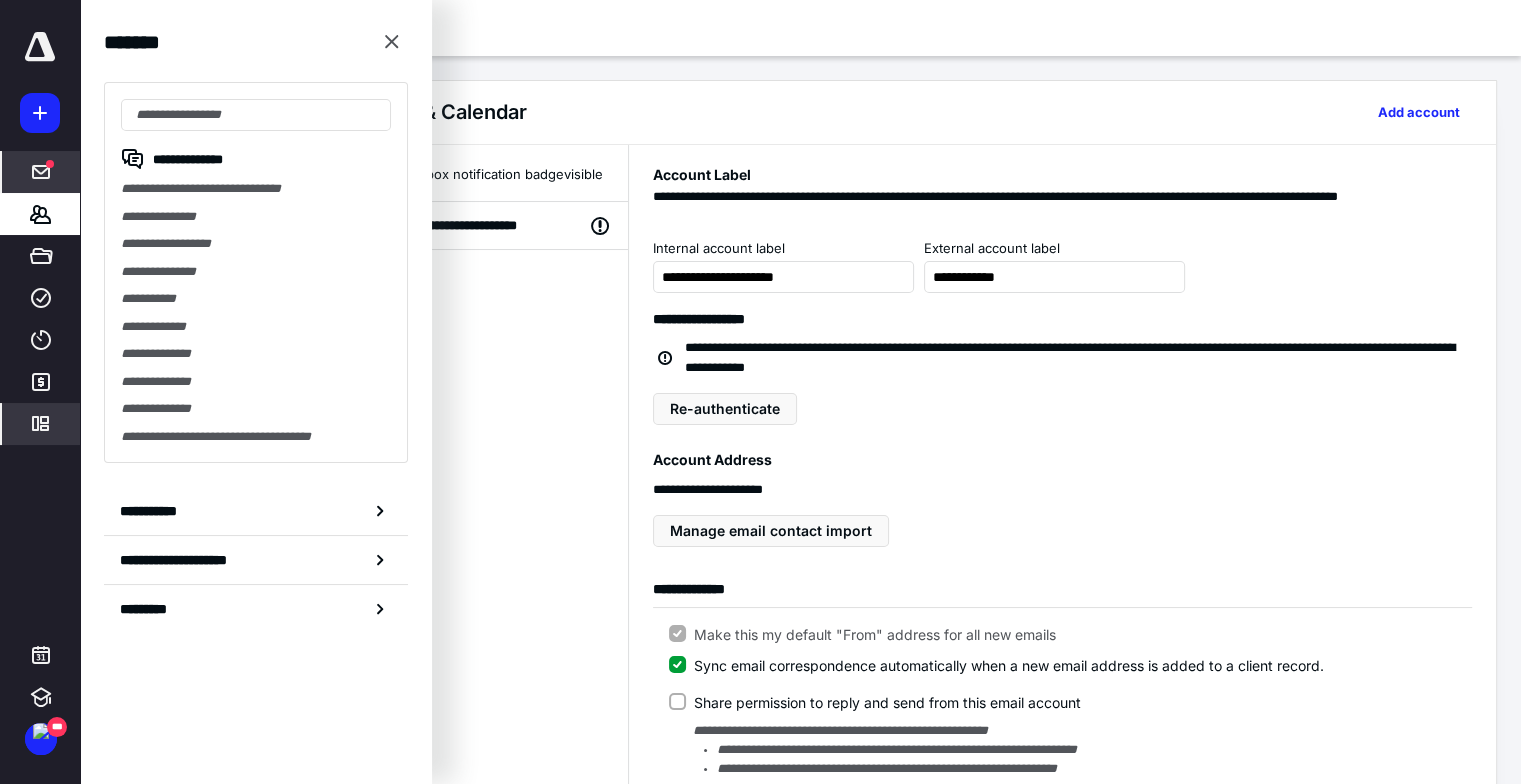 click on "*****" at bounding box center [41, 172] 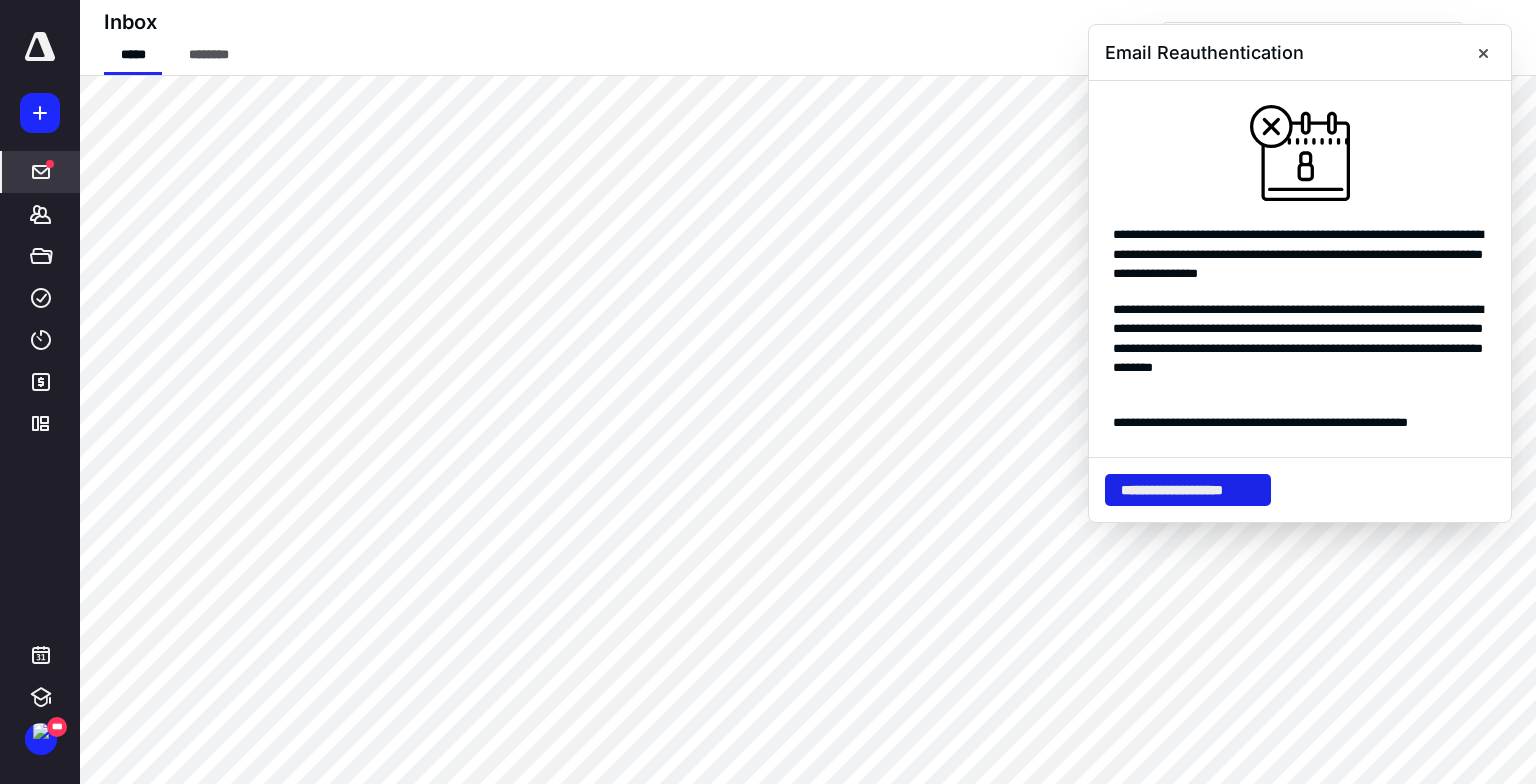 click on "**********" at bounding box center (1188, 490) 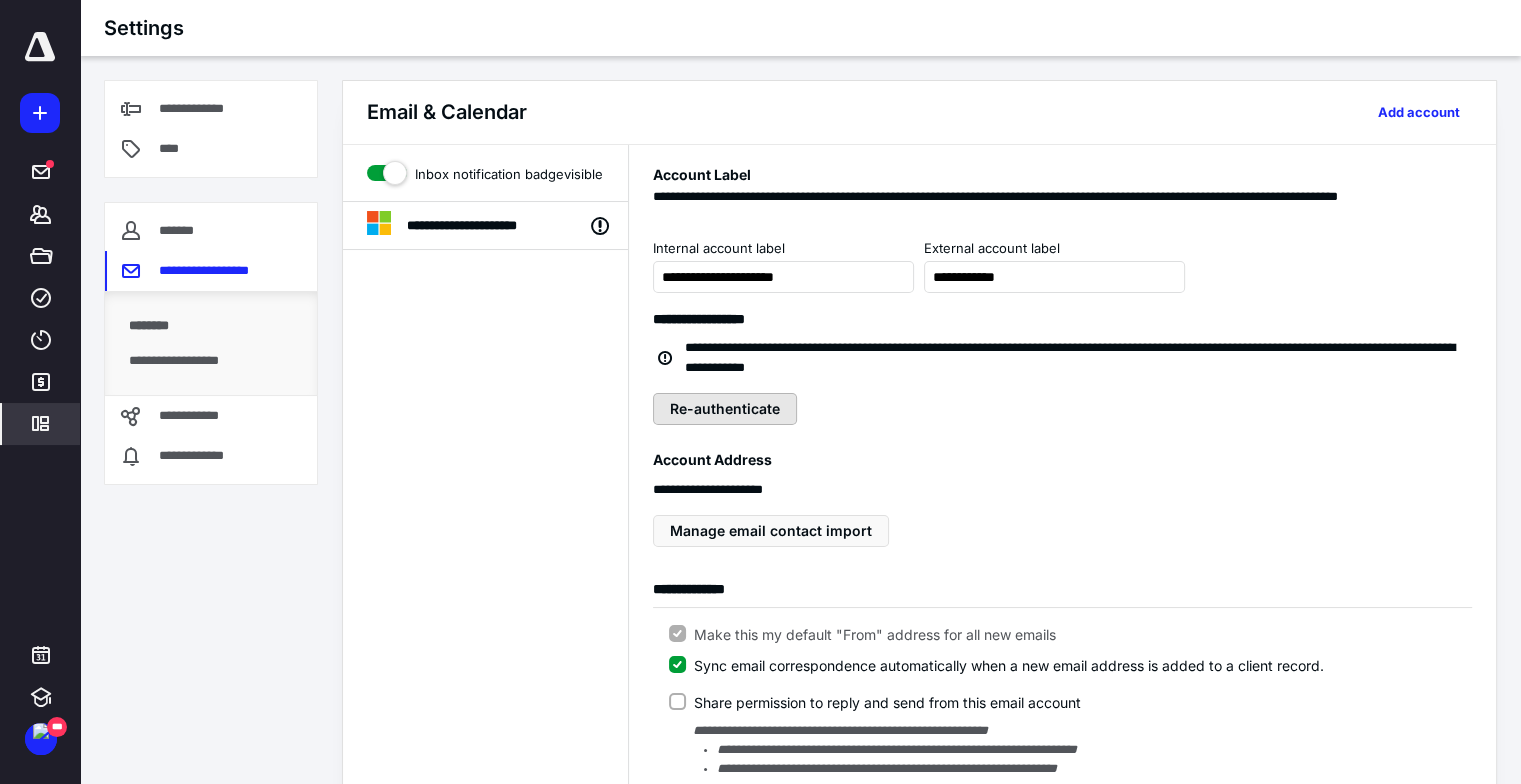 click on "Re-authenticate" at bounding box center [725, 409] 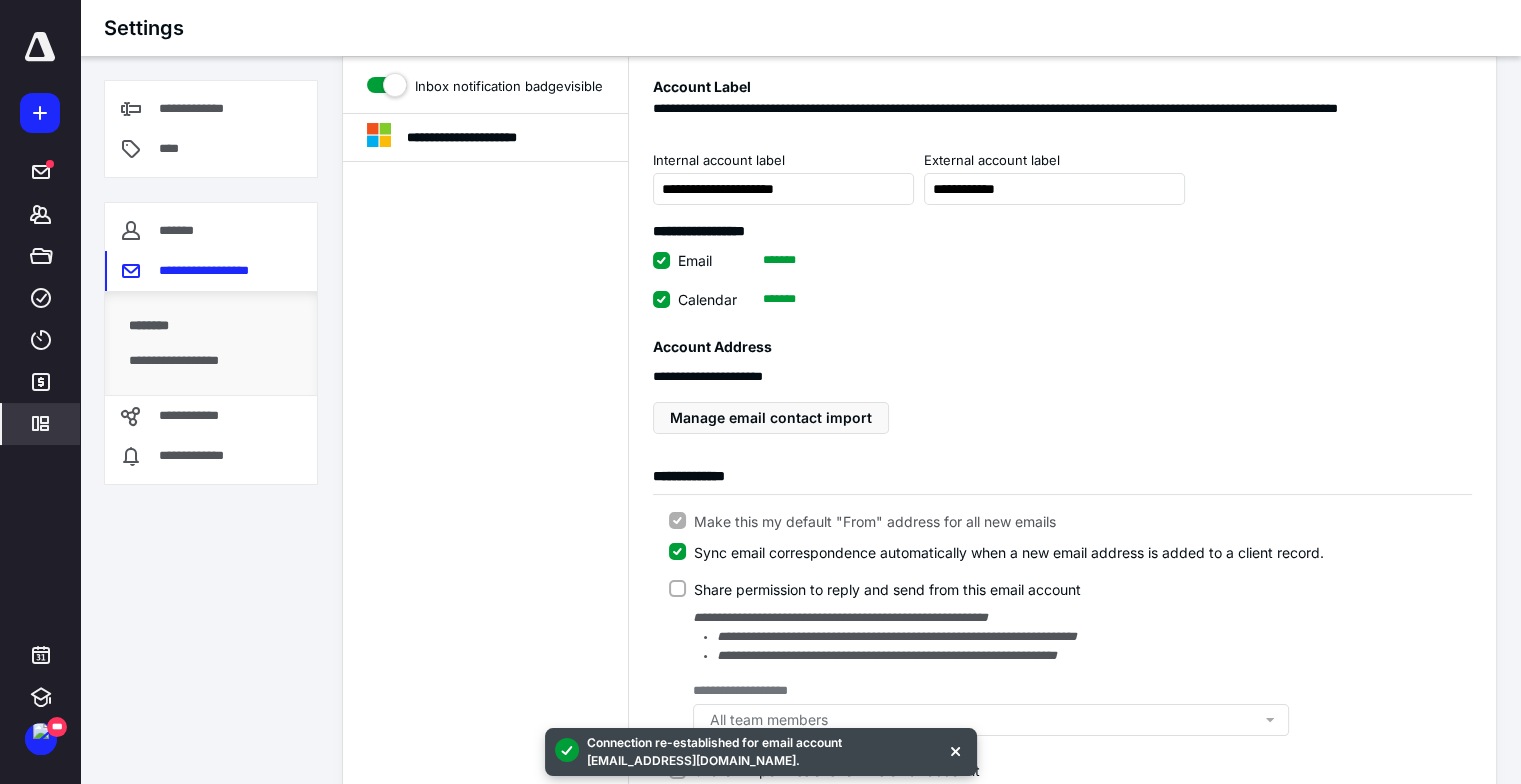 scroll, scrollTop: 0, scrollLeft: 0, axis: both 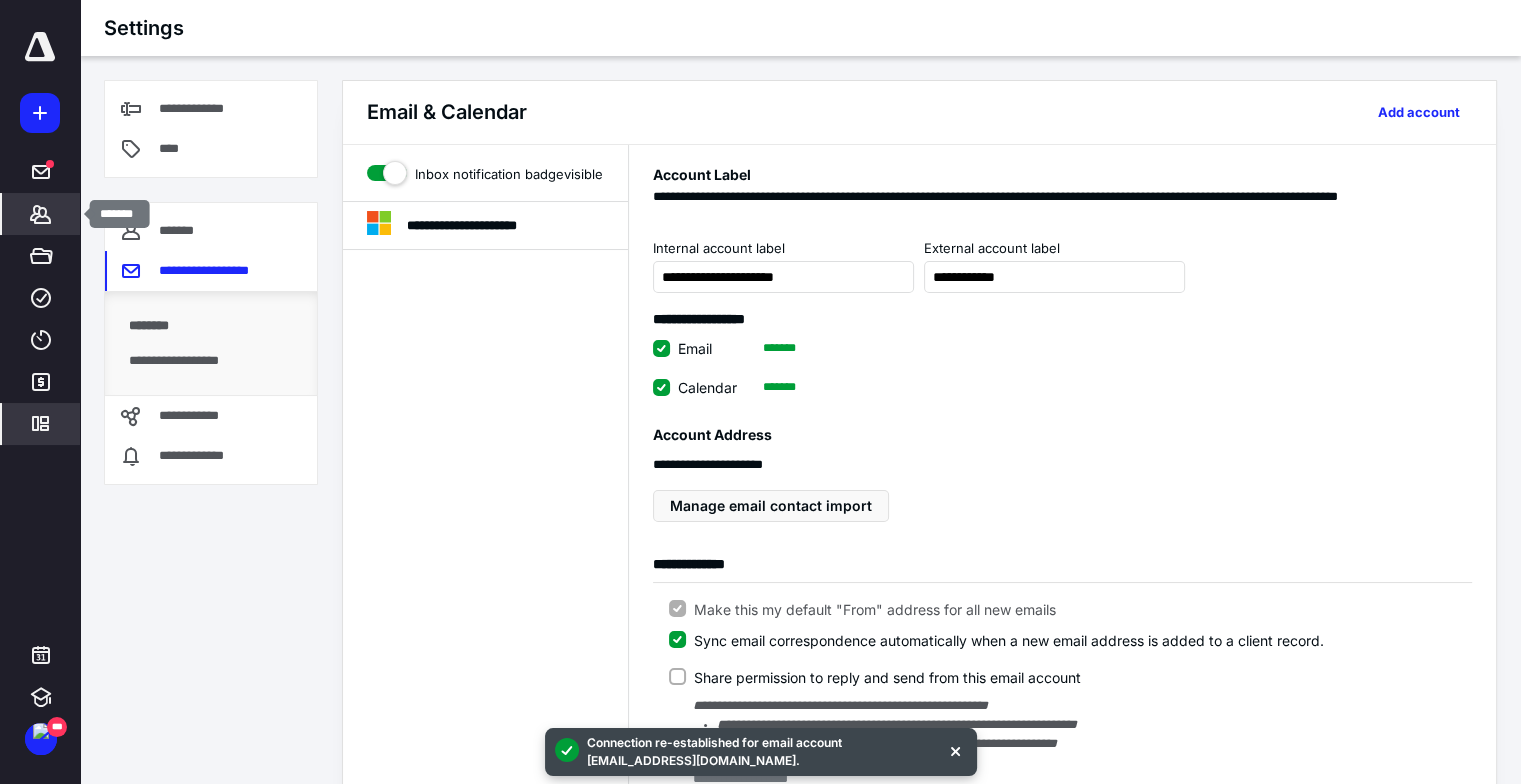 click on "*******" at bounding box center (41, 214) 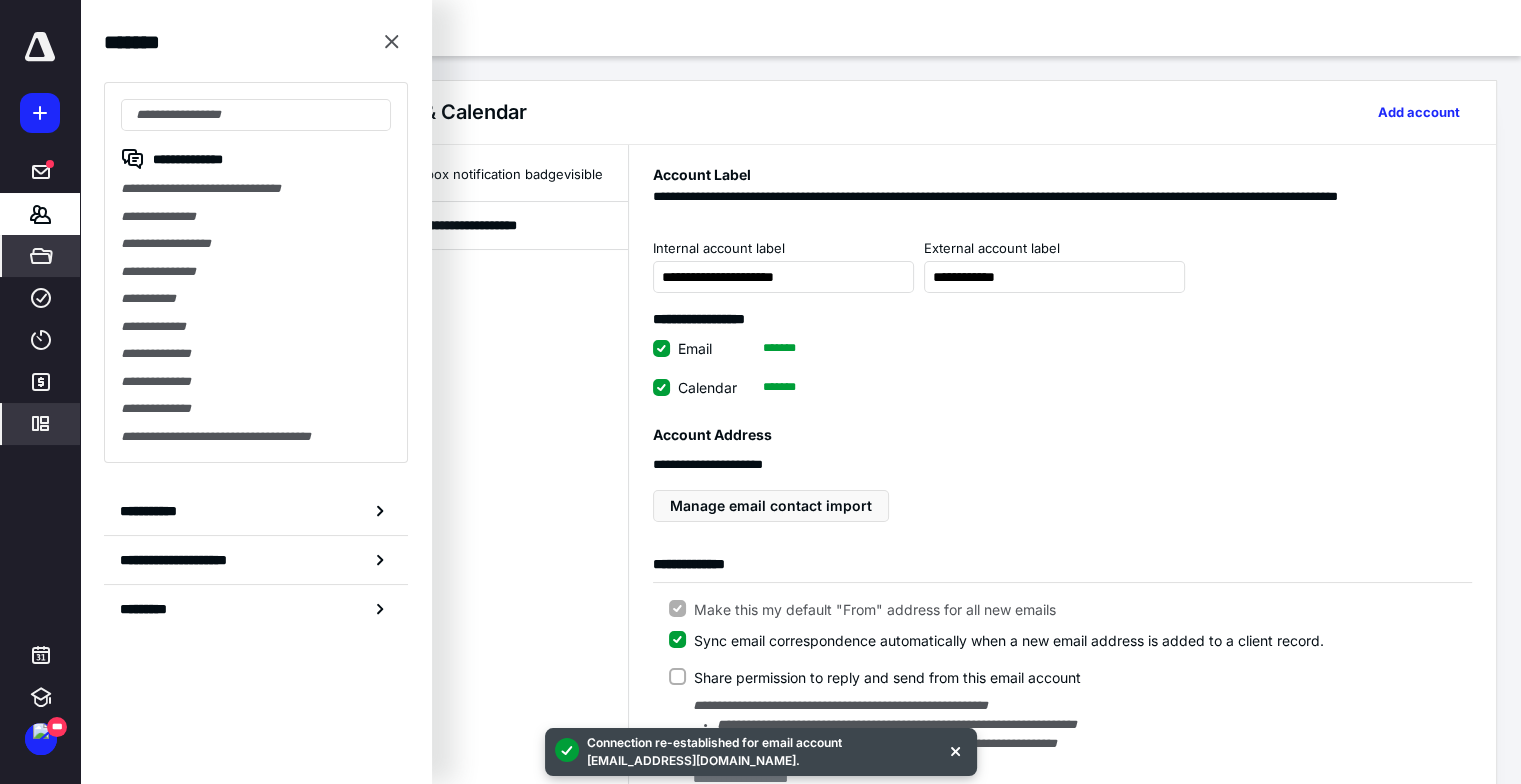 click 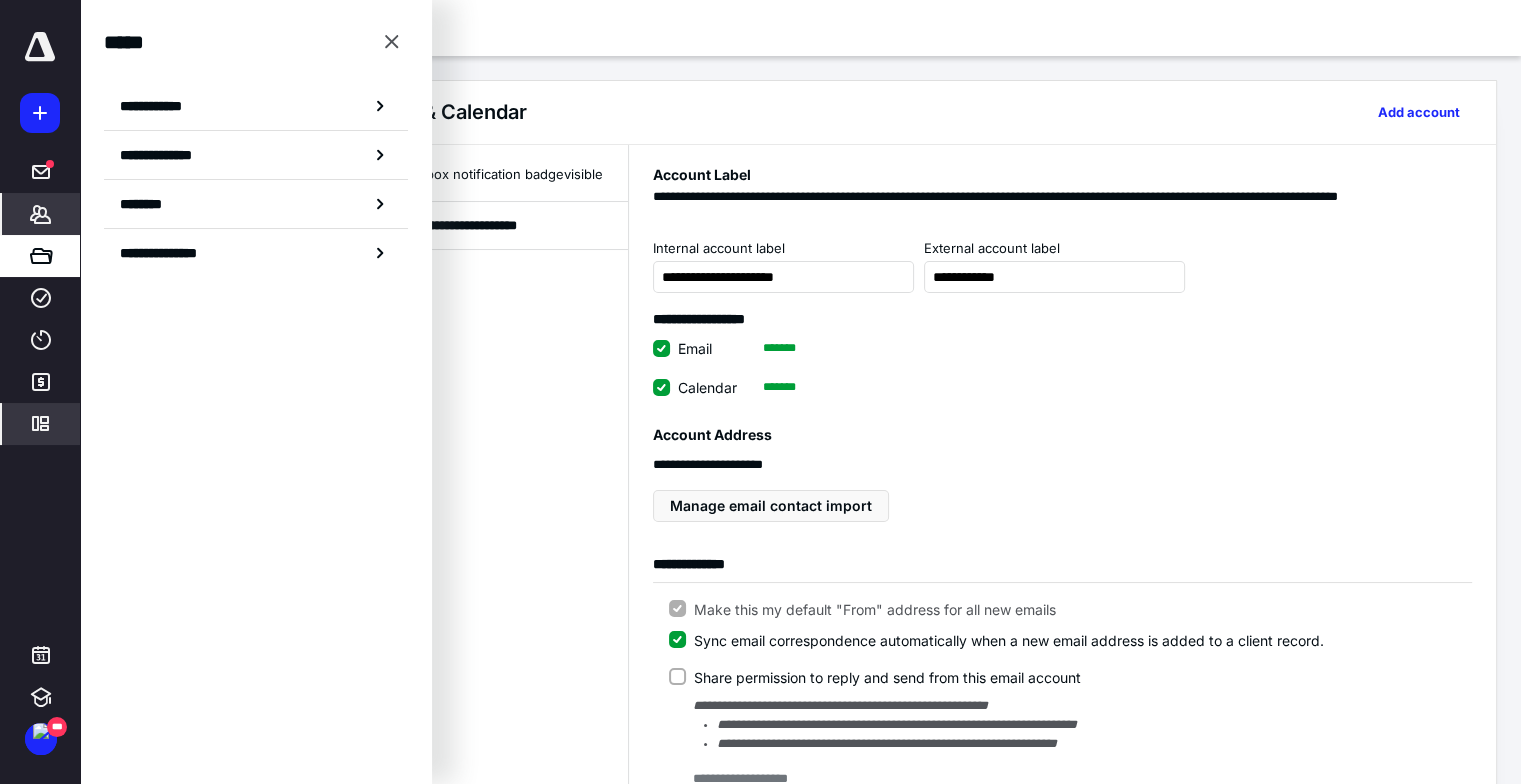 click 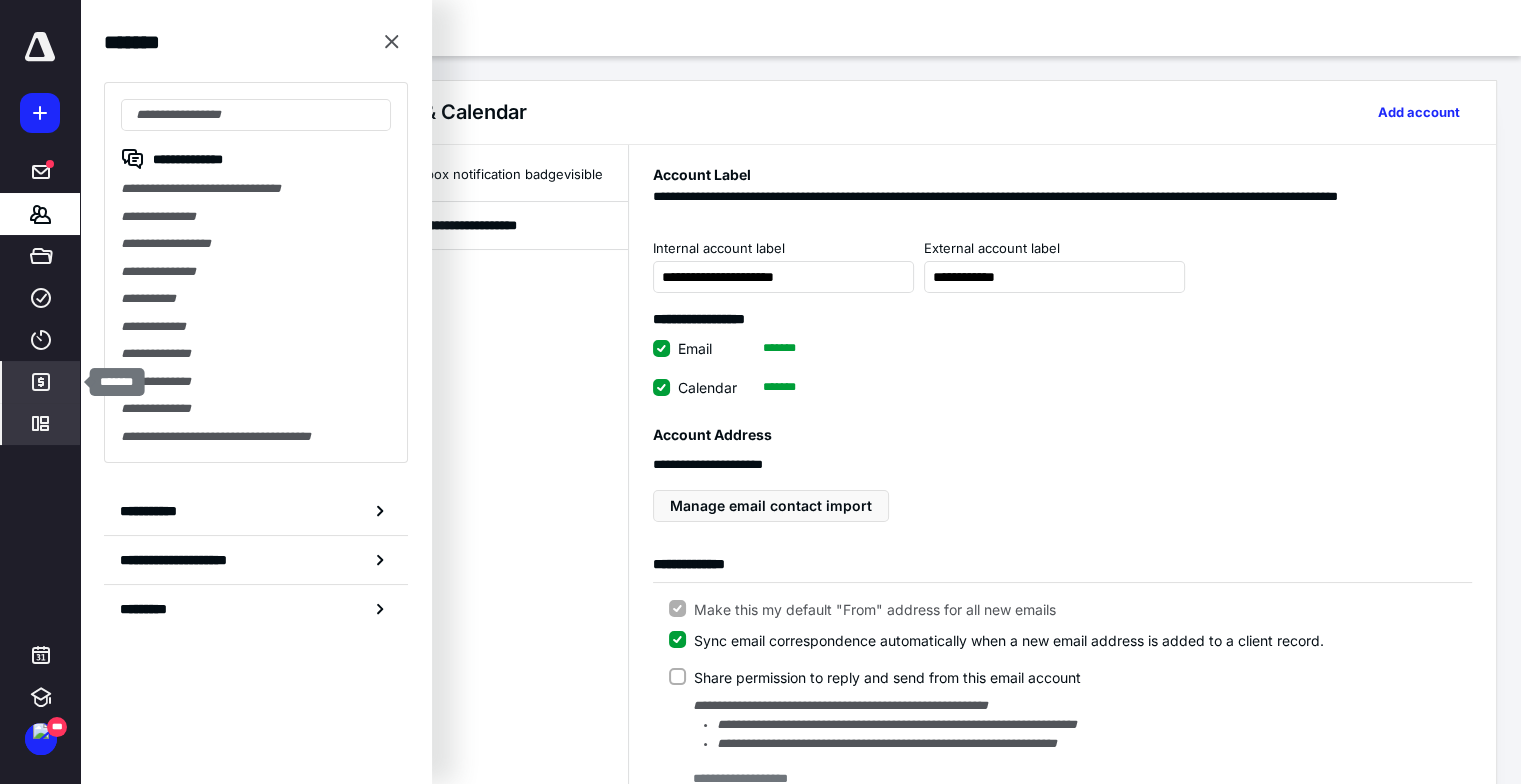 click 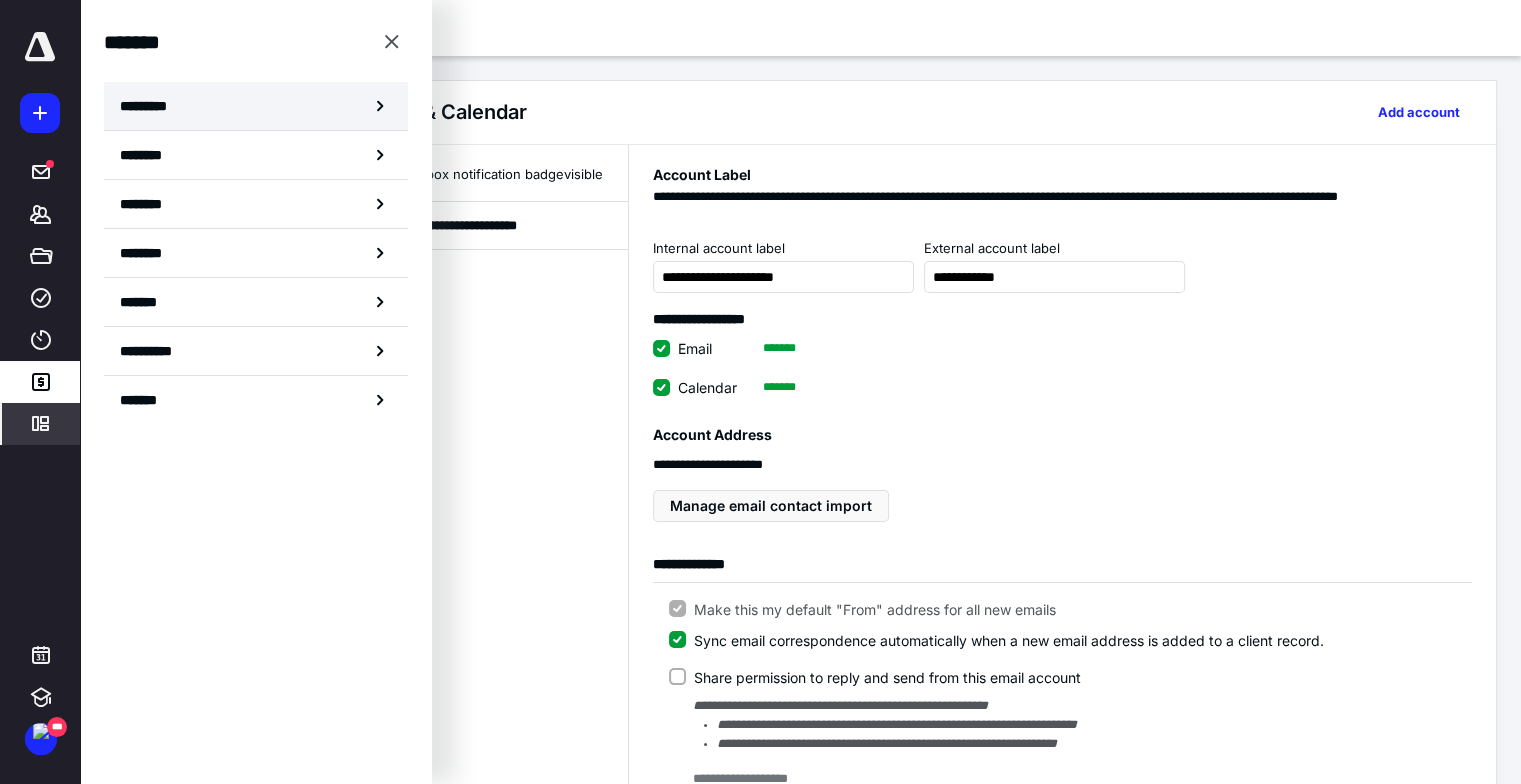 click on "*********" at bounding box center [157, 106] 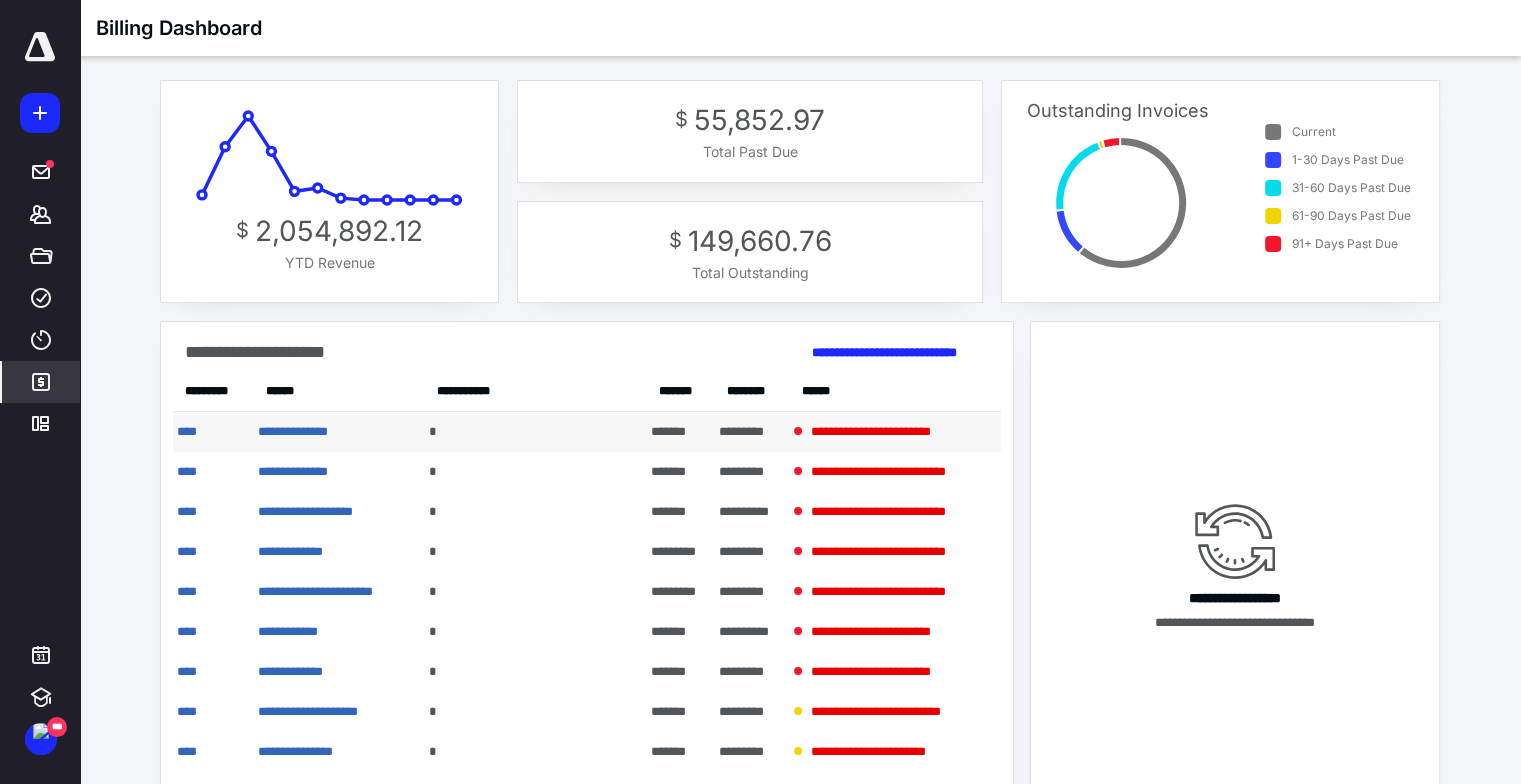 scroll, scrollTop: 52, scrollLeft: 0, axis: vertical 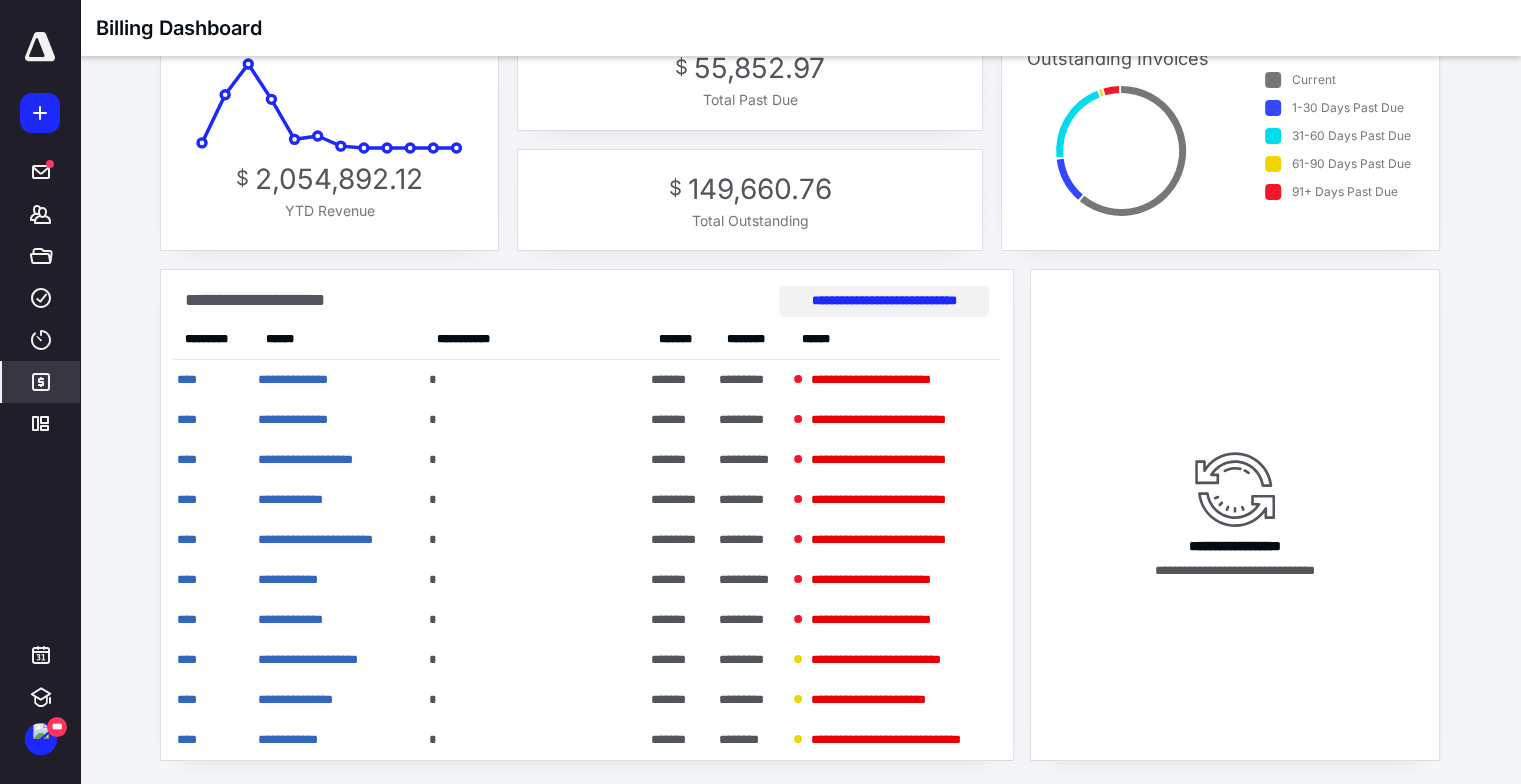 click on "**********" at bounding box center [883, 301] 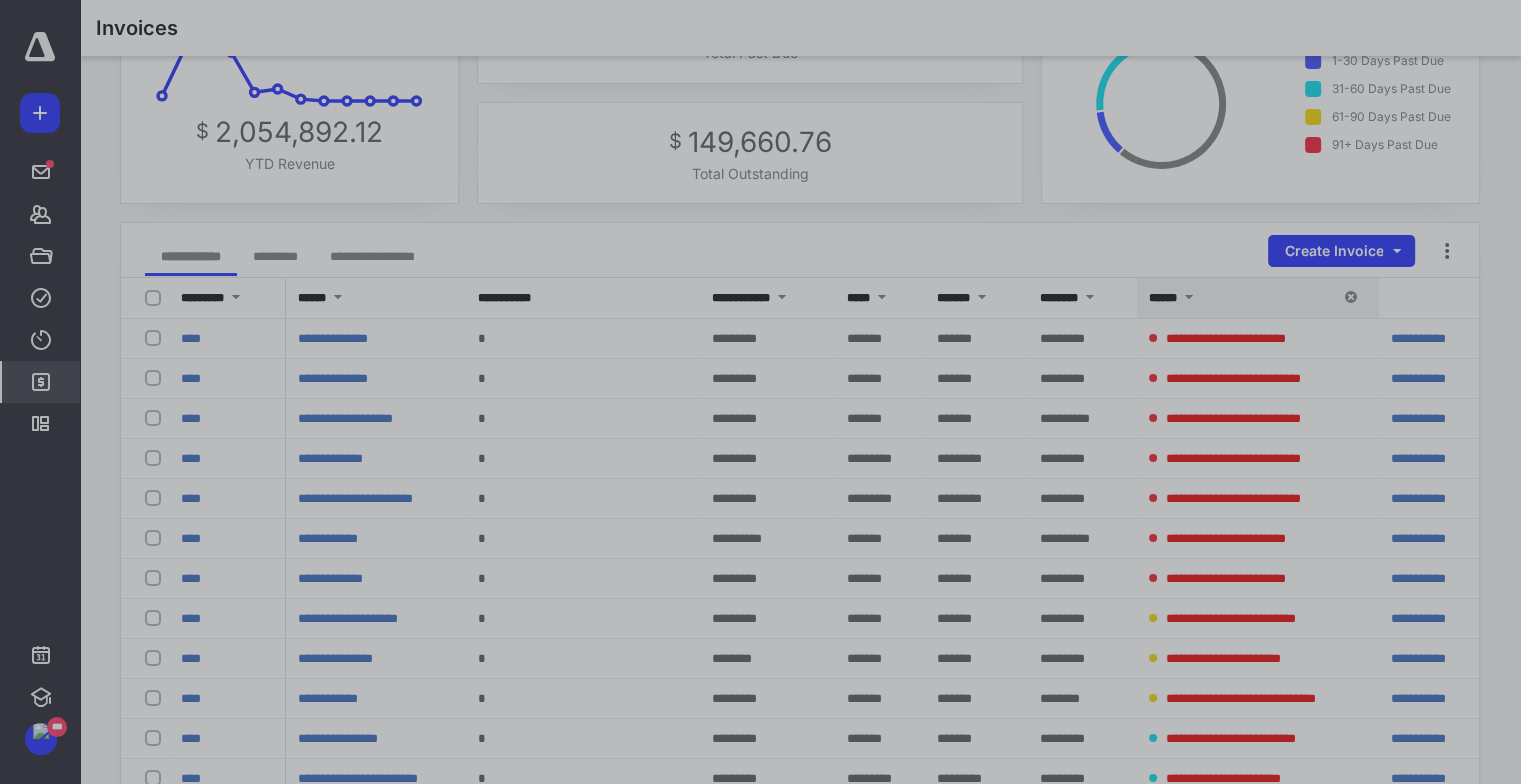 scroll, scrollTop: 100, scrollLeft: 0, axis: vertical 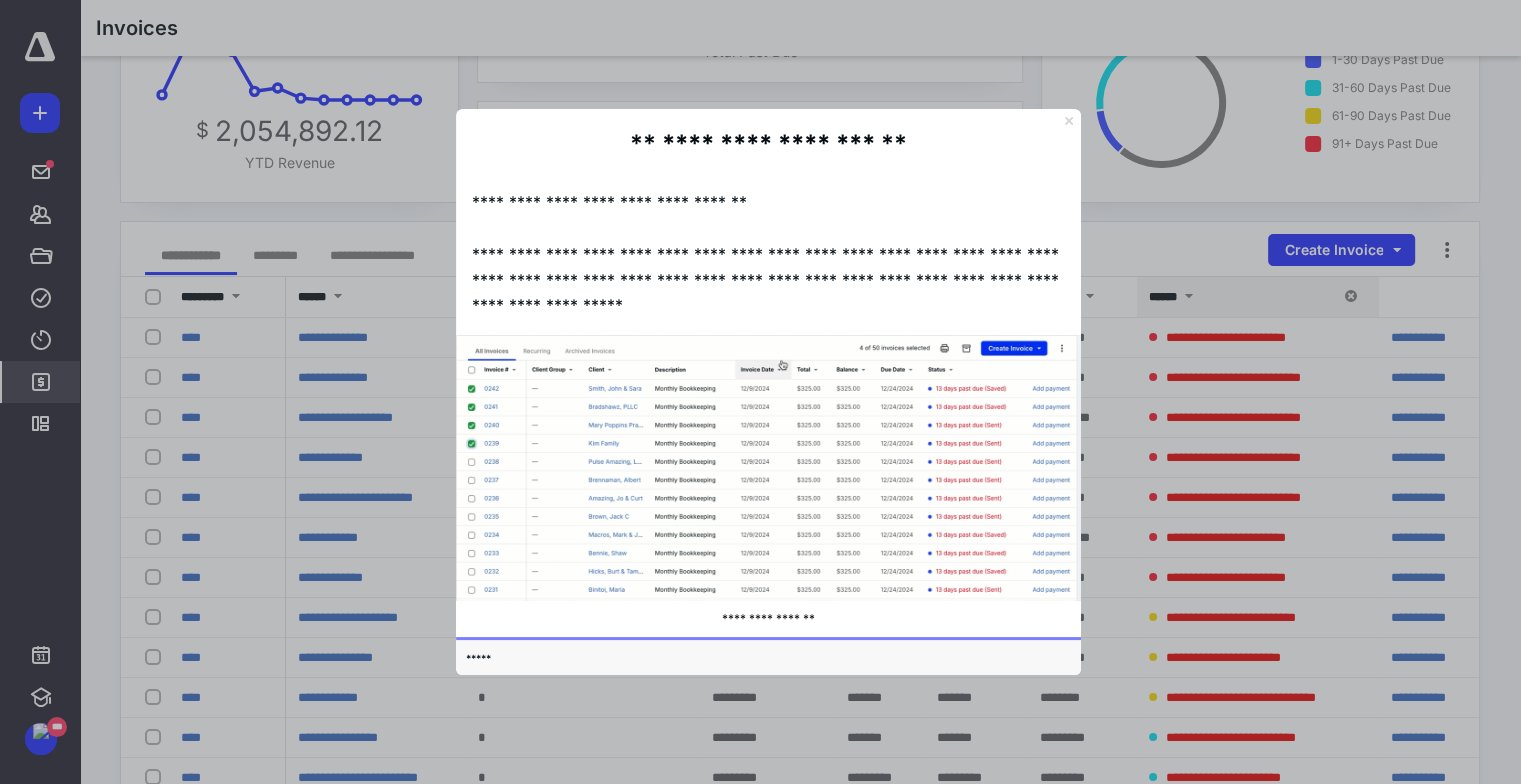 click 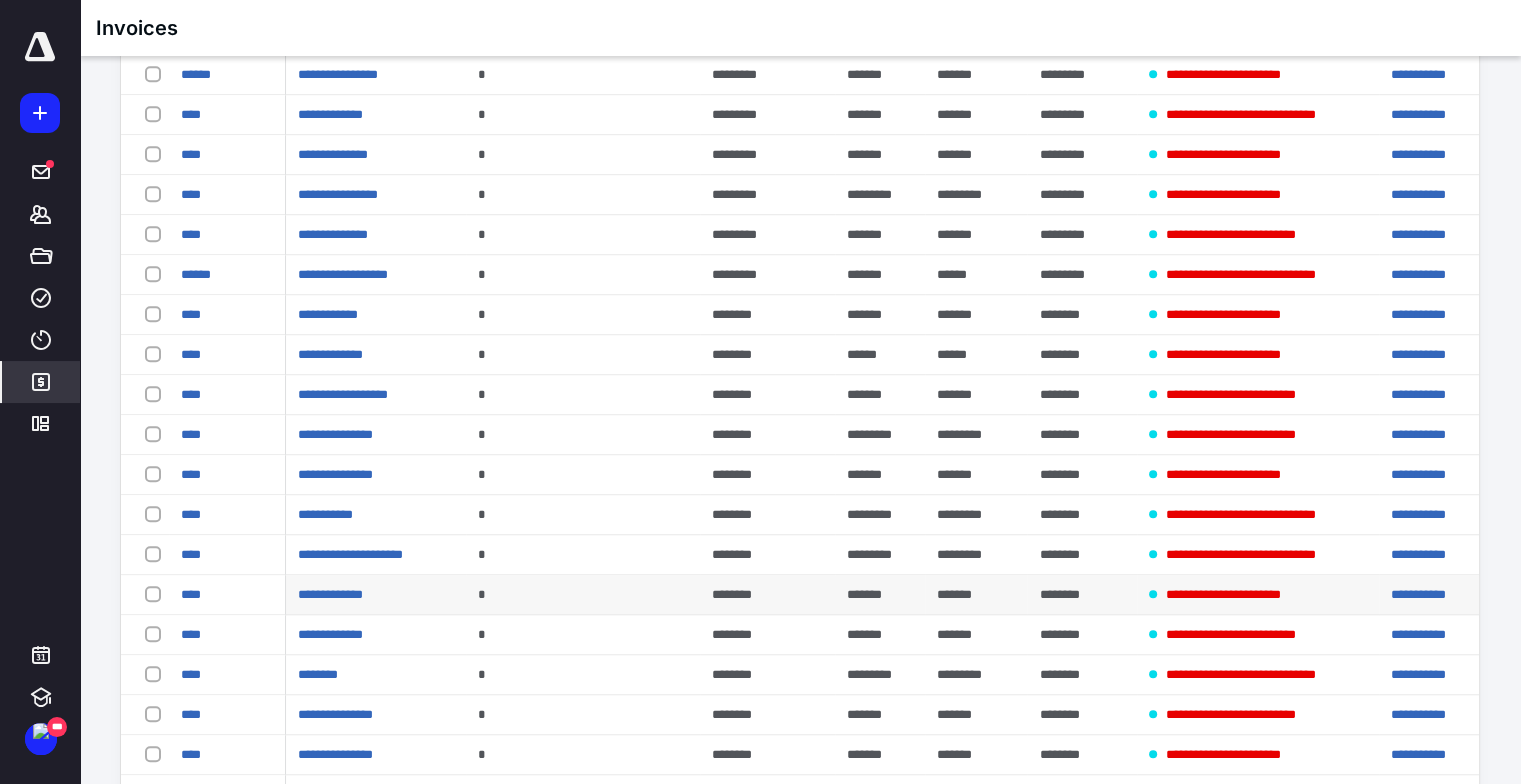 scroll, scrollTop: 1721, scrollLeft: 0, axis: vertical 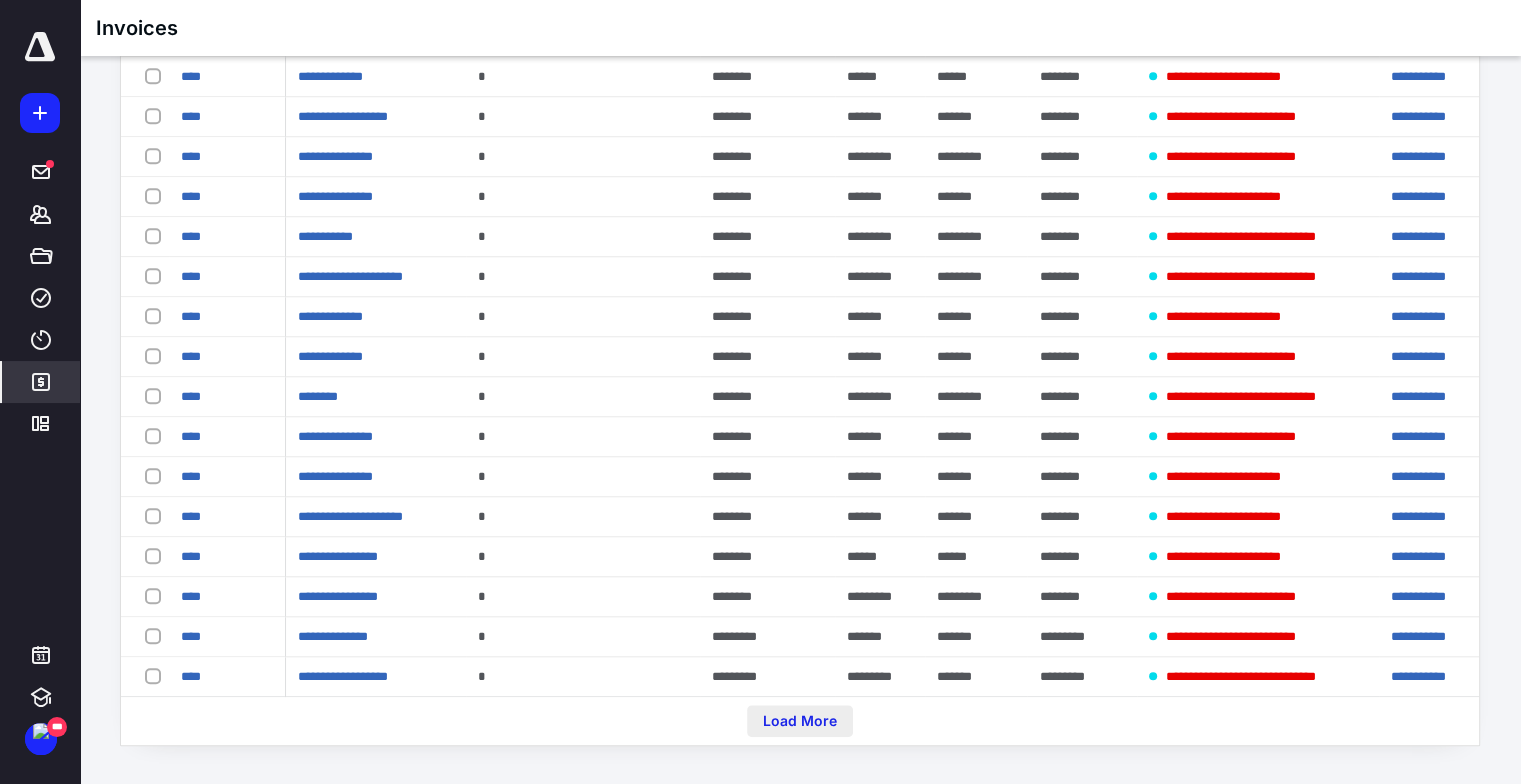 click on "Load More" at bounding box center [800, 721] 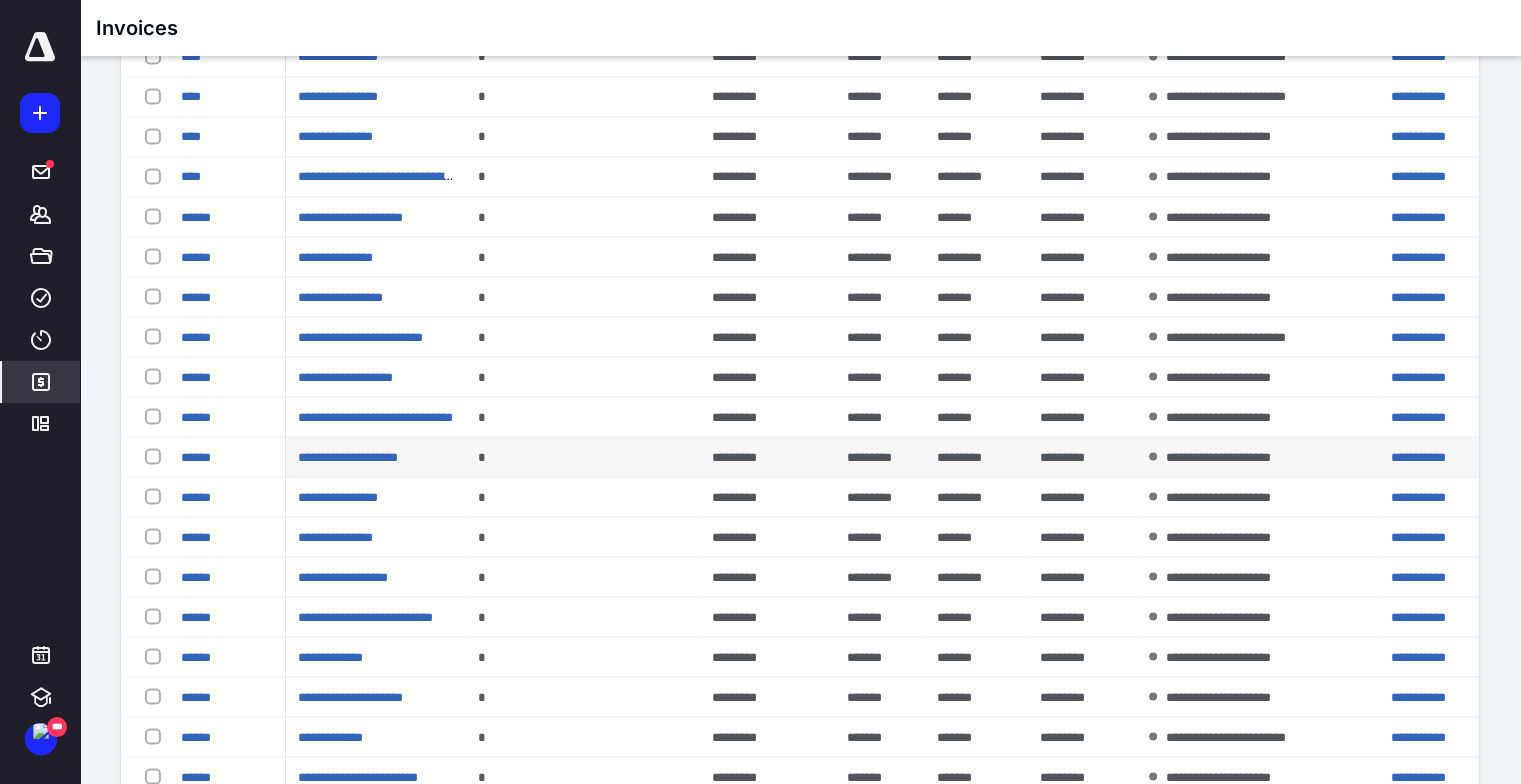 scroll, scrollTop: 3721, scrollLeft: 0, axis: vertical 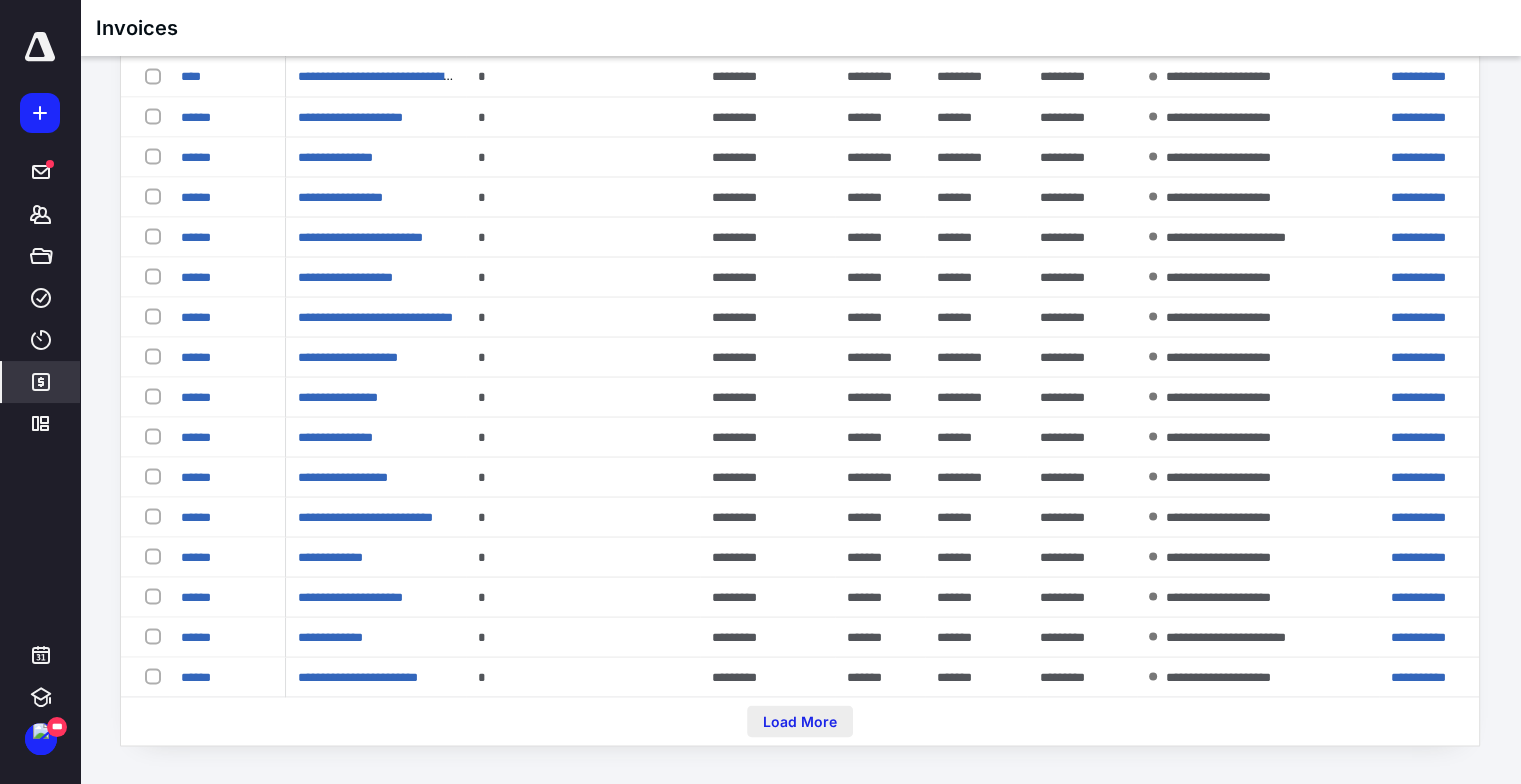 click on "Load More" at bounding box center [800, 721] 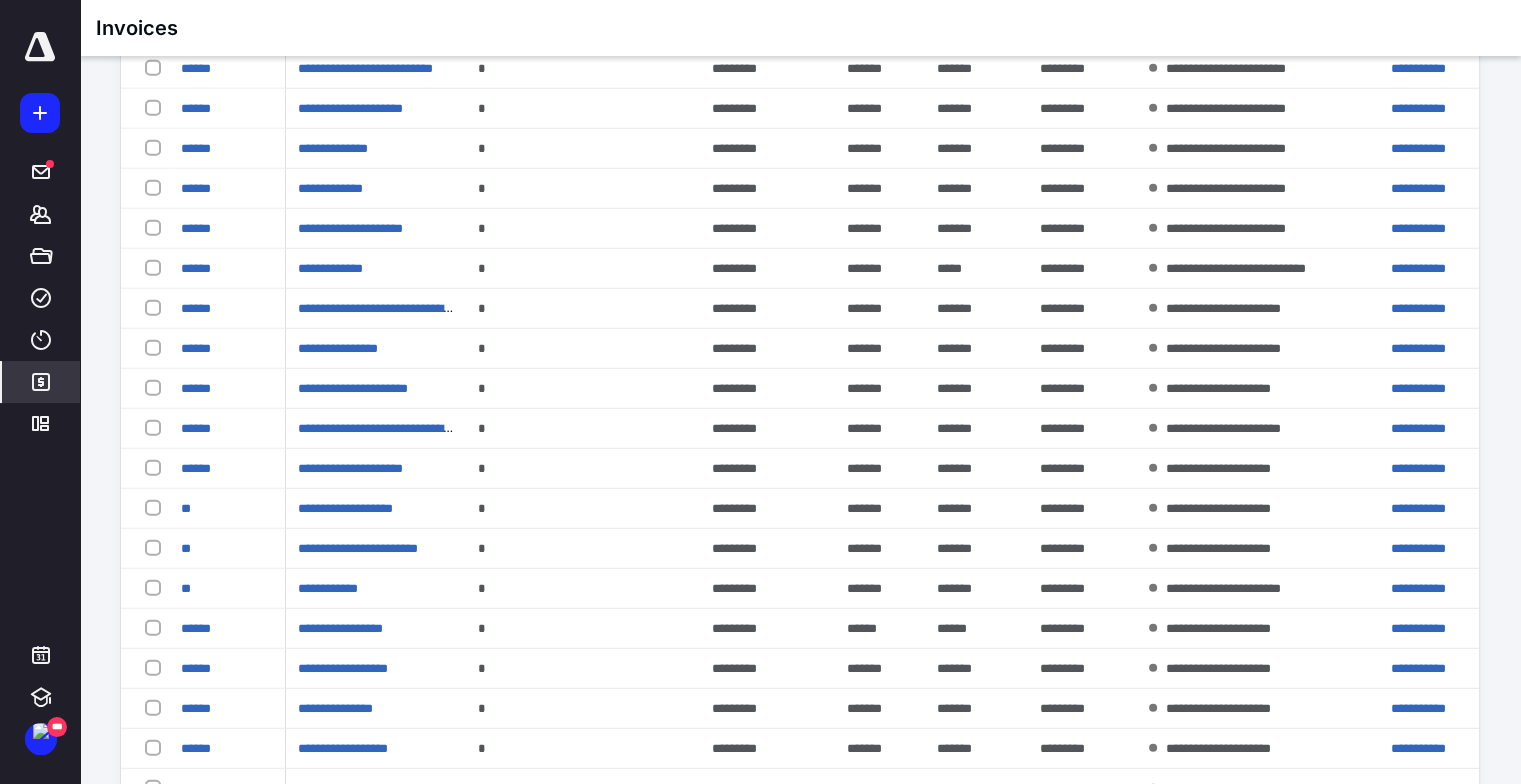 scroll, scrollTop: 5621, scrollLeft: 0, axis: vertical 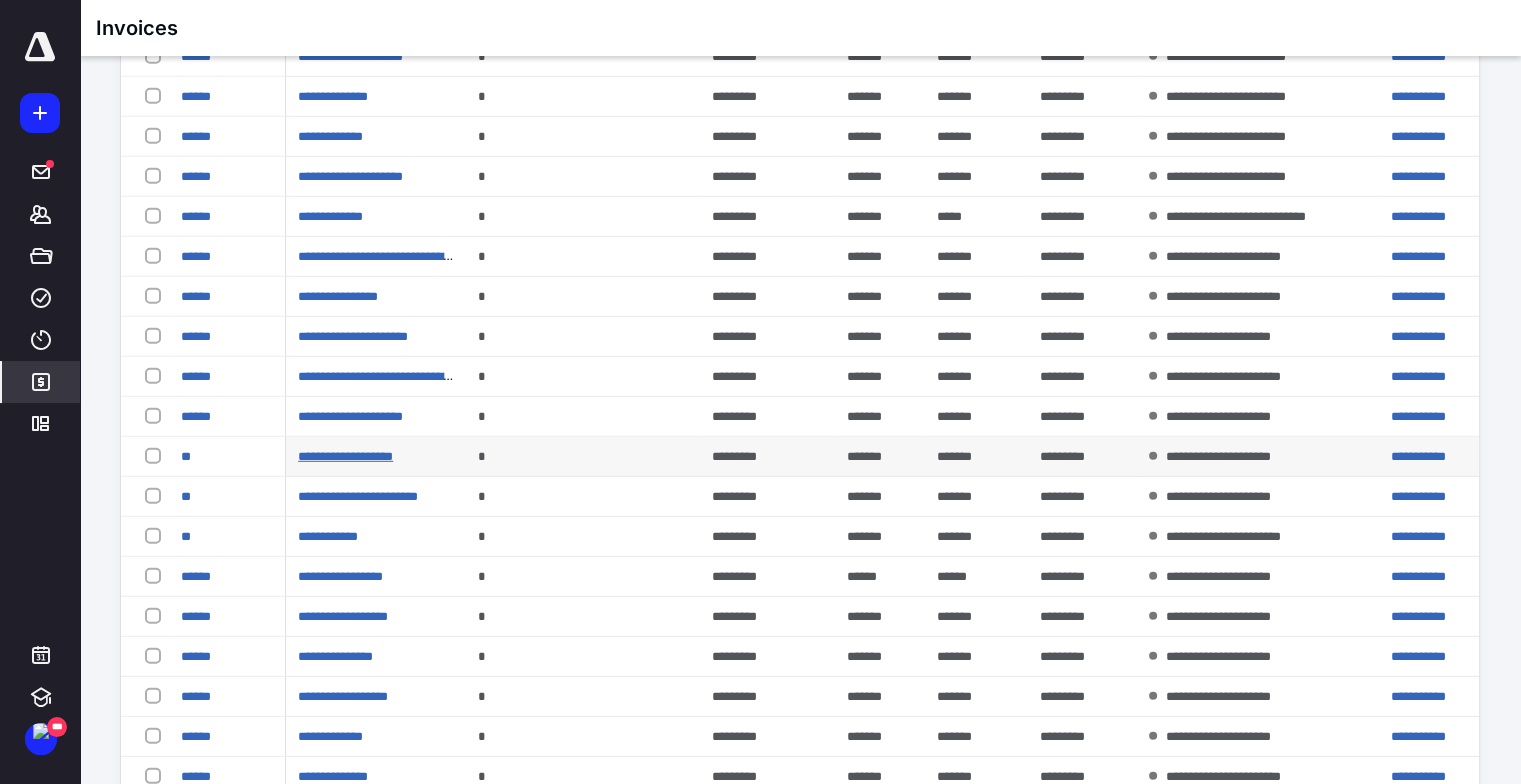 click on "**********" at bounding box center [345, 456] 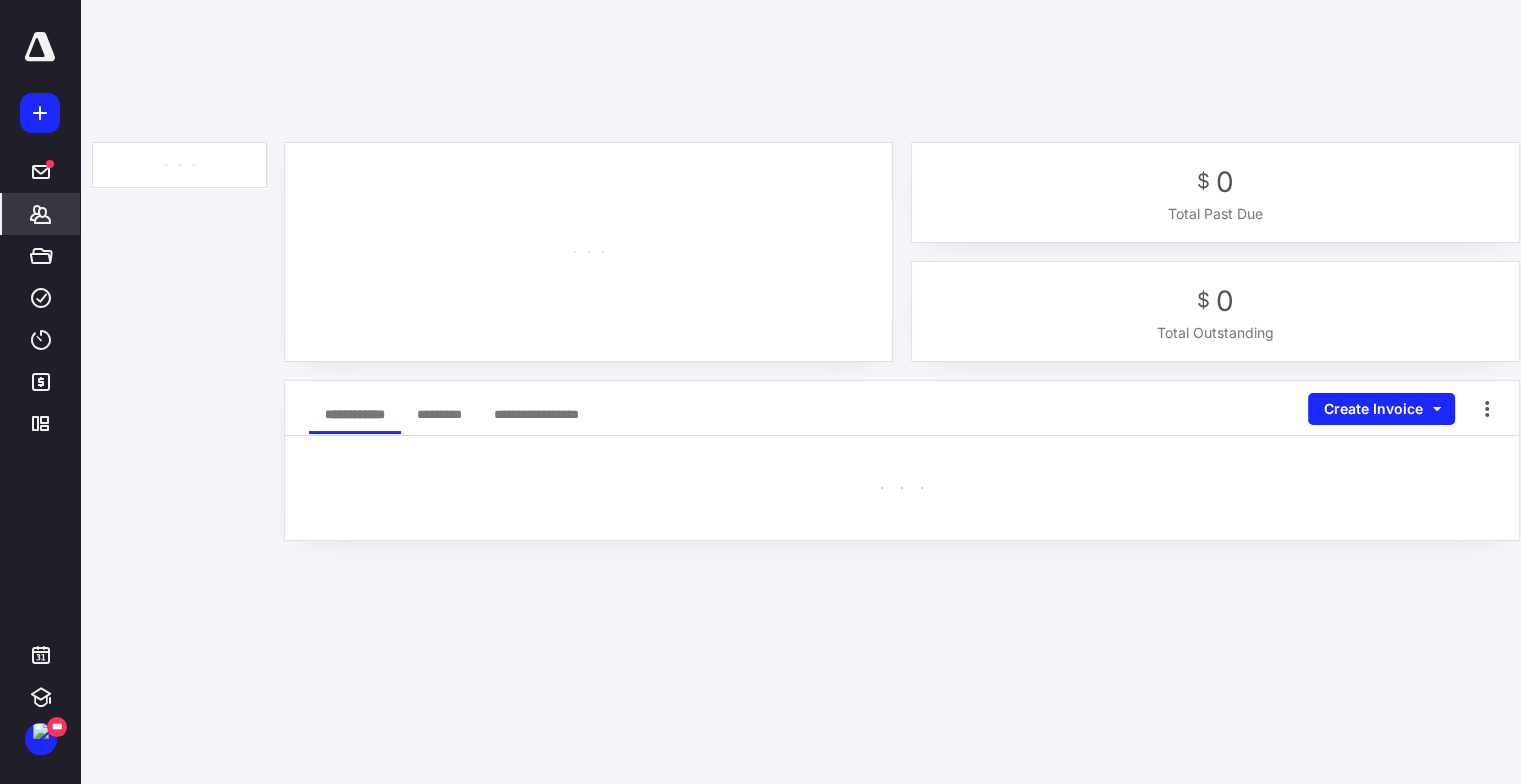 scroll, scrollTop: 0, scrollLeft: 0, axis: both 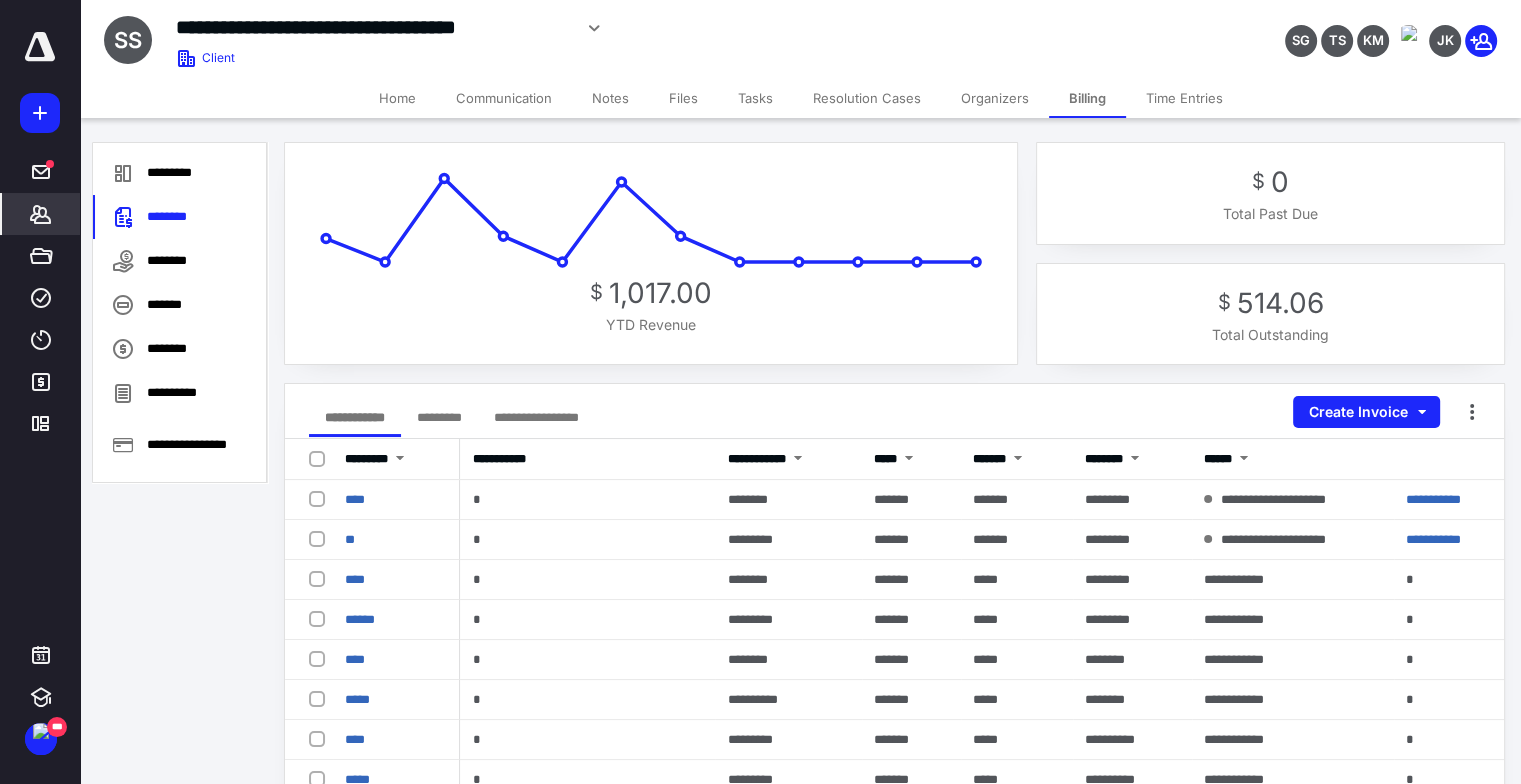 click on "Home" at bounding box center [397, 98] 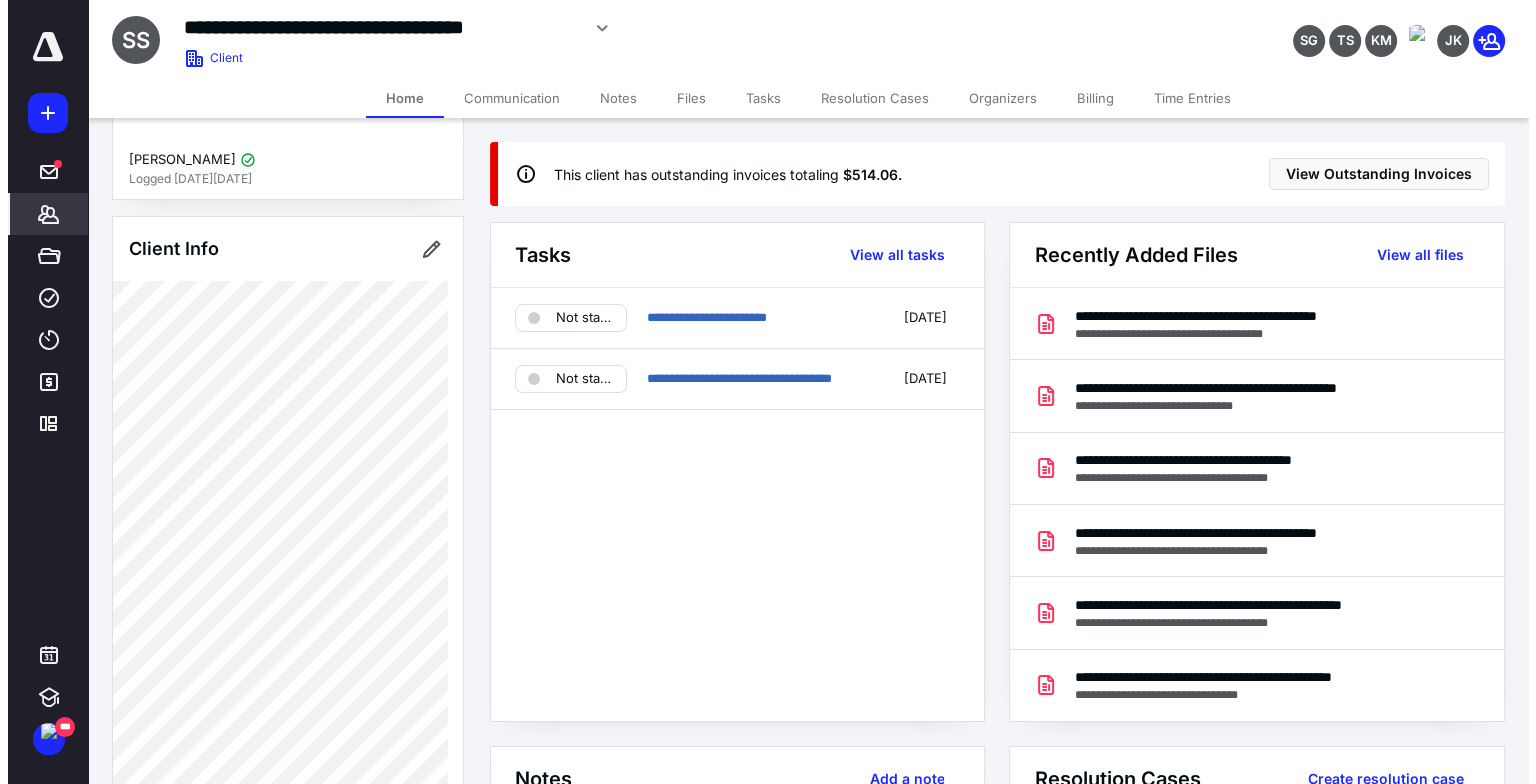 scroll, scrollTop: 0, scrollLeft: 0, axis: both 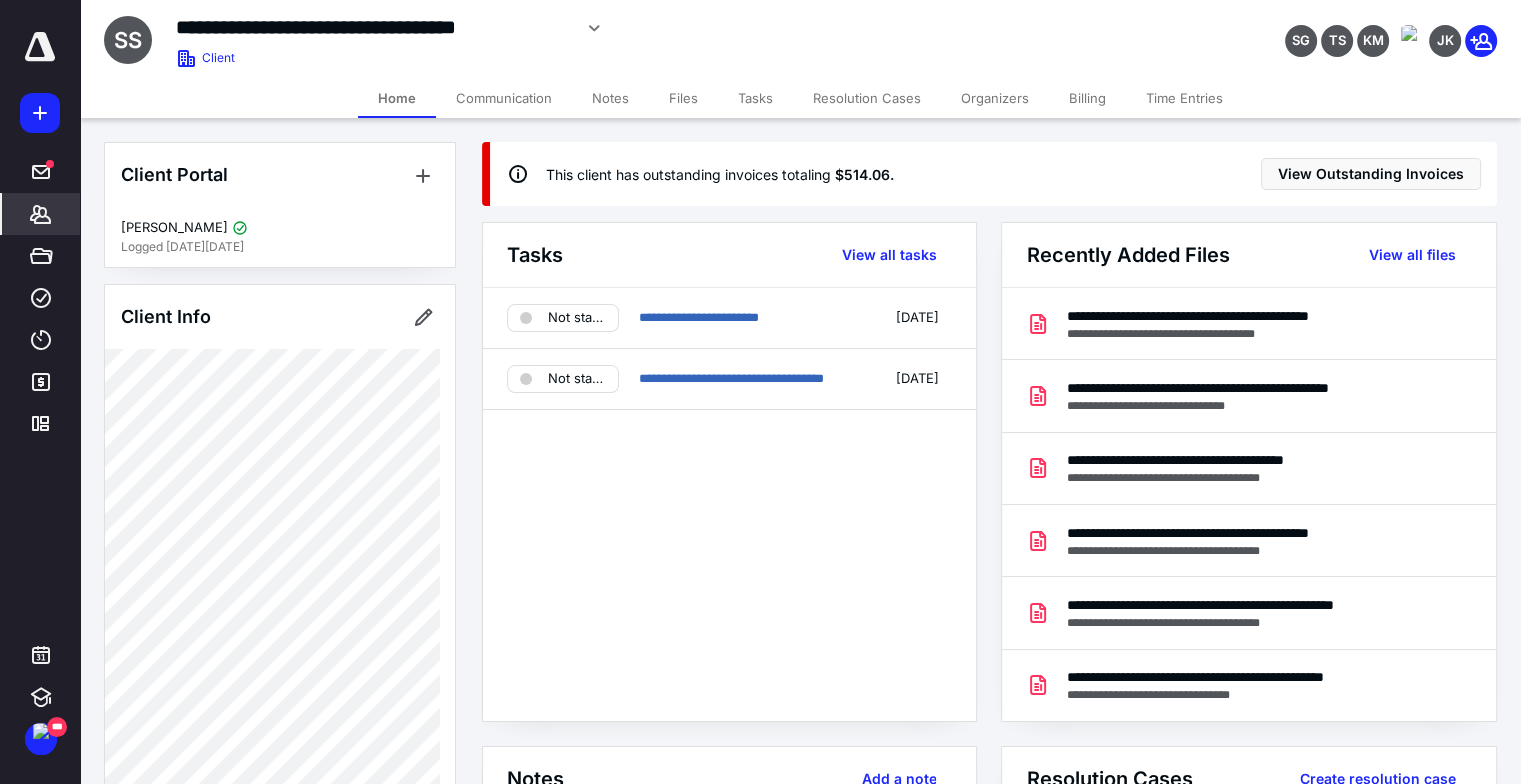 click on "Files" at bounding box center [683, 98] 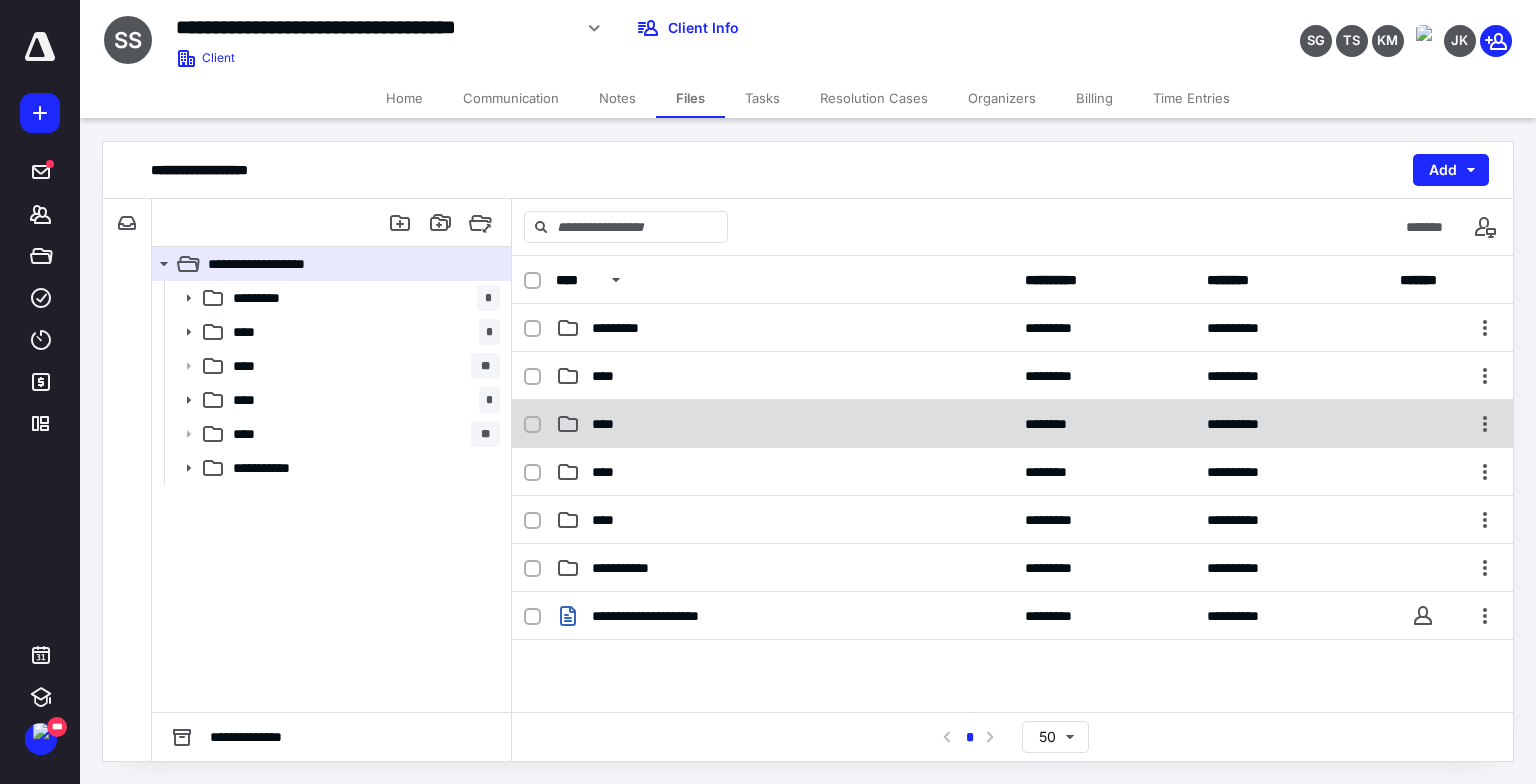 click on "****" at bounding box center (784, 424) 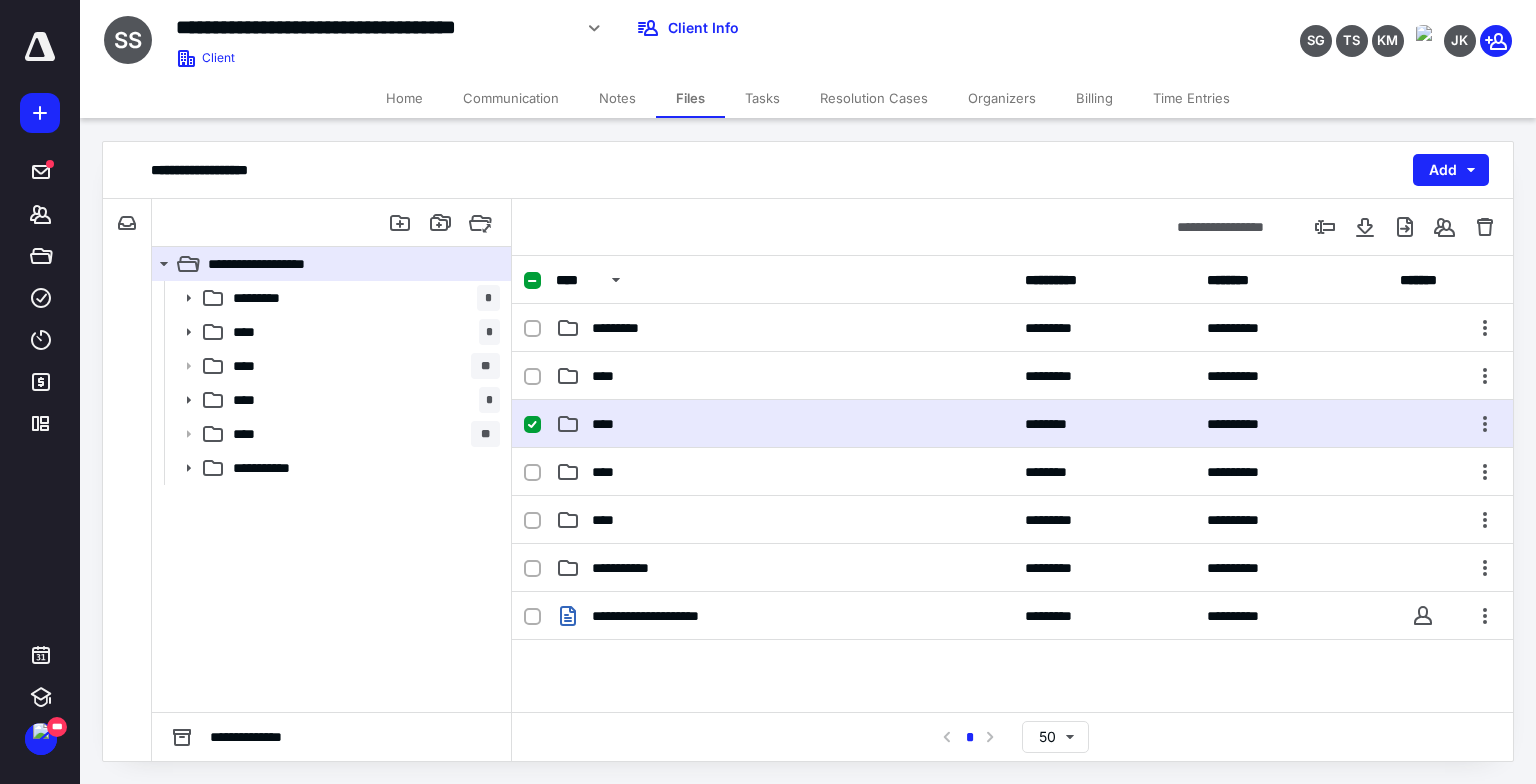 click on "****" at bounding box center (784, 424) 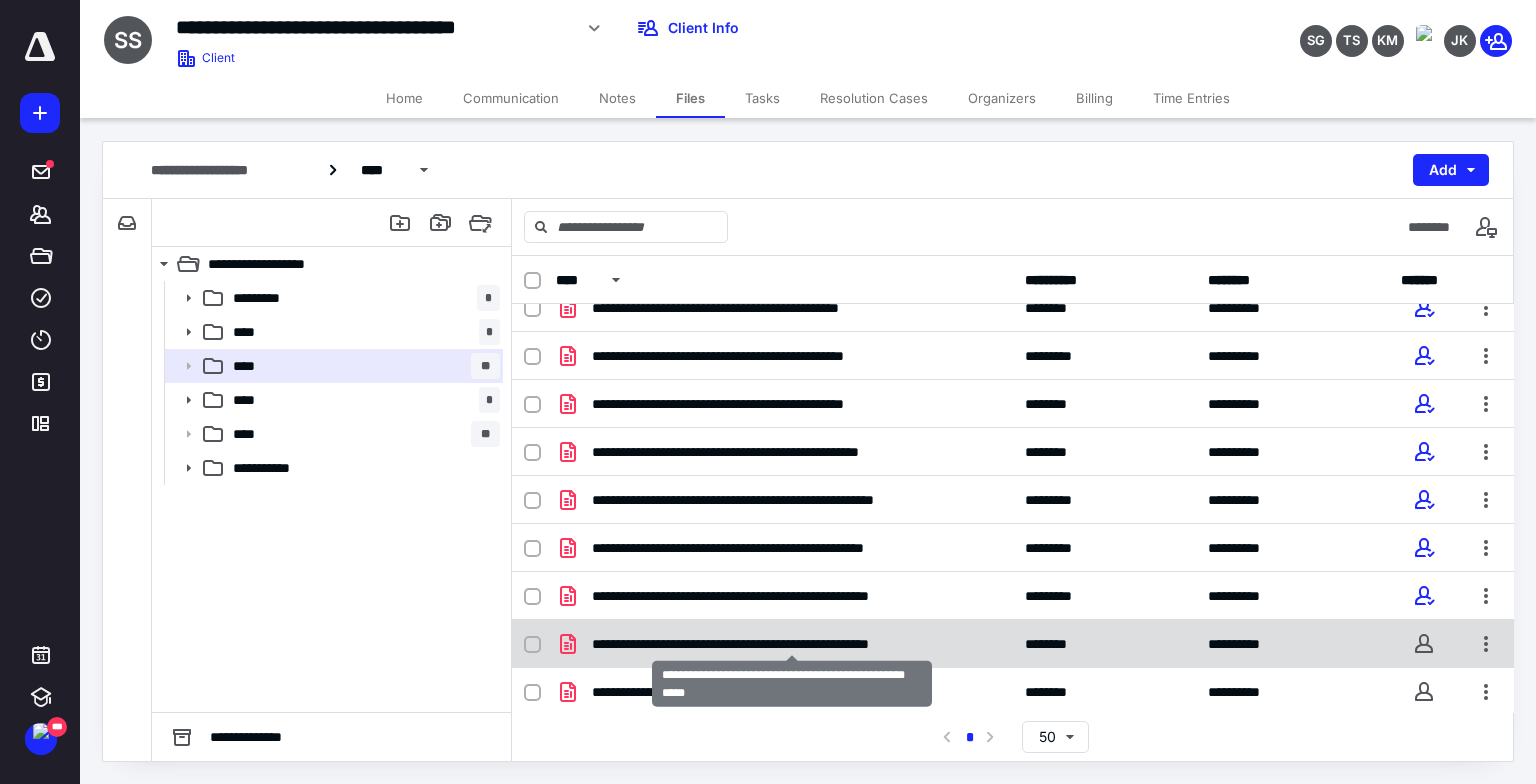 scroll, scrollTop: 0, scrollLeft: 0, axis: both 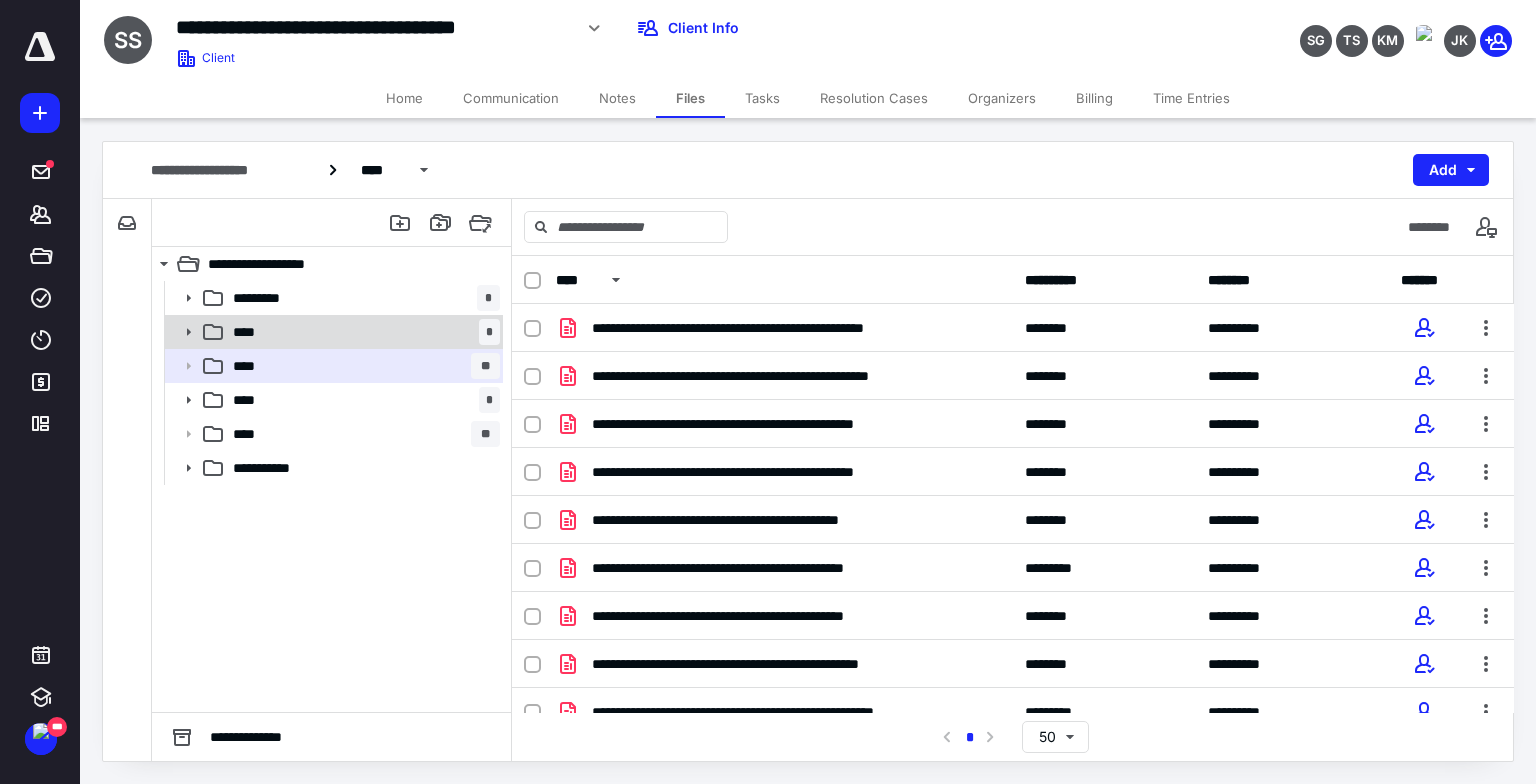 click on "**** *" at bounding box center (362, 332) 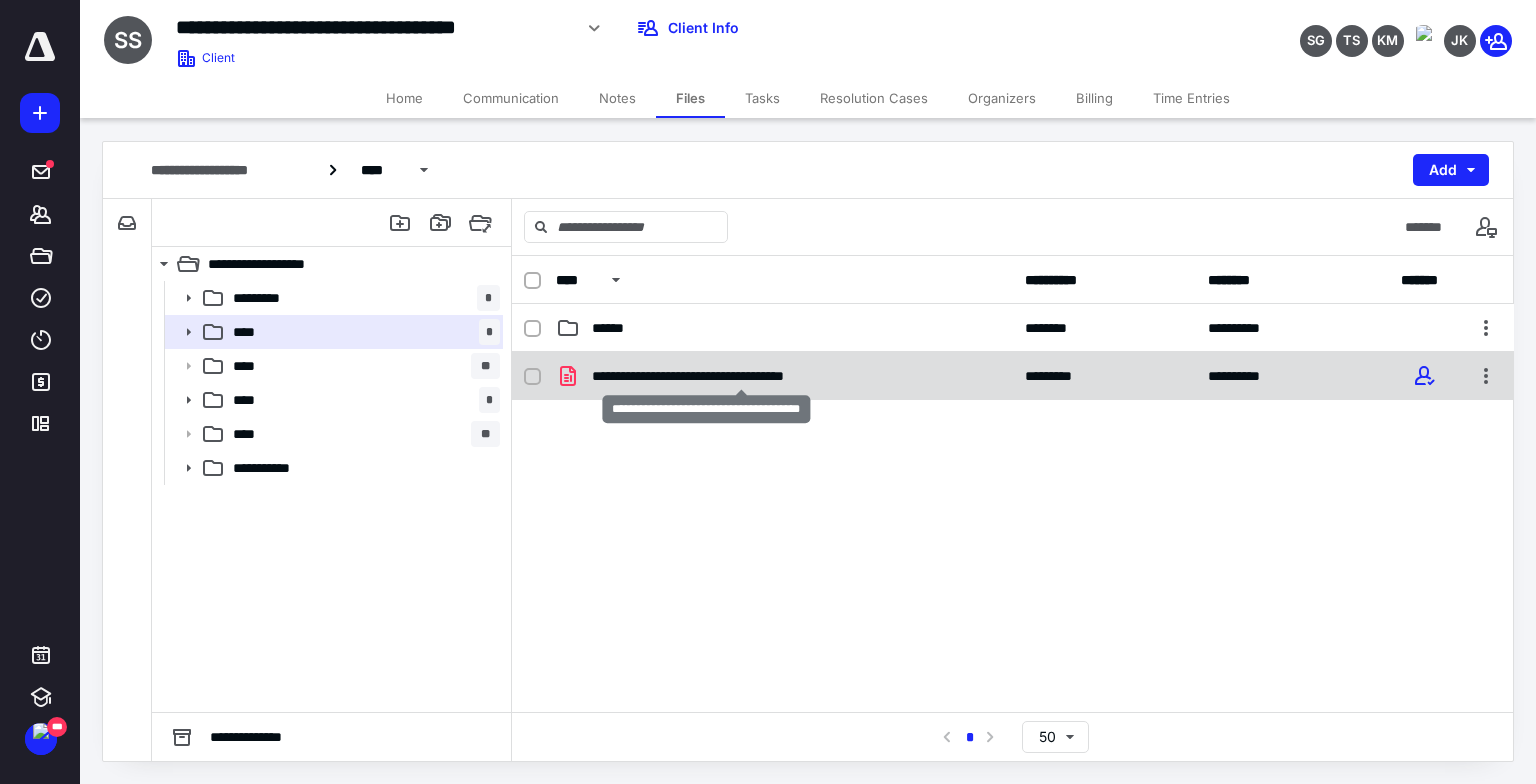 click on "**********" at bounding box center (741, 376) 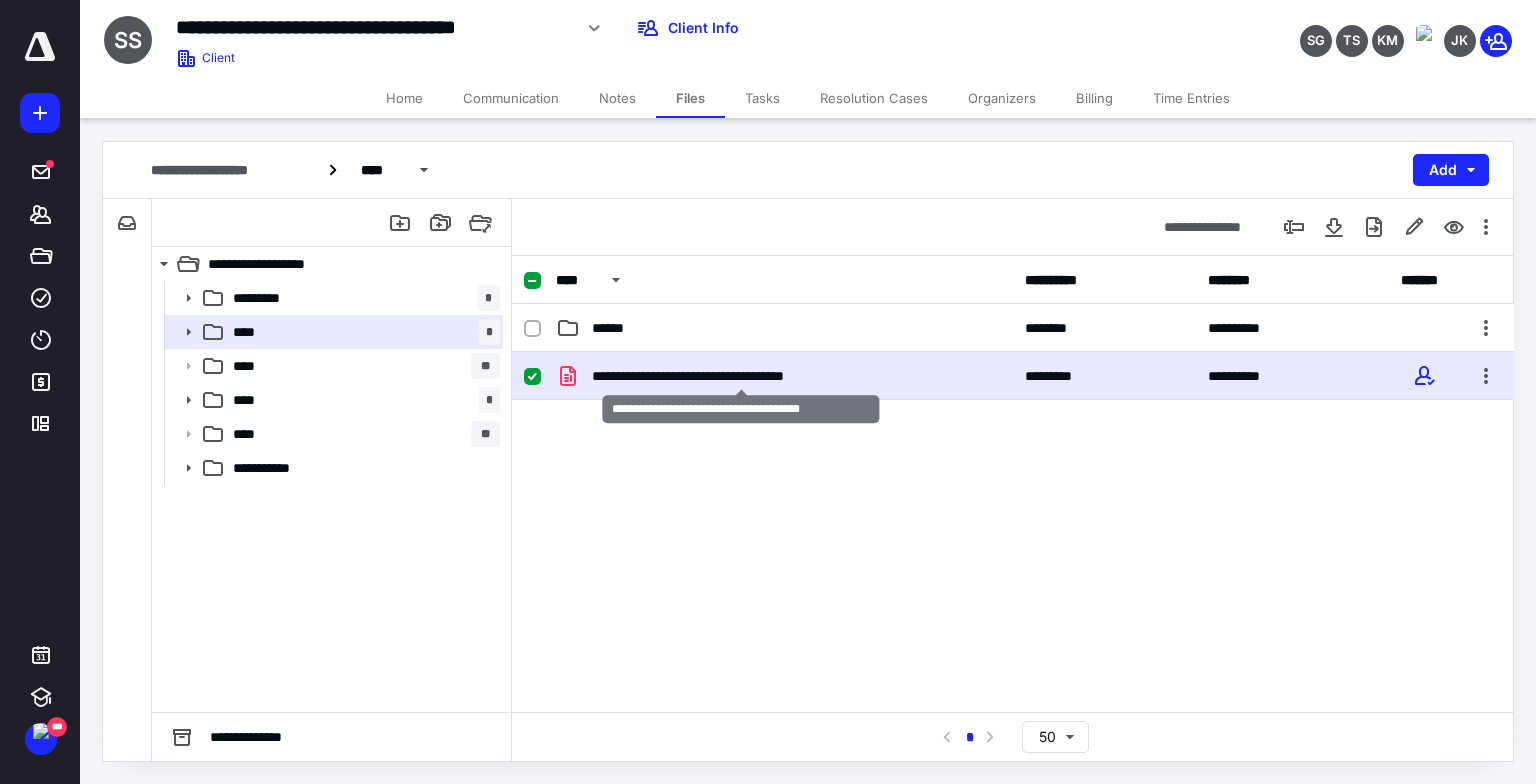 click on "**********" at bounding box center [741, 376] 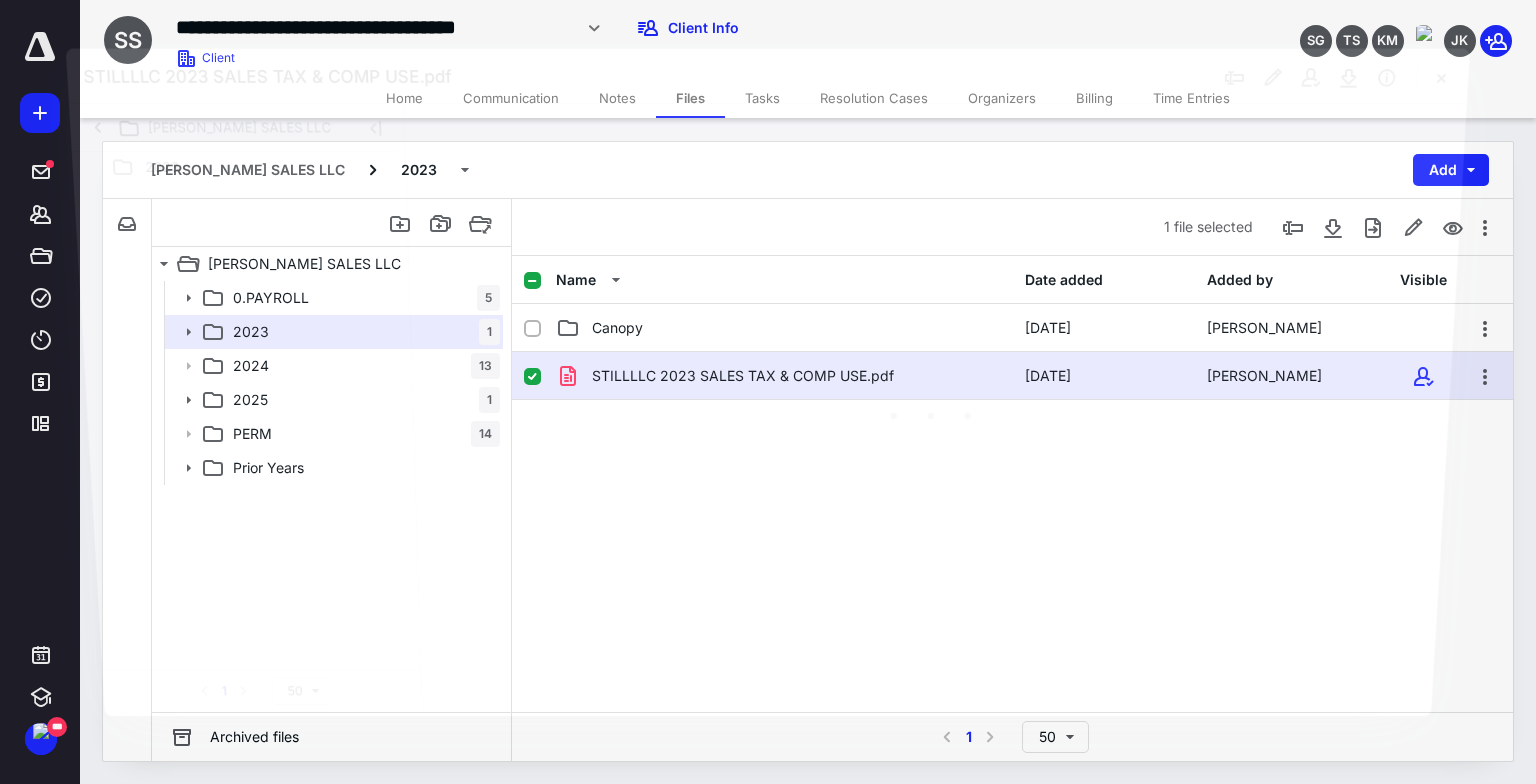click at bounding box center (935, 408) 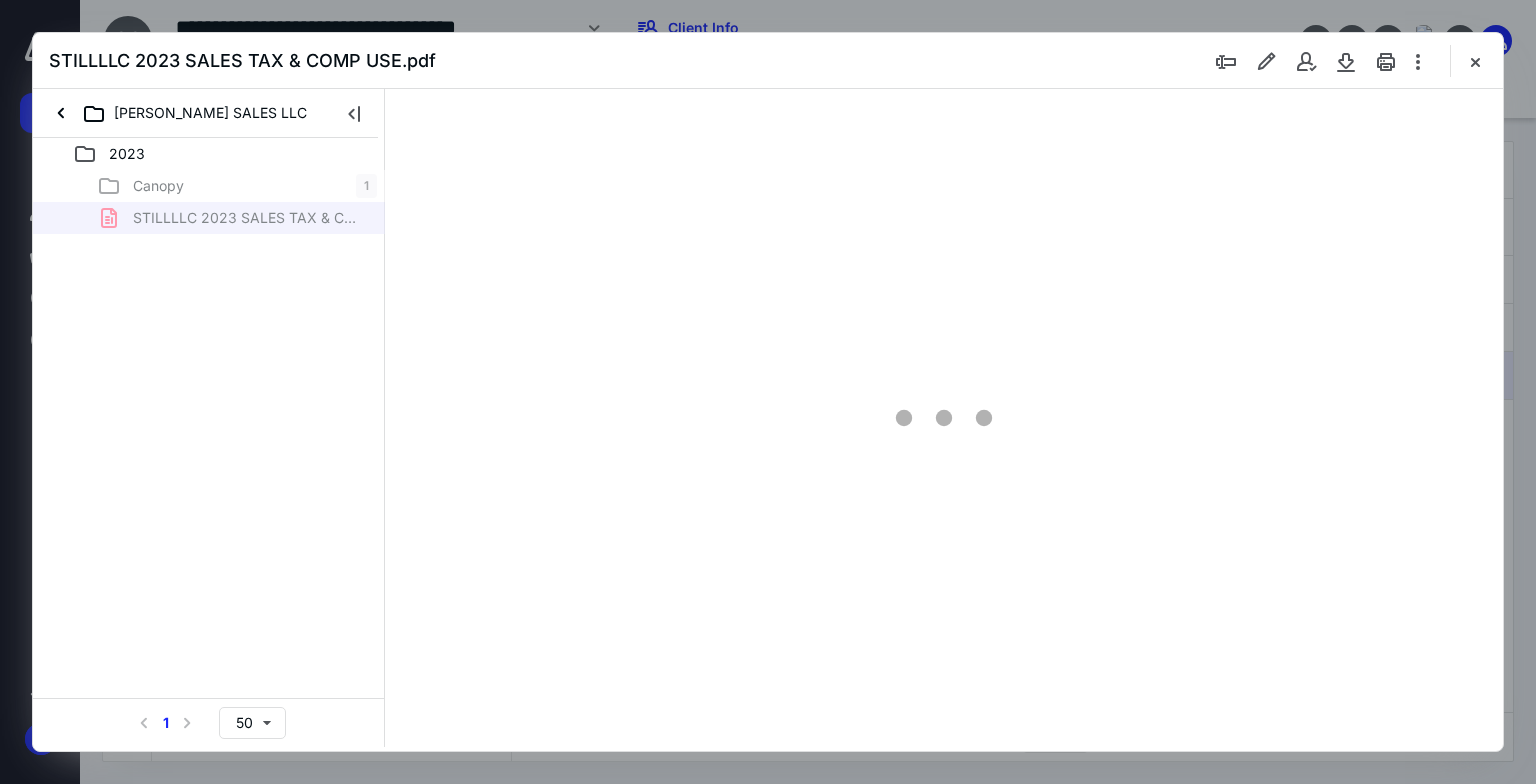 scroll, scrollTop: 0, scrollLeft: 0, axis: both 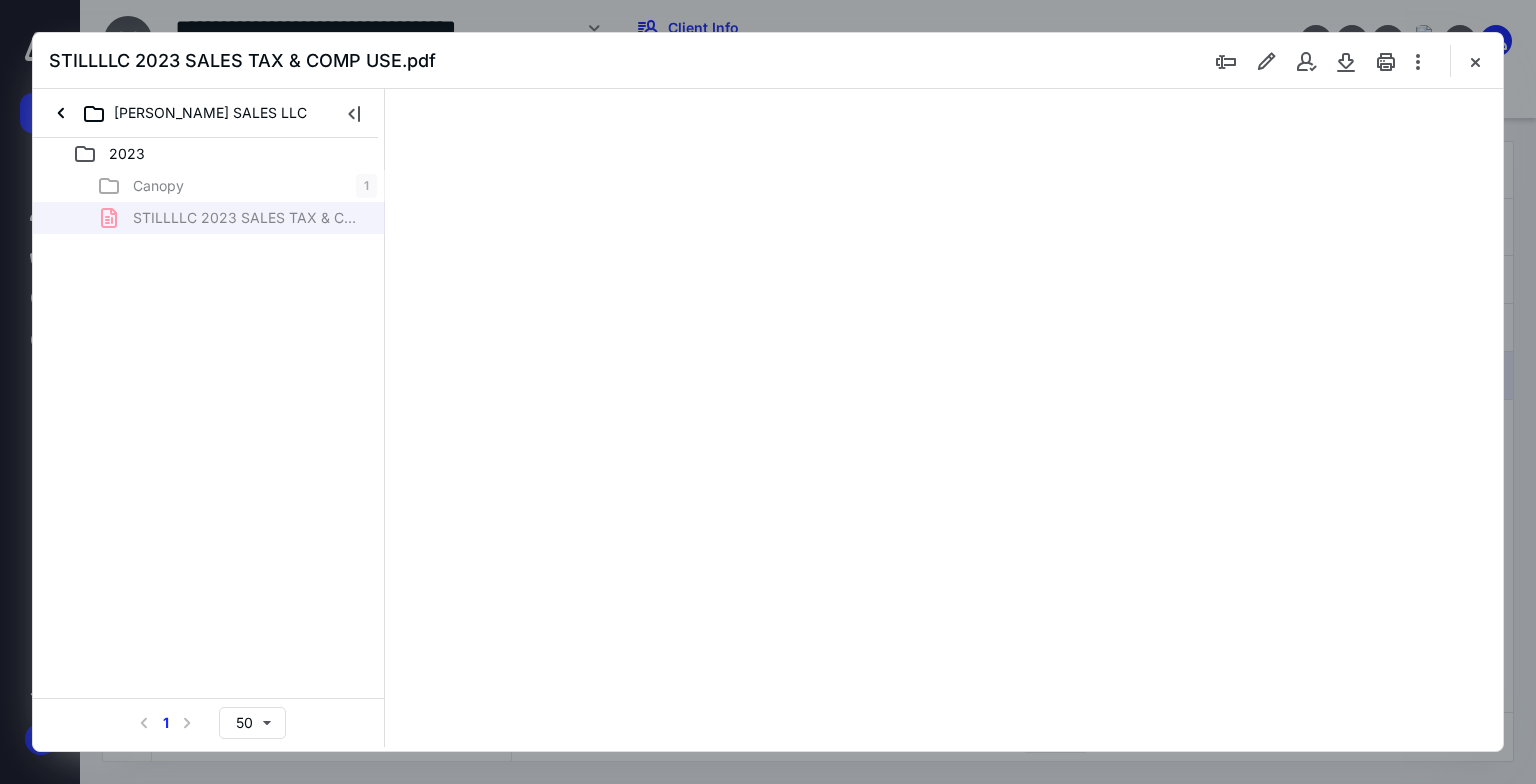 type on "75" 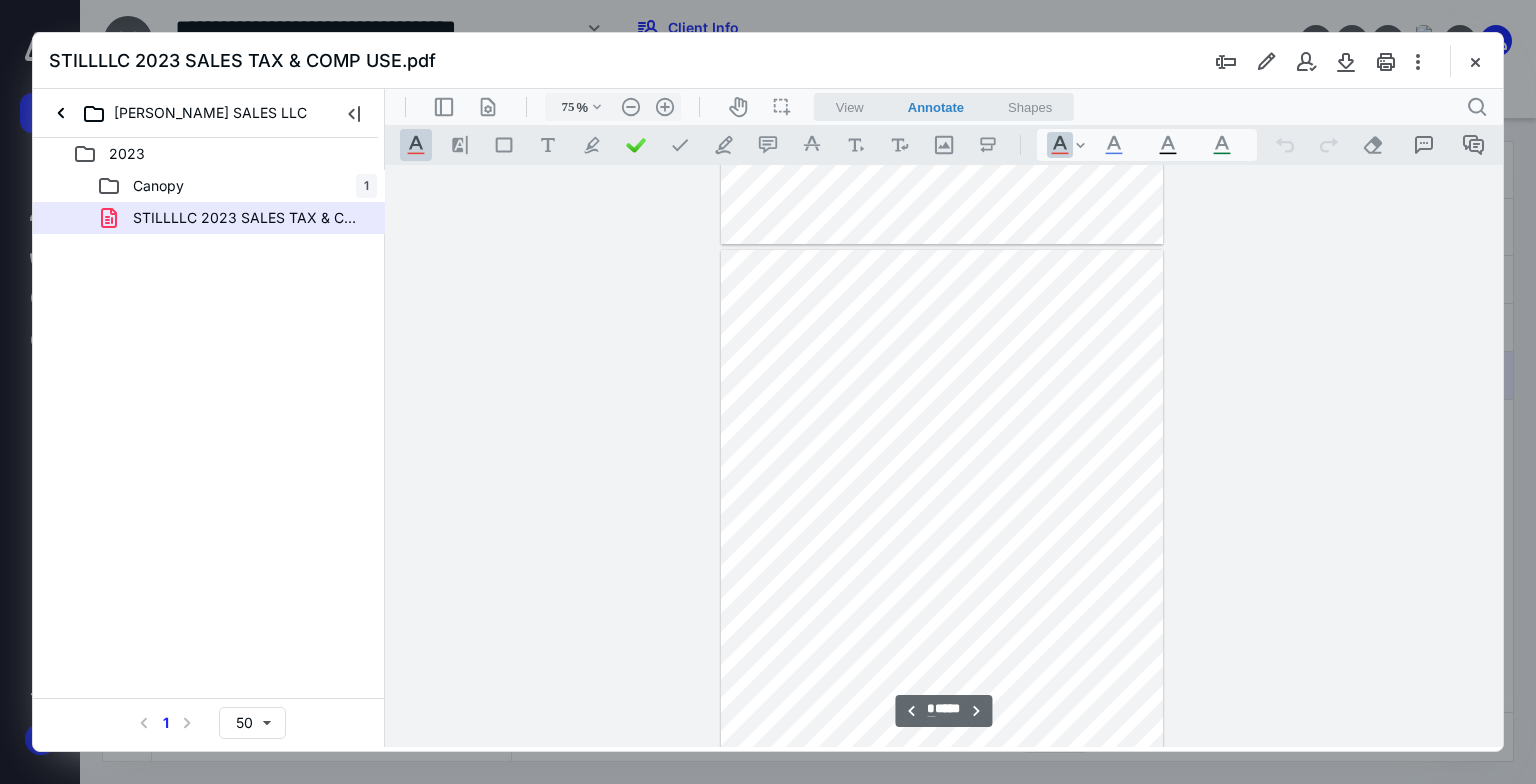 scroll, scrollTop: 295, scrollLeft: 0, axis: vertical 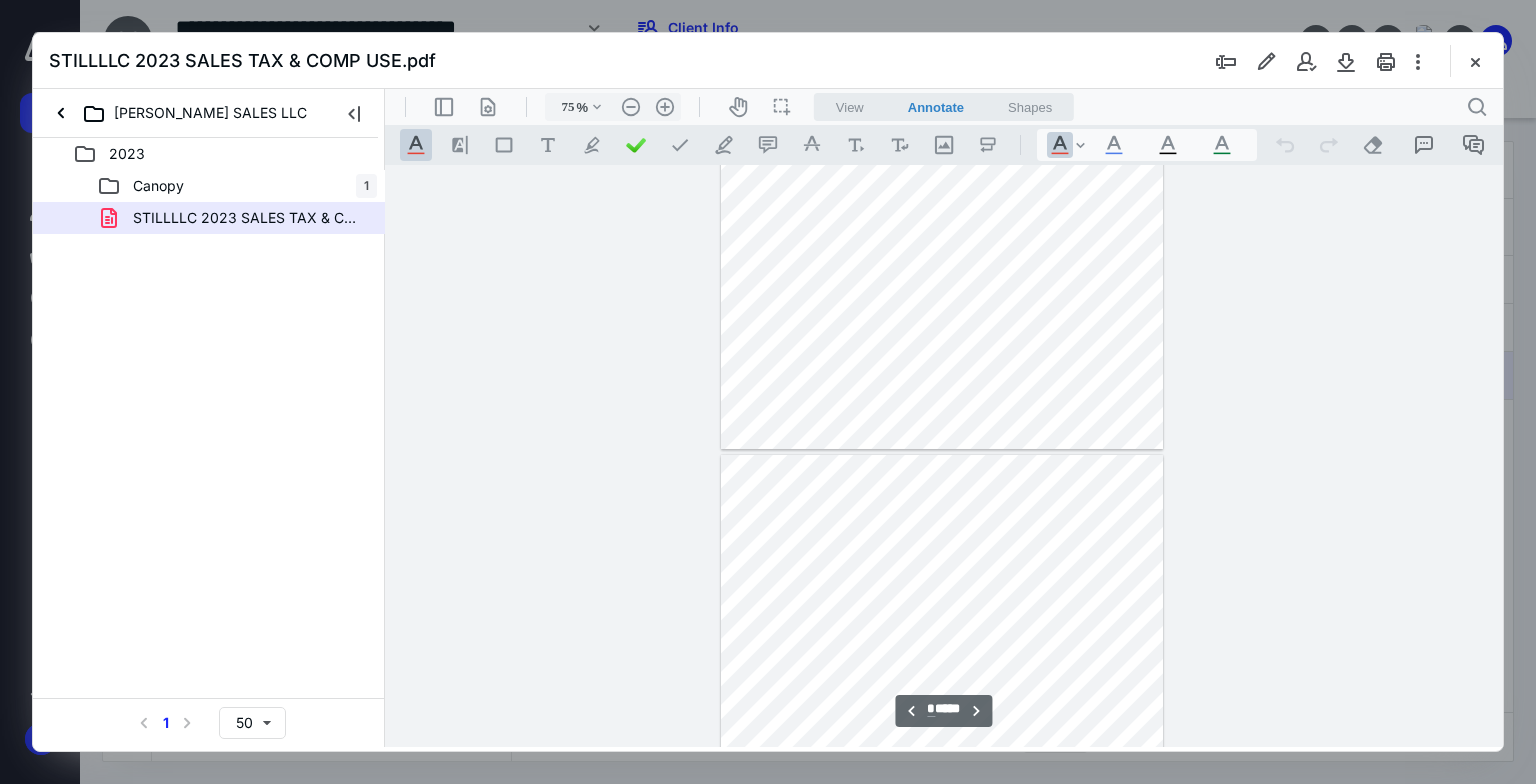 type on "*" 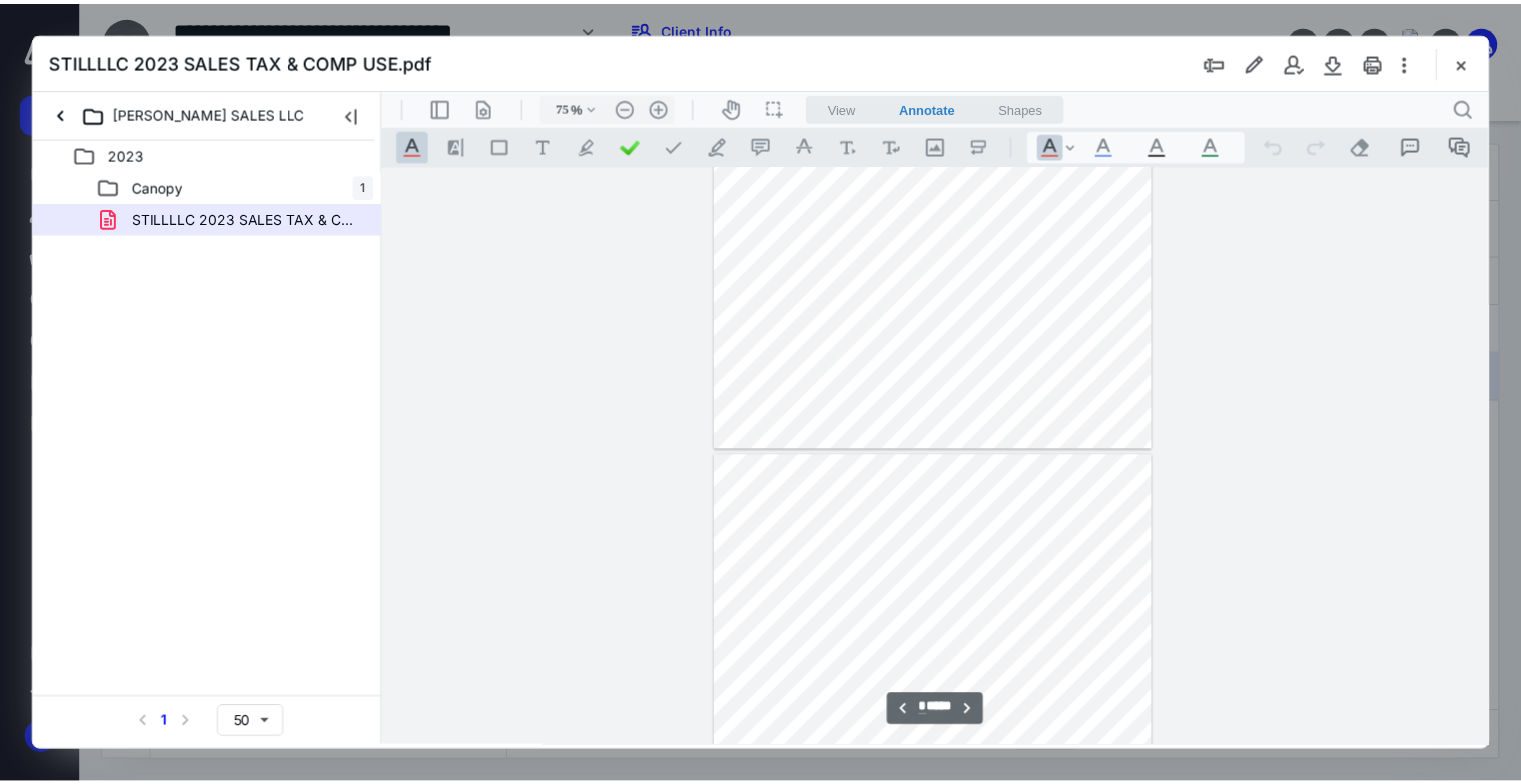 scroll, scrollTop: 0, scrollLeft: 0, axis: both 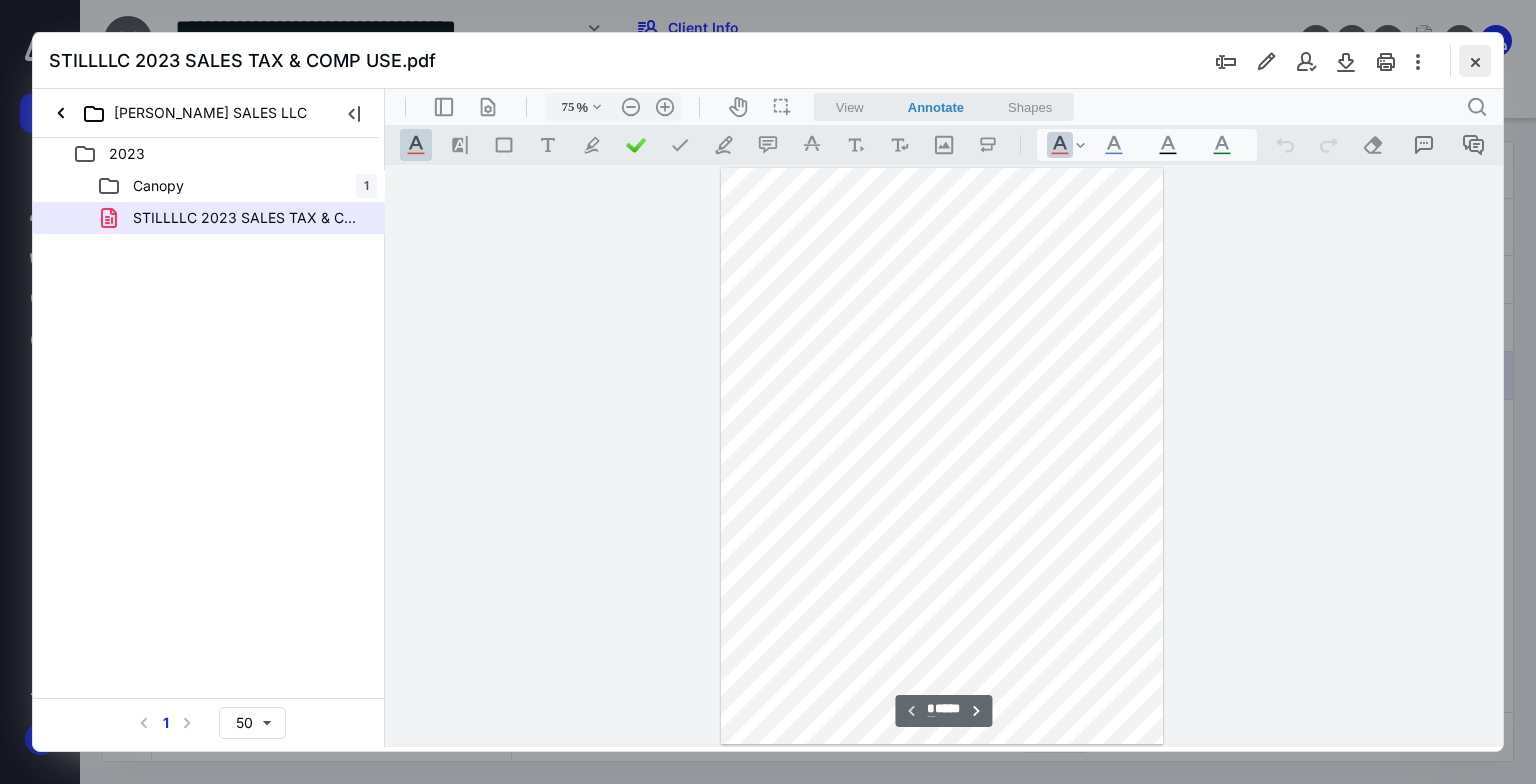 click at bounding box center (1475, 61) 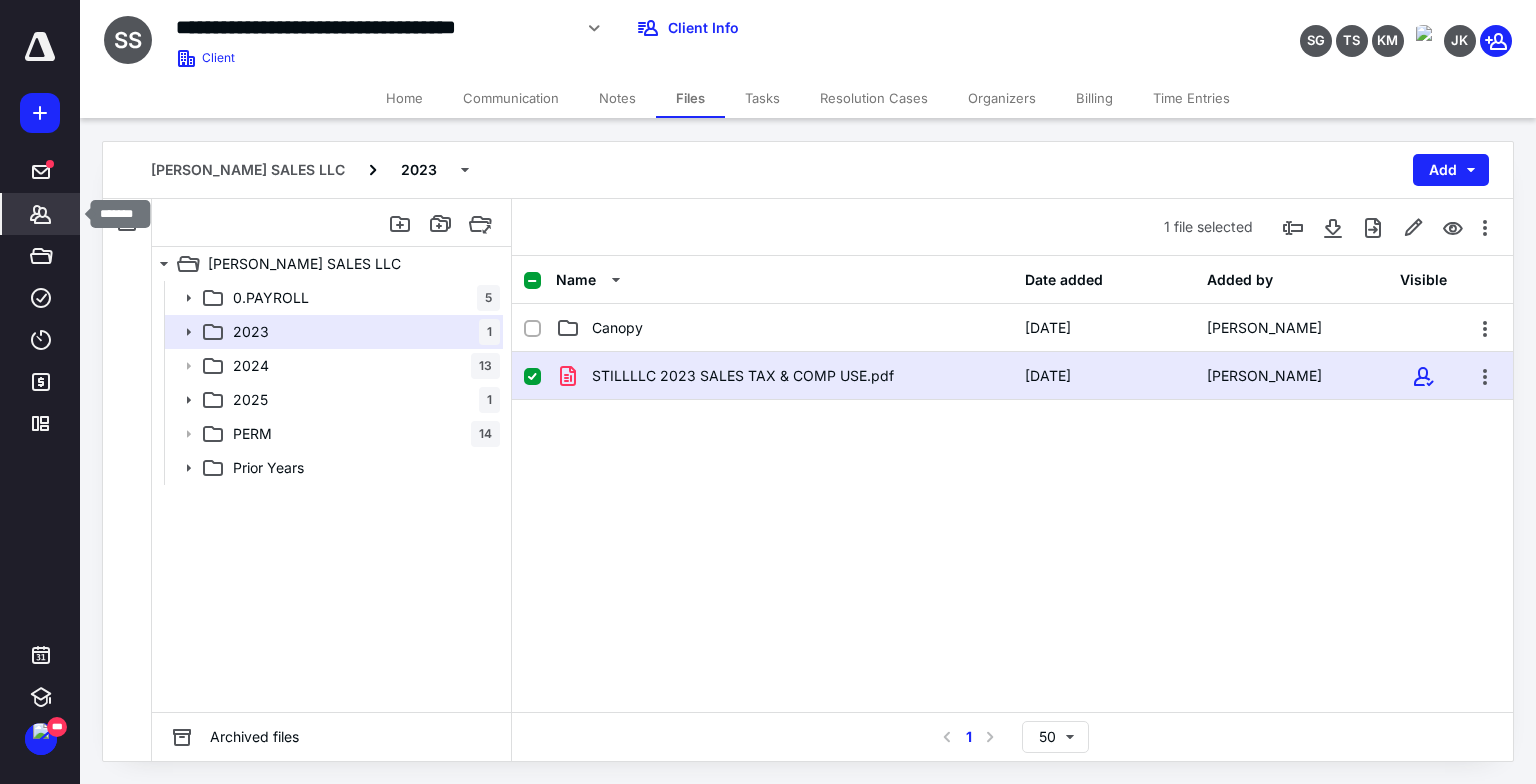 click 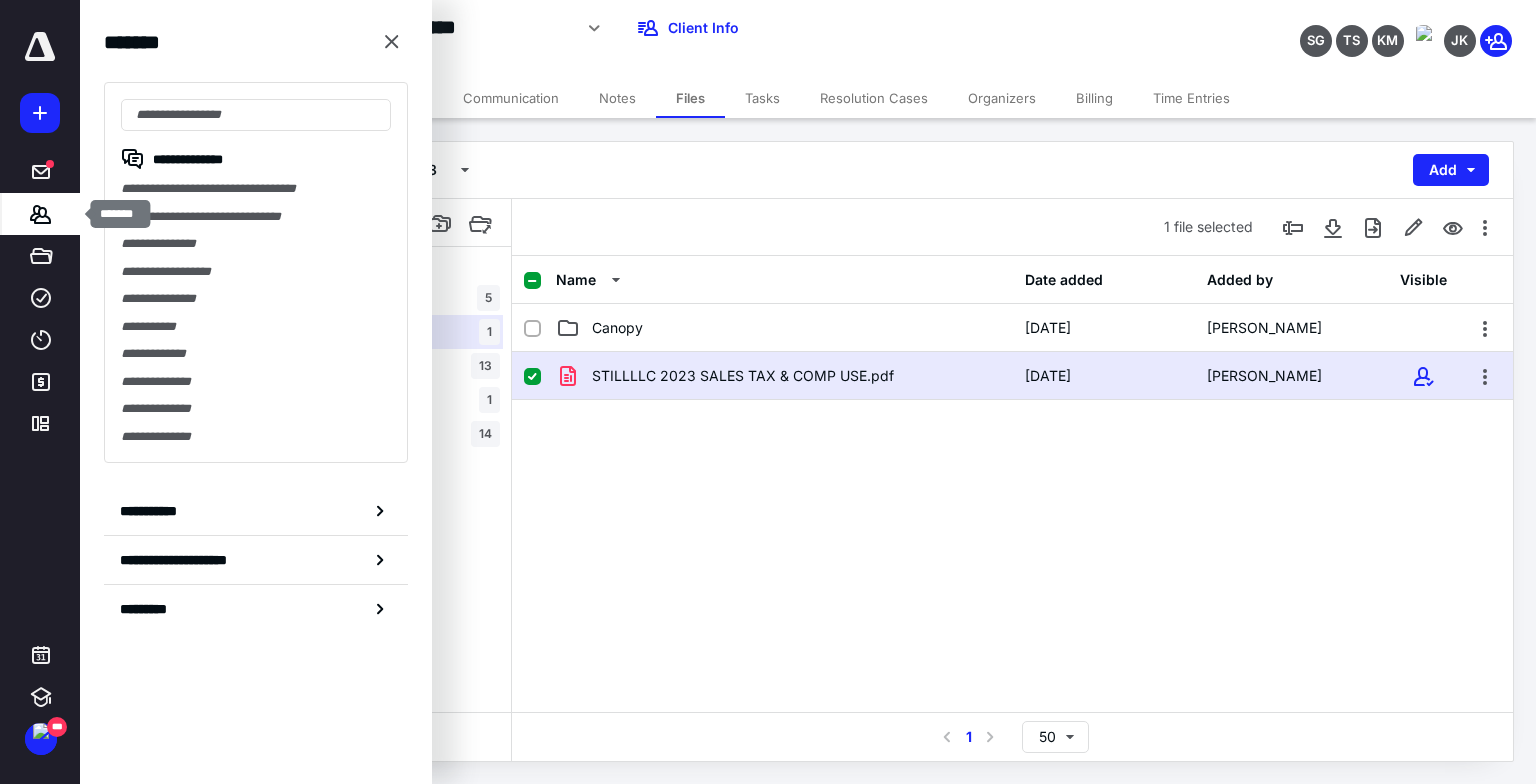 click 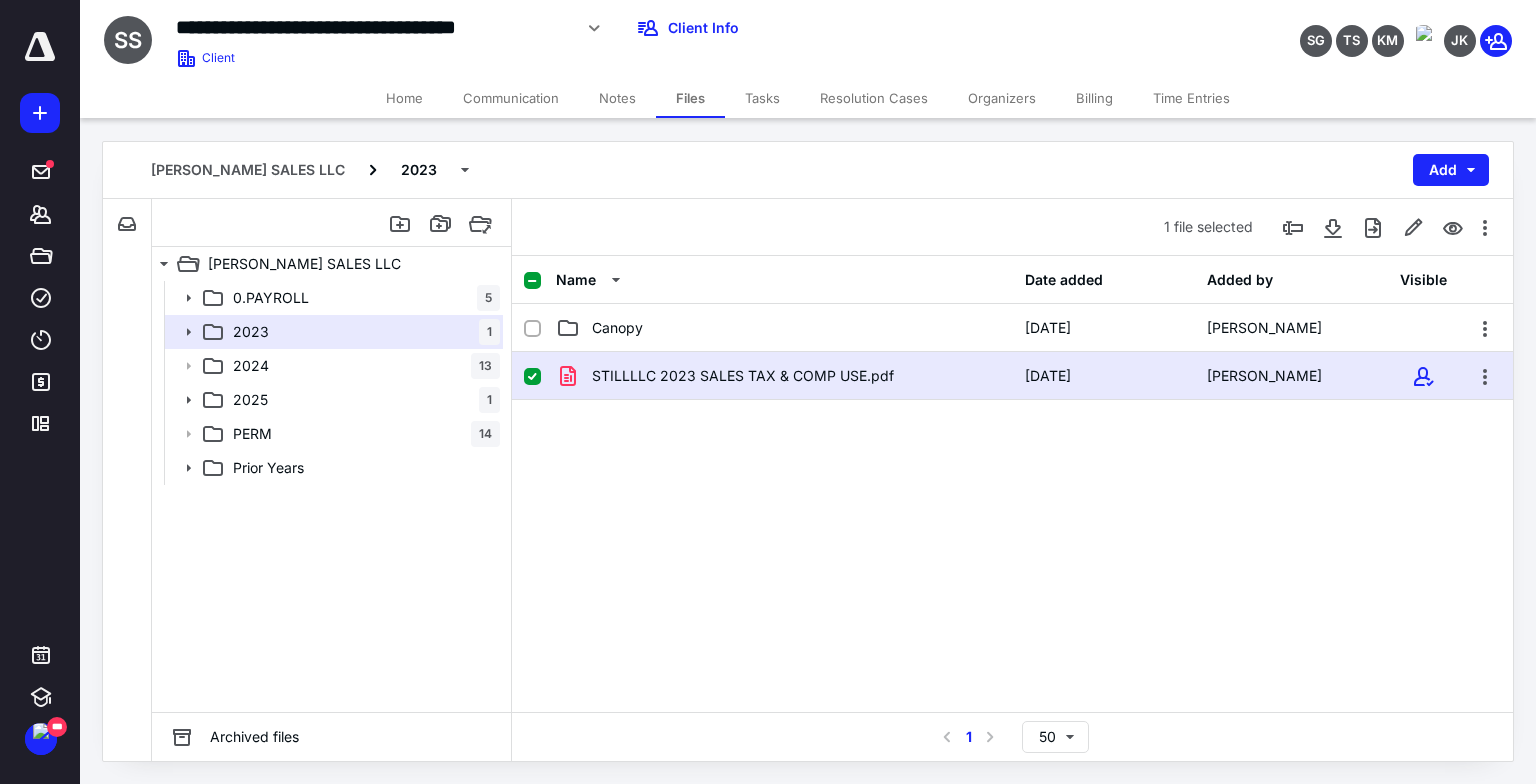 click on "Home" at bounding box center [404, 98] 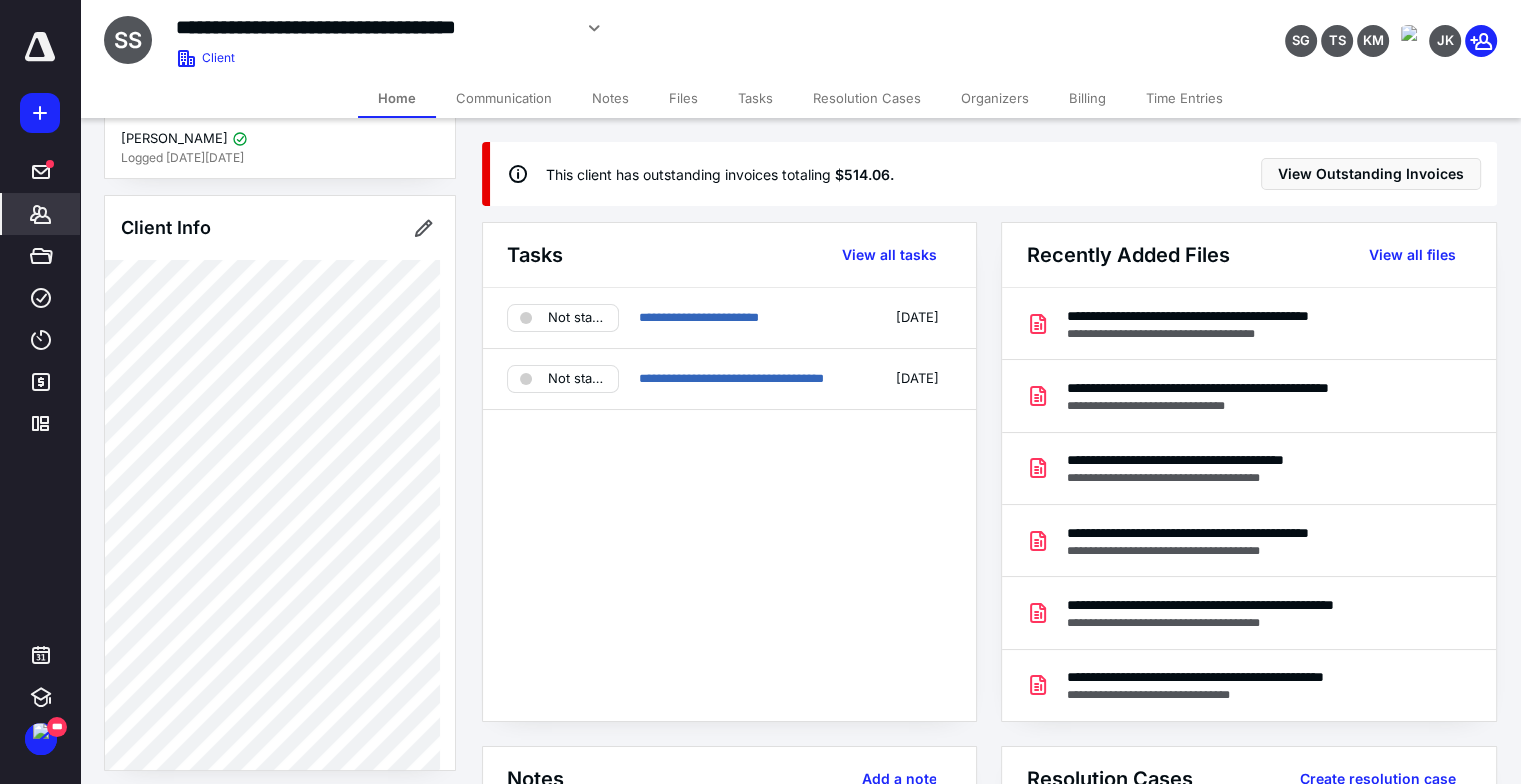 scroll, scrollTop: 0, scrollLeft: 0, axis: both 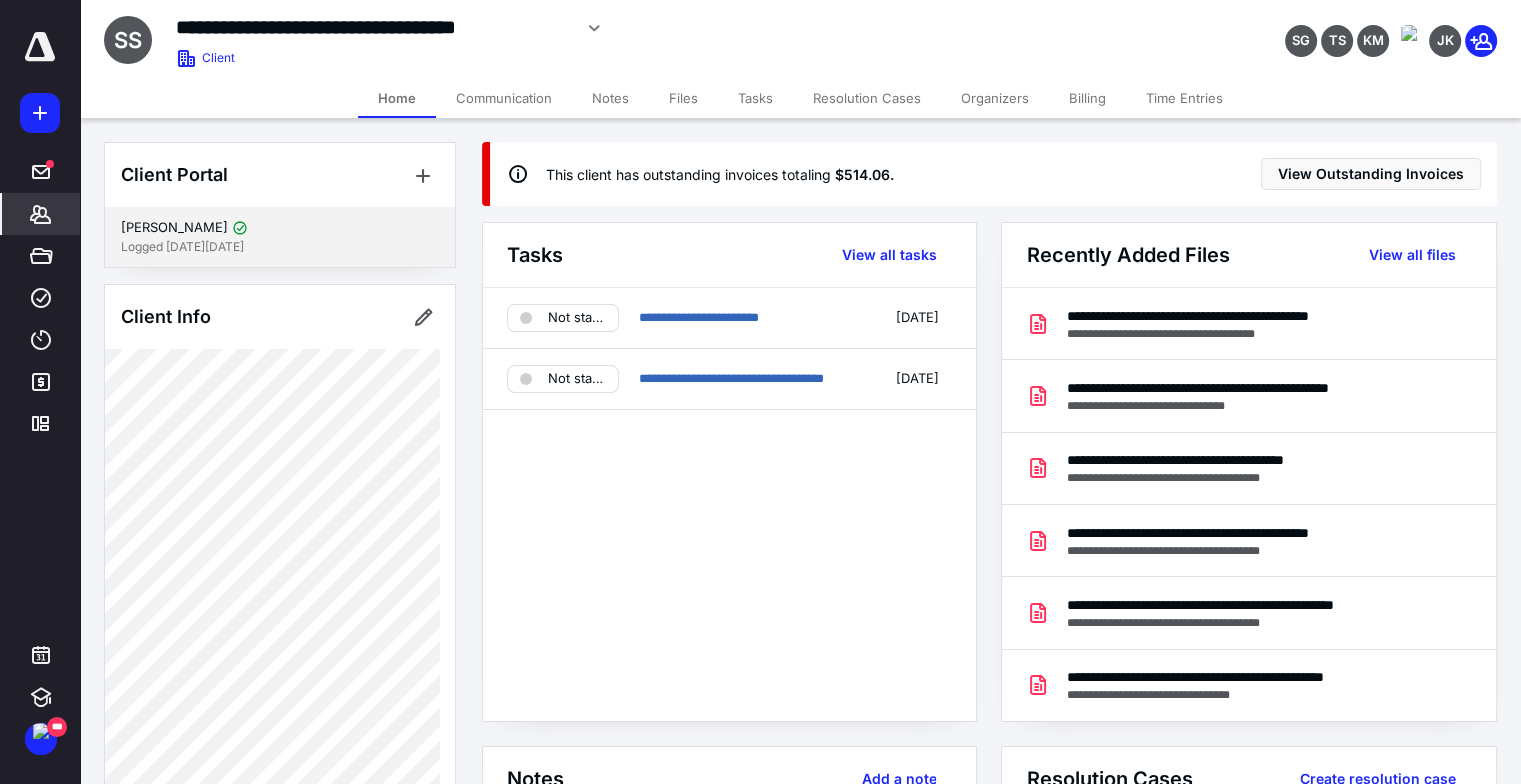 click on "Logged [DATE][DATE]" at bounding box center (280, 247) 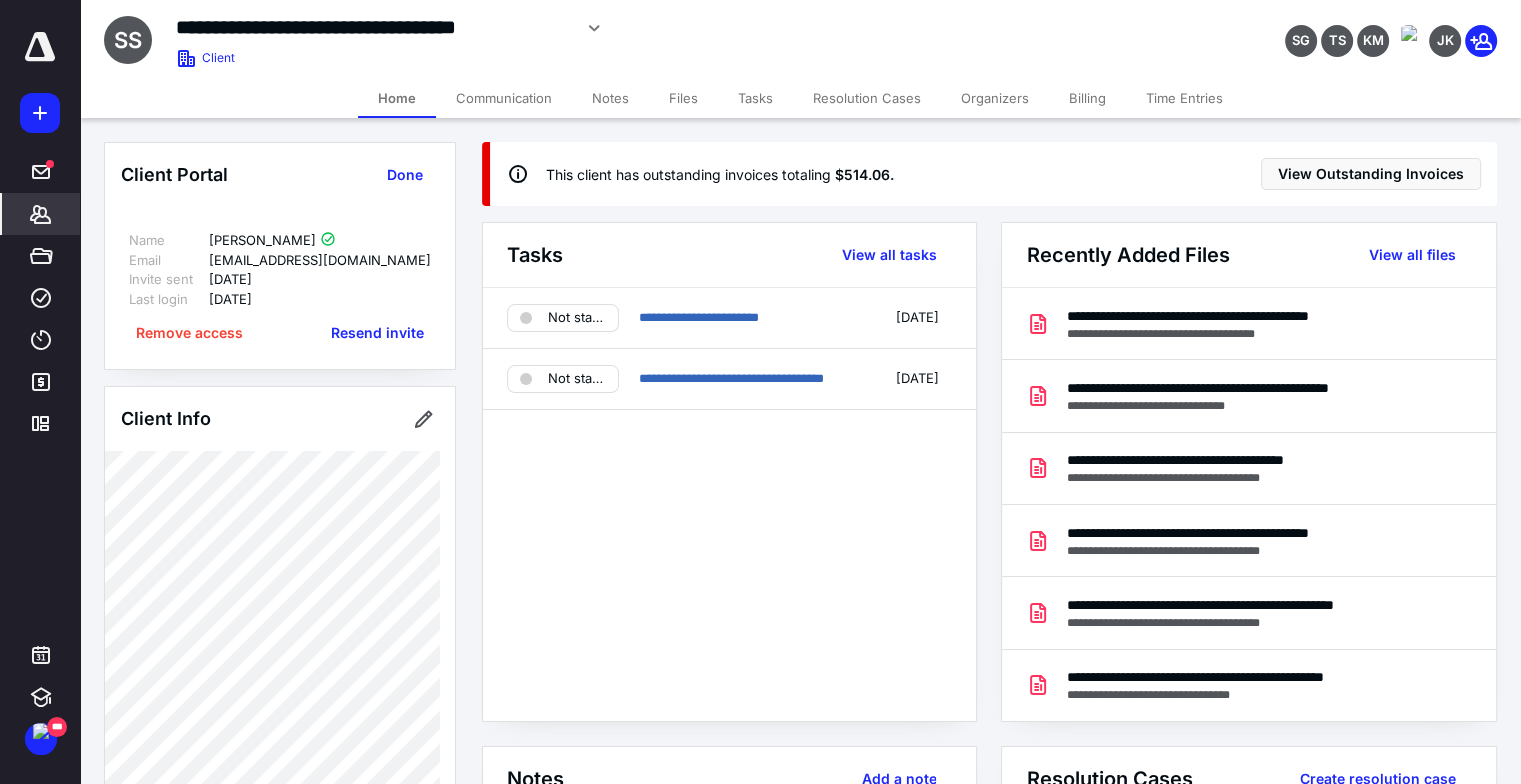 click 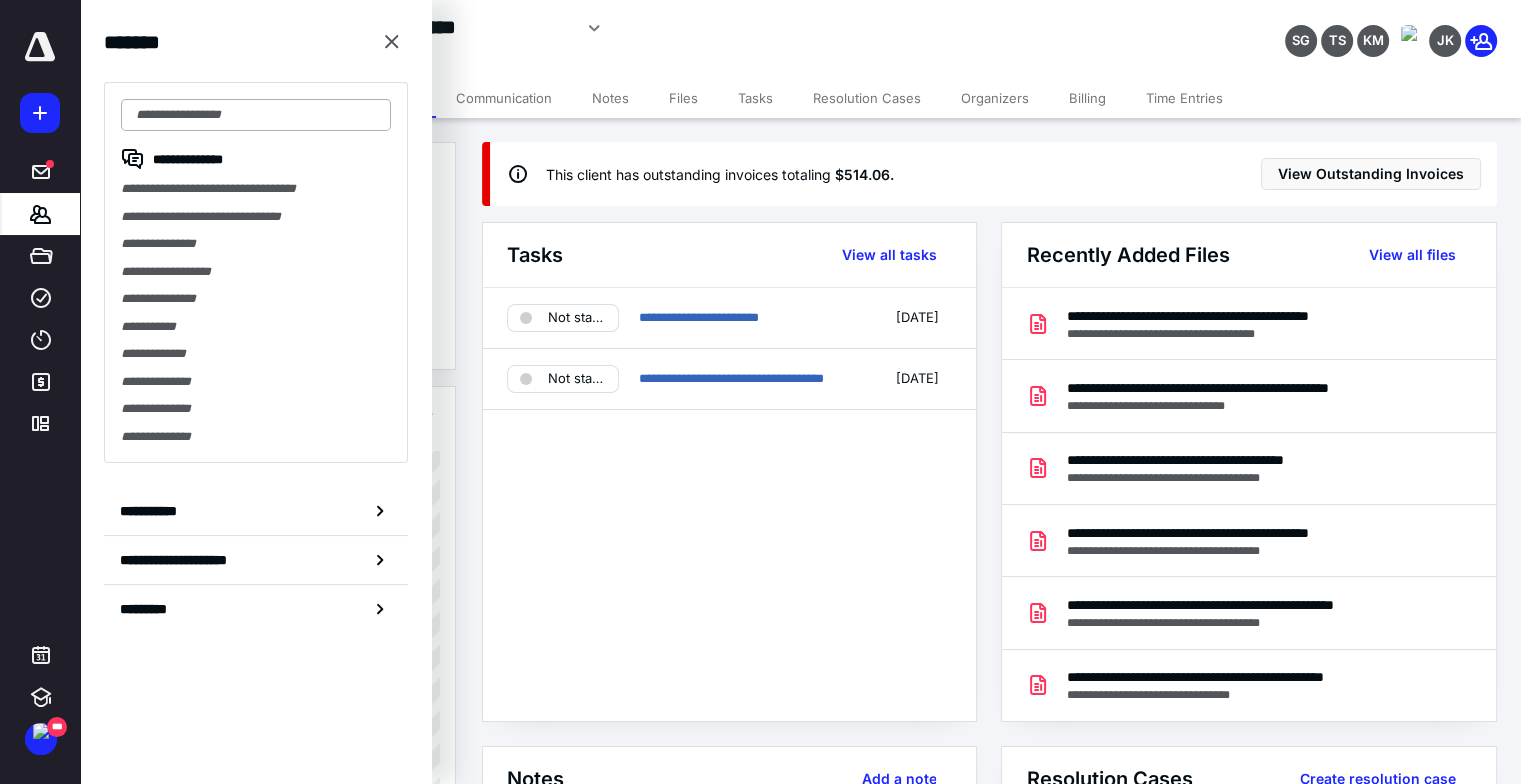 click at bounding box center [256, 115] 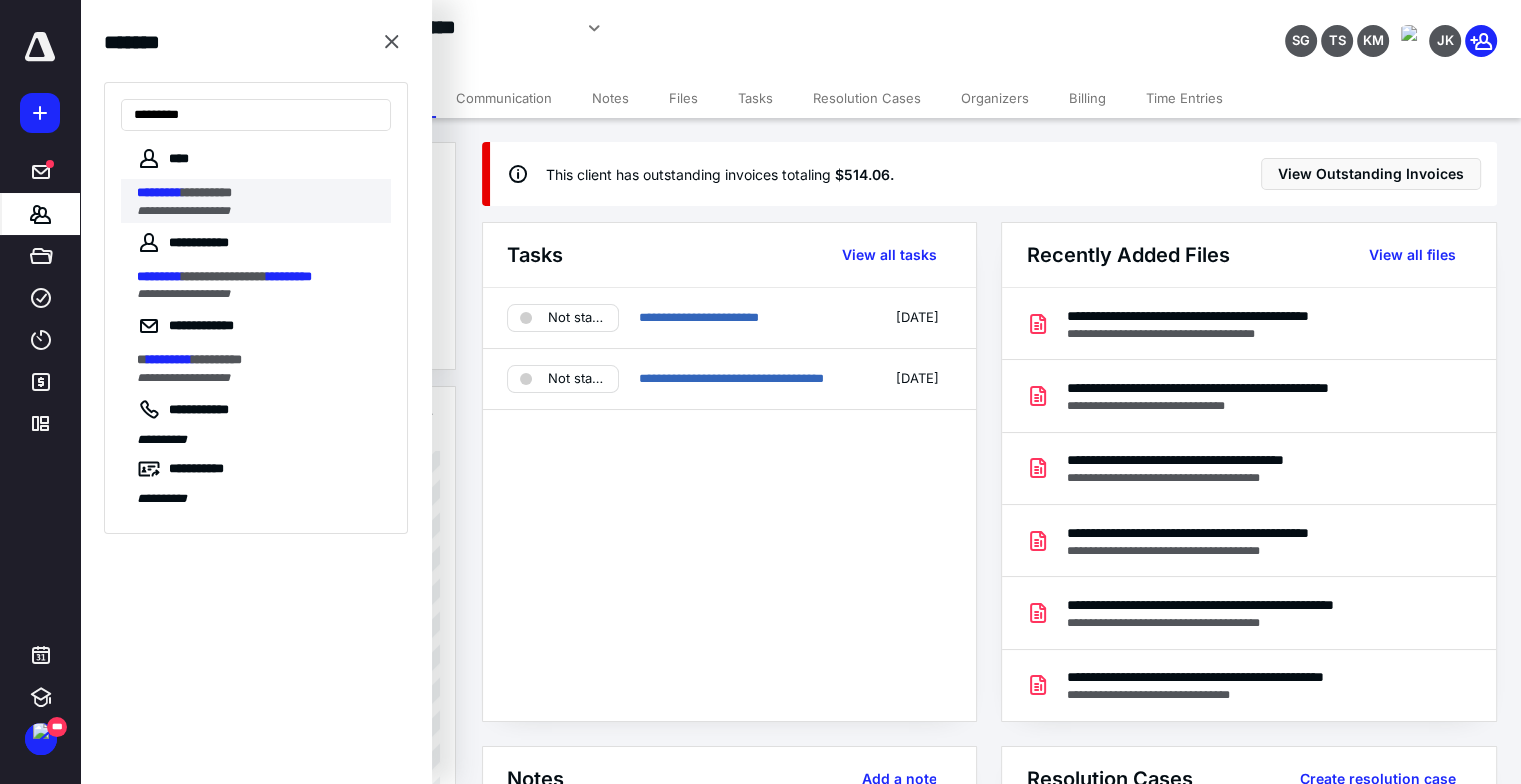 type on "*********" 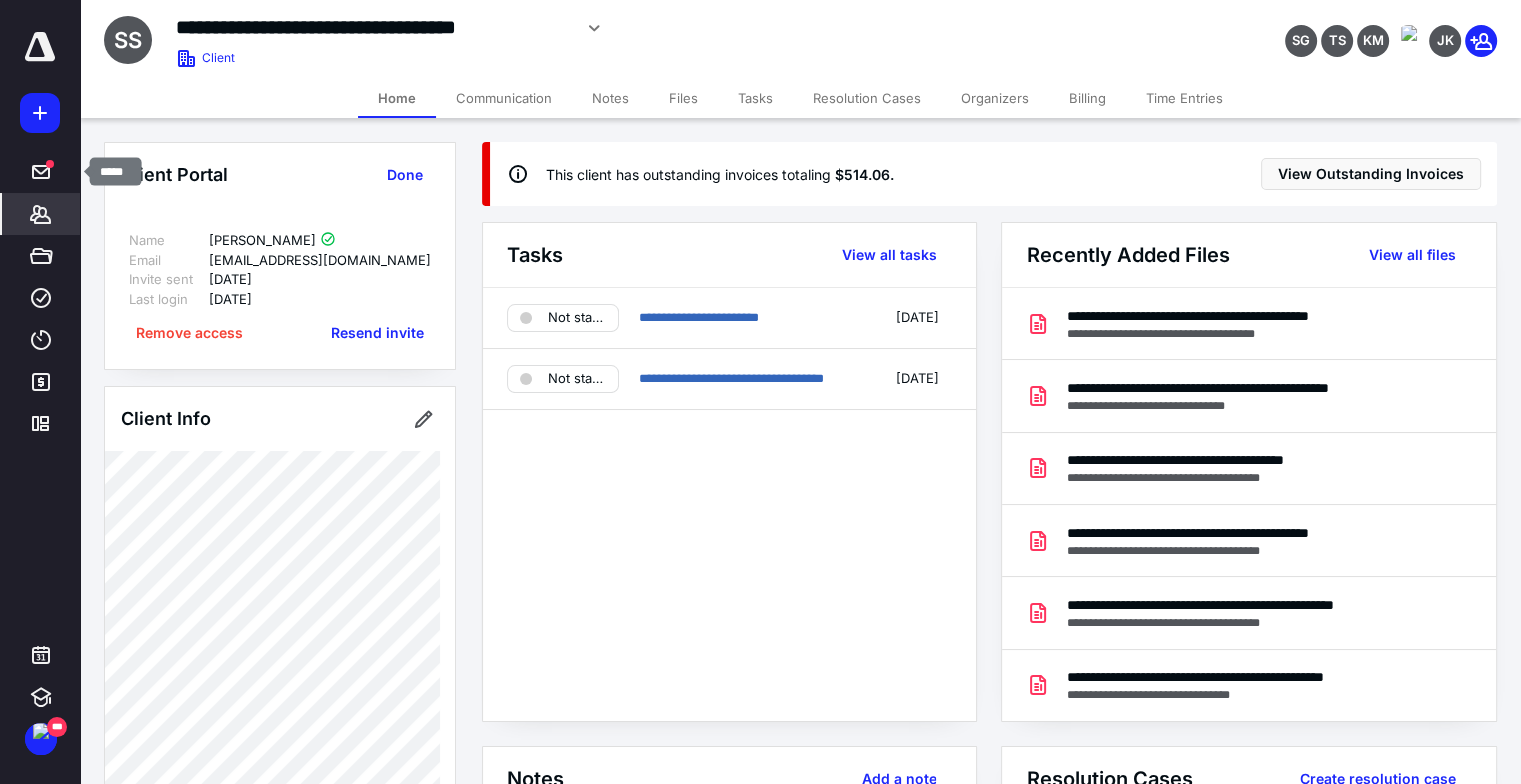 click on "*******" at bounding box center (41, 214) 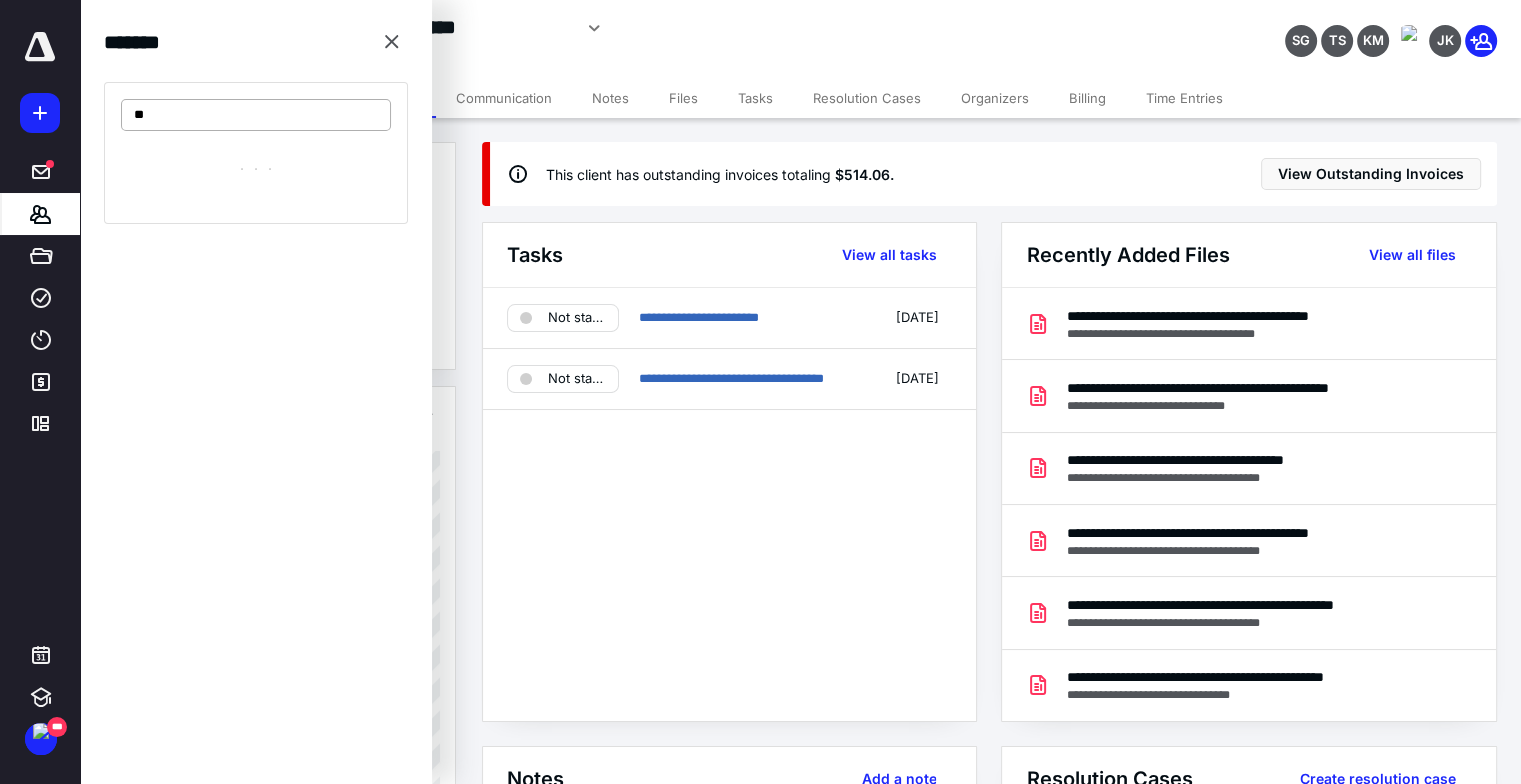 type on "*" 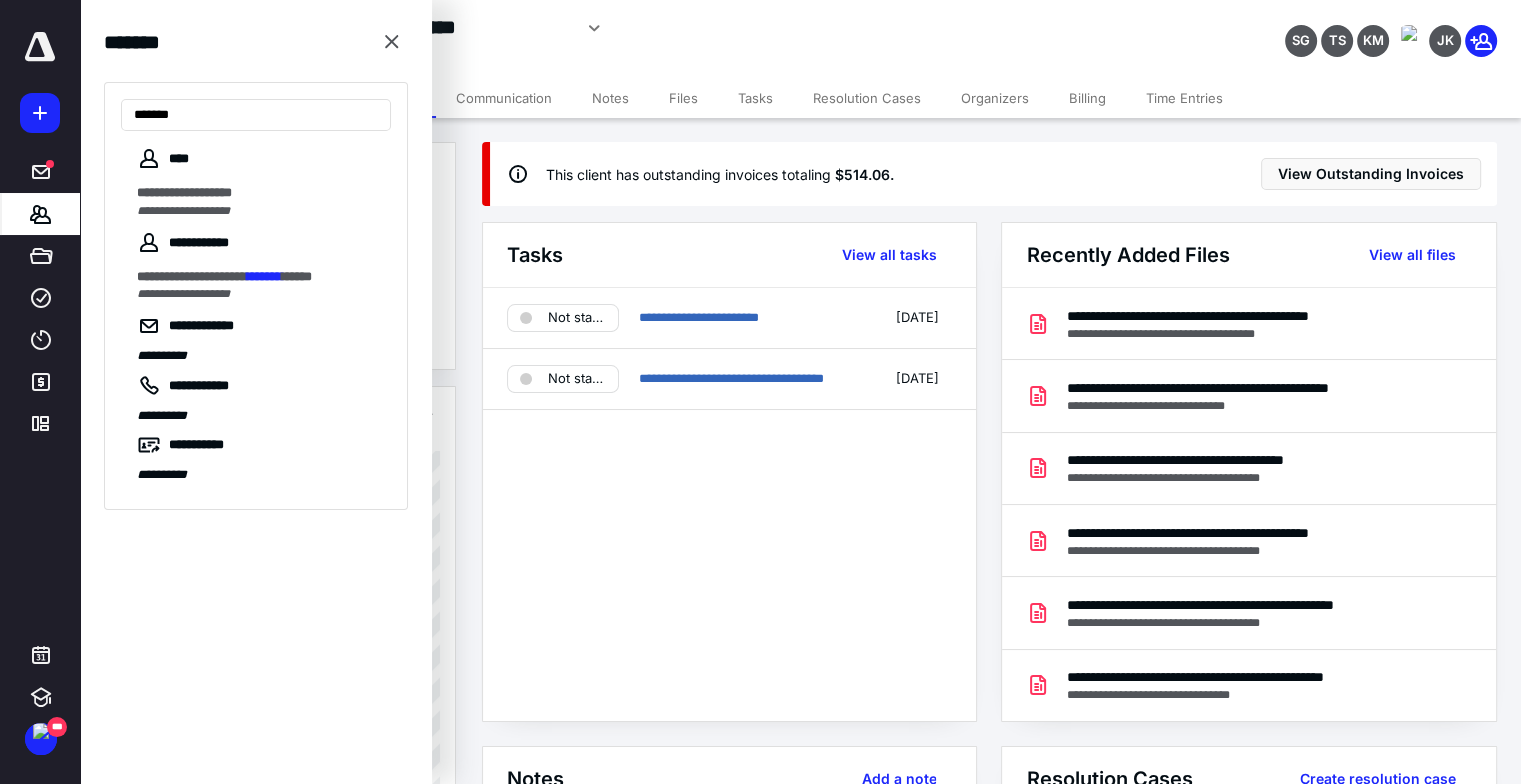 type on "*******" 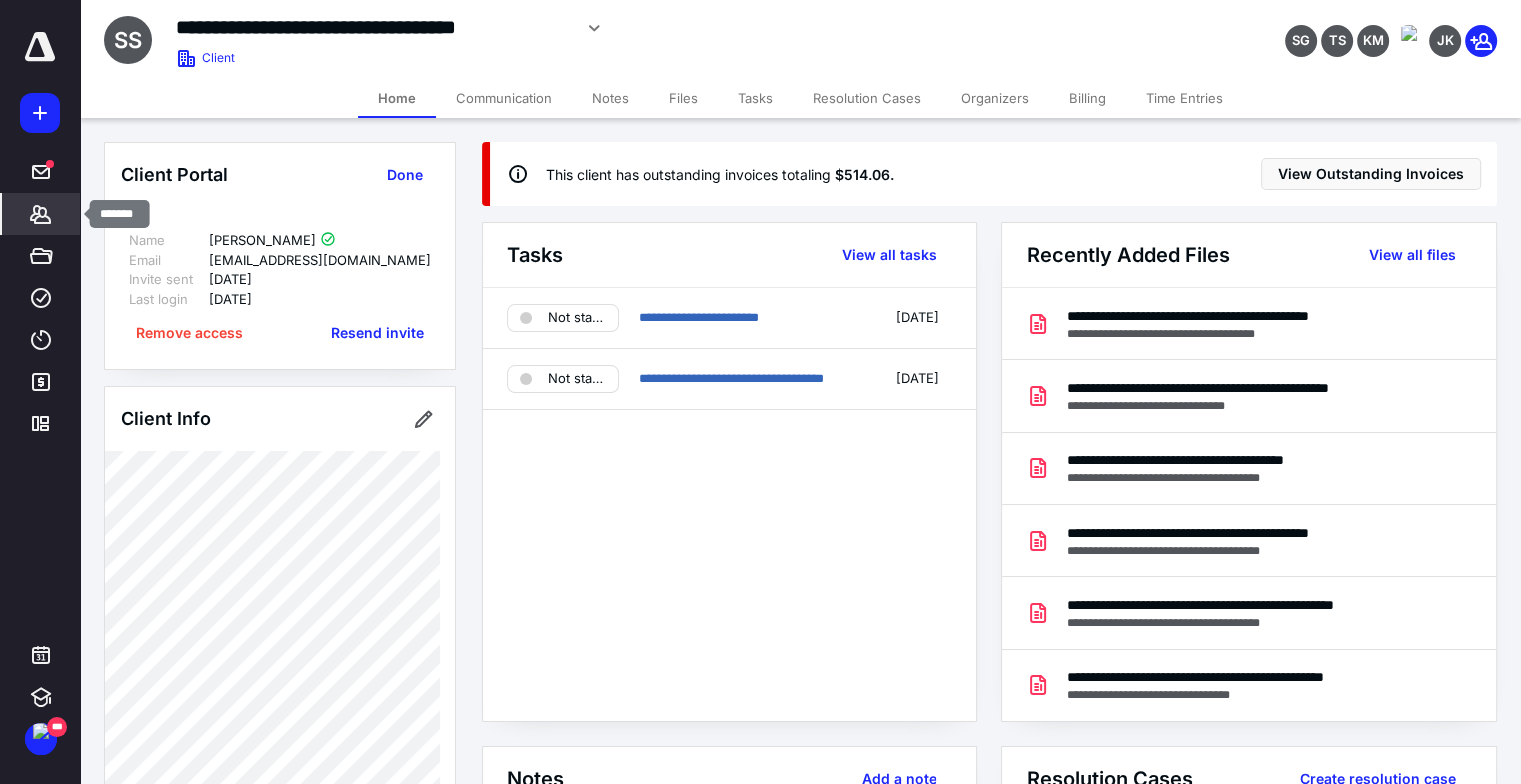 click 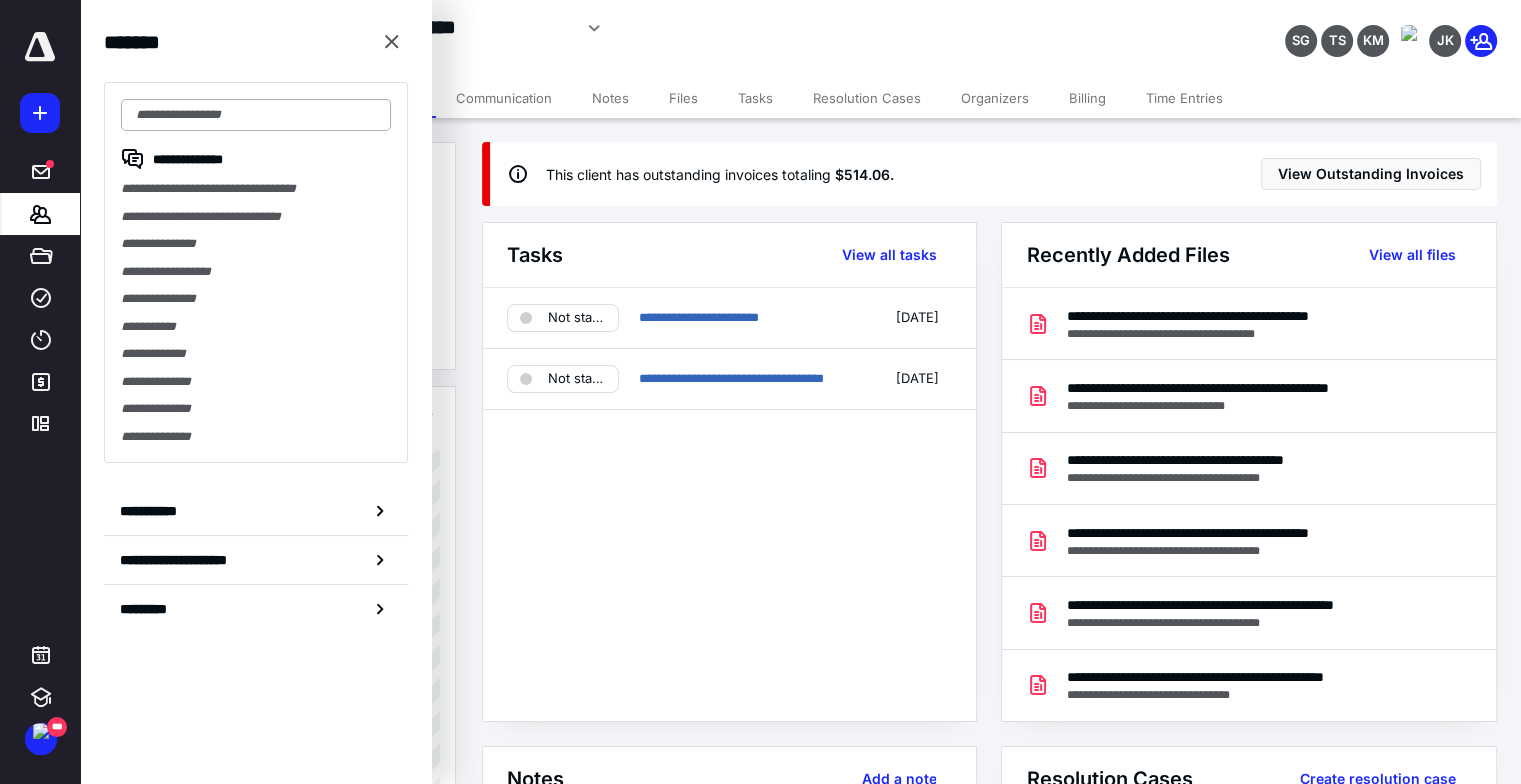 click at bounding box center [256, 115] 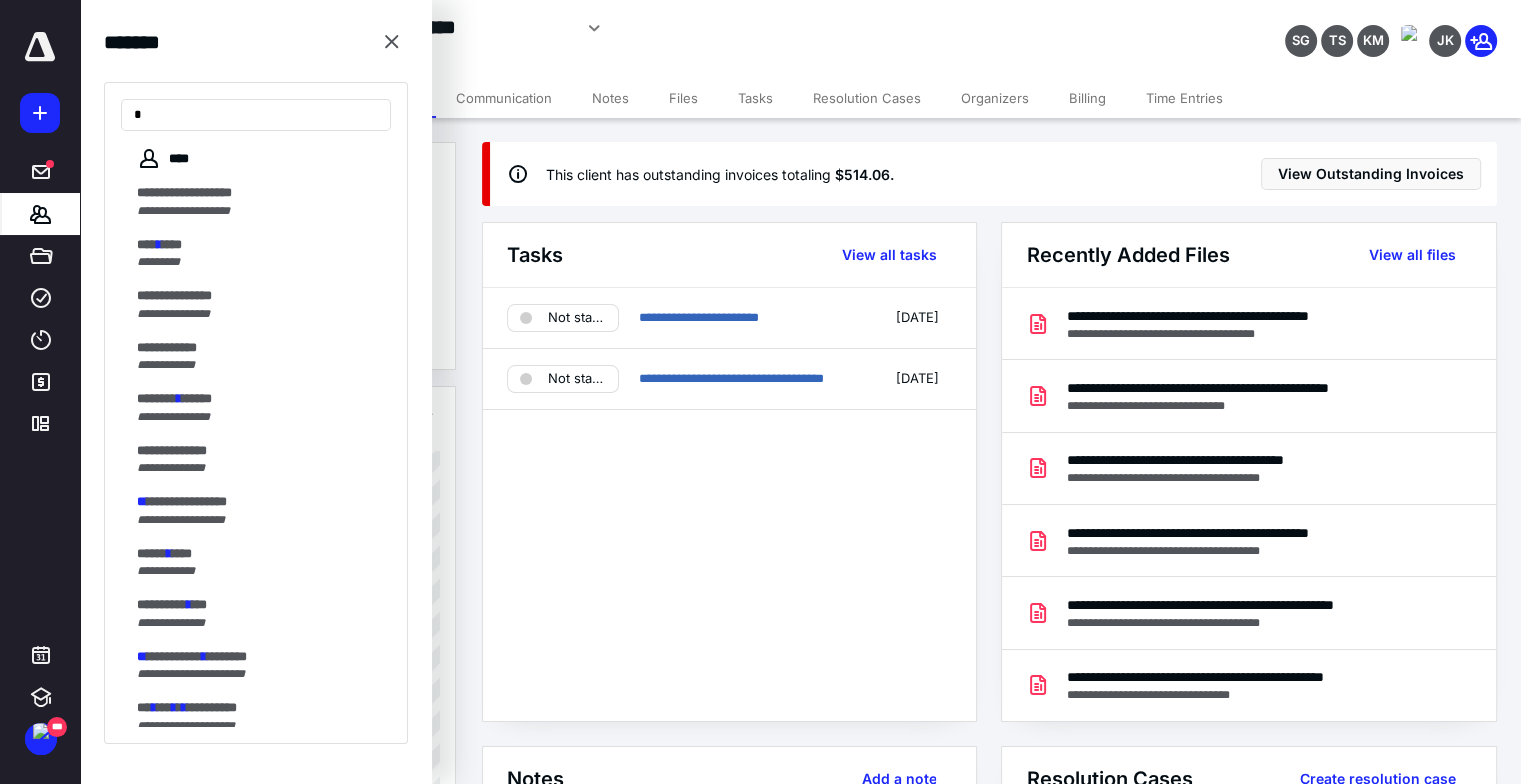 drag, startPoint x: 152, startPoint y: 118, endPoint x: 120, endPoint y: 111, distance: 32.75668 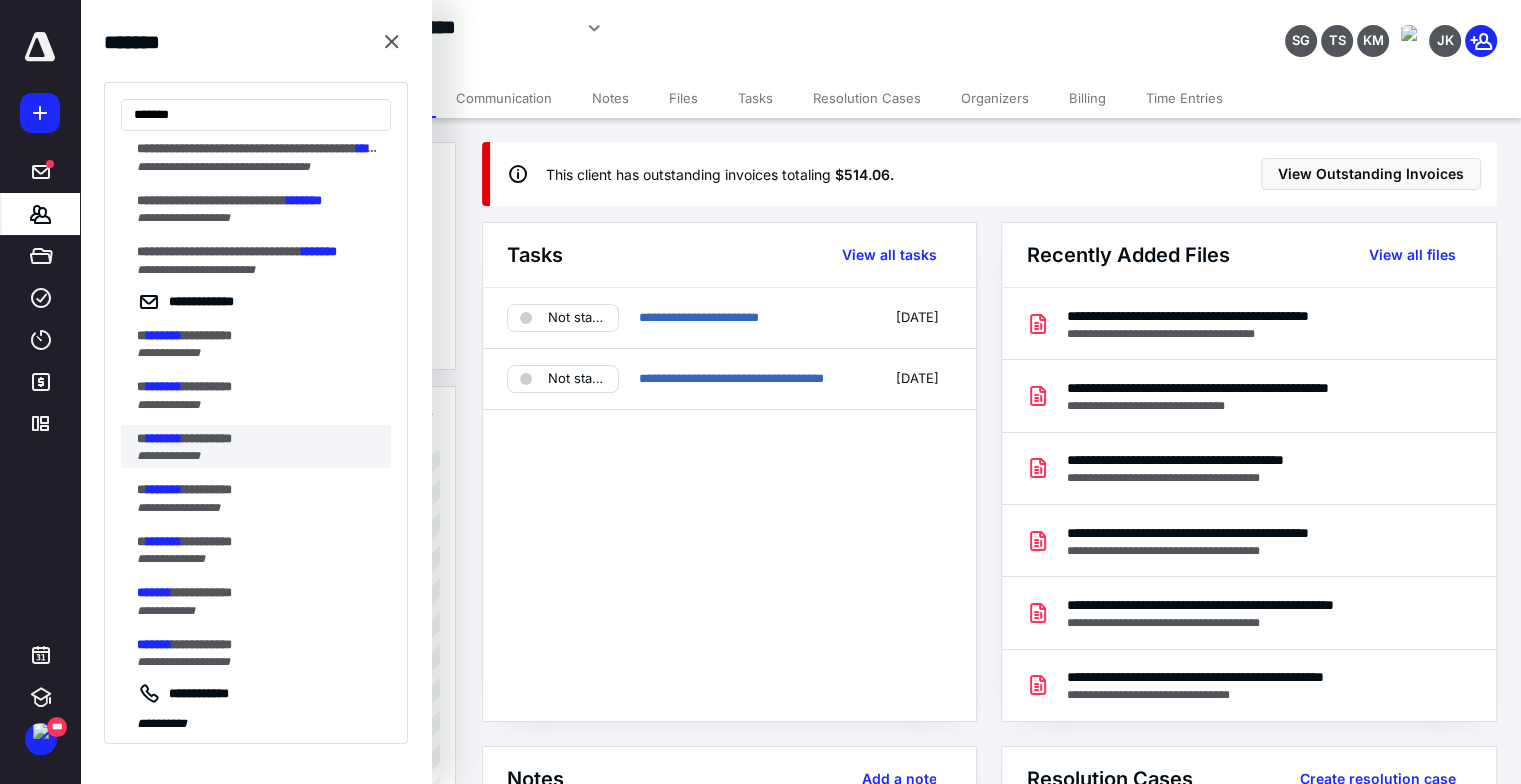 scroll, scrollTop: 973, scrollLeft: 0, axis: vertical 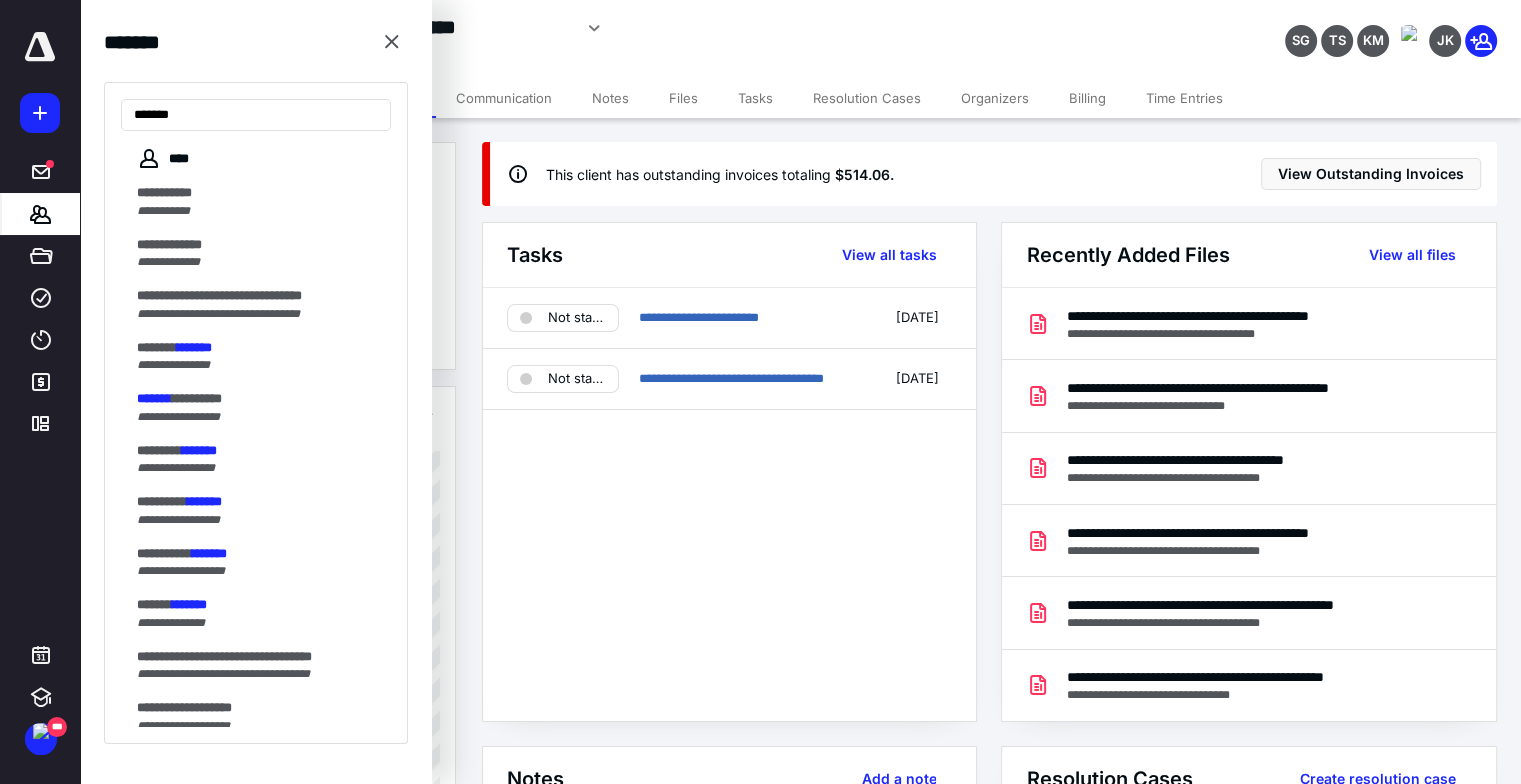 type on "*******" 